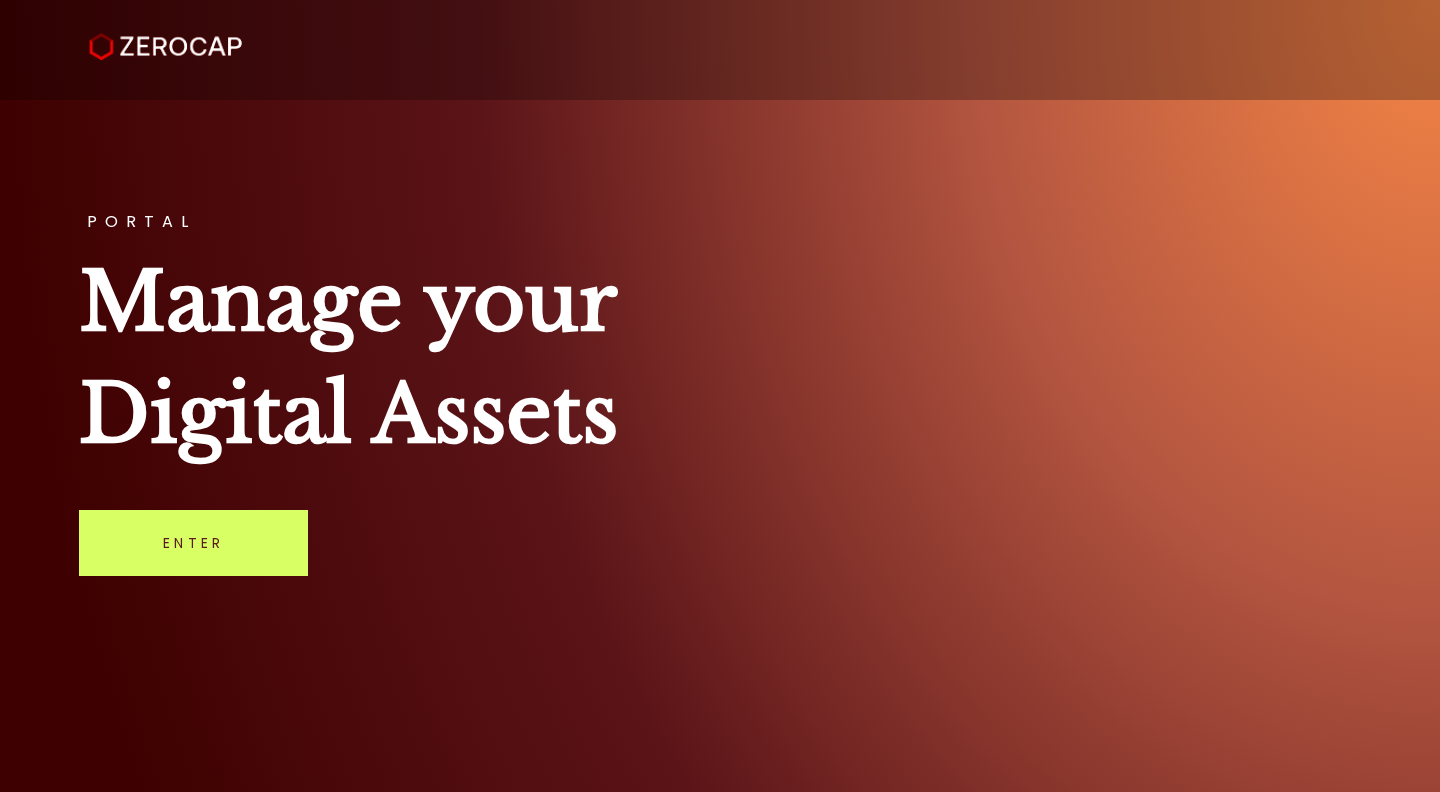 scroll, scrollTop: 0, scrollLeft: 0, axis: both 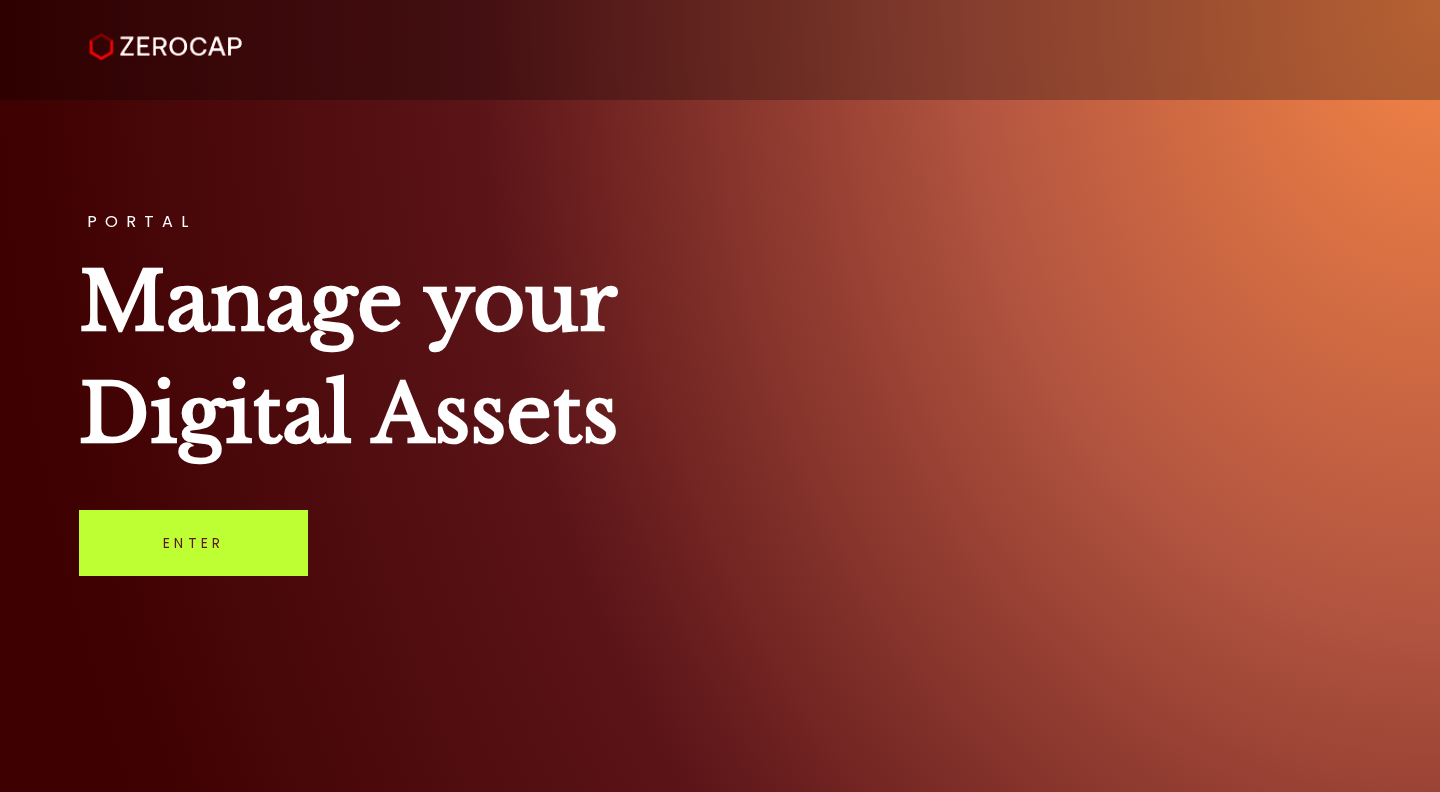 click on "Enter" at bounding box center [193, 543] 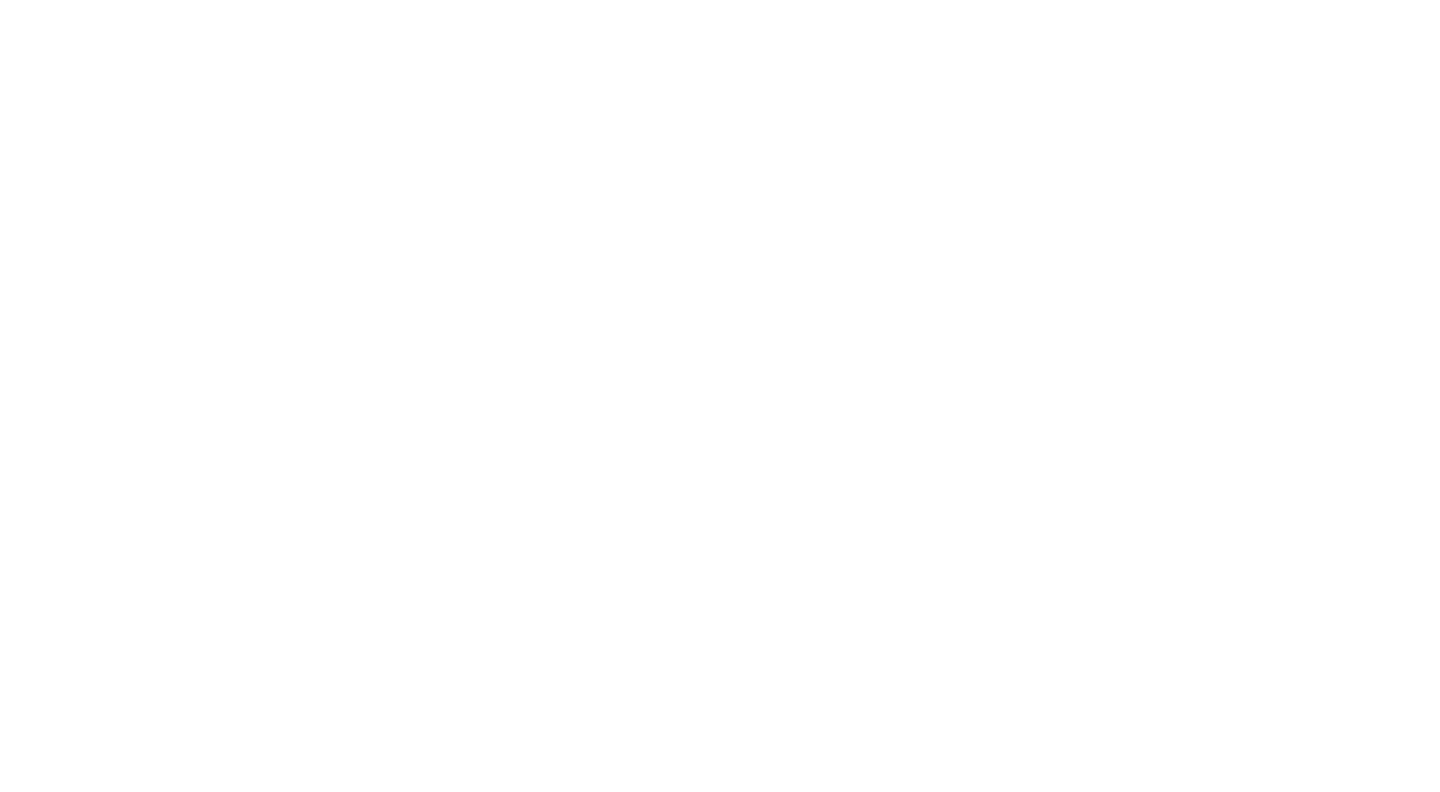 scroll, scrollTop: 0, scrollLeft: 0, axis: both 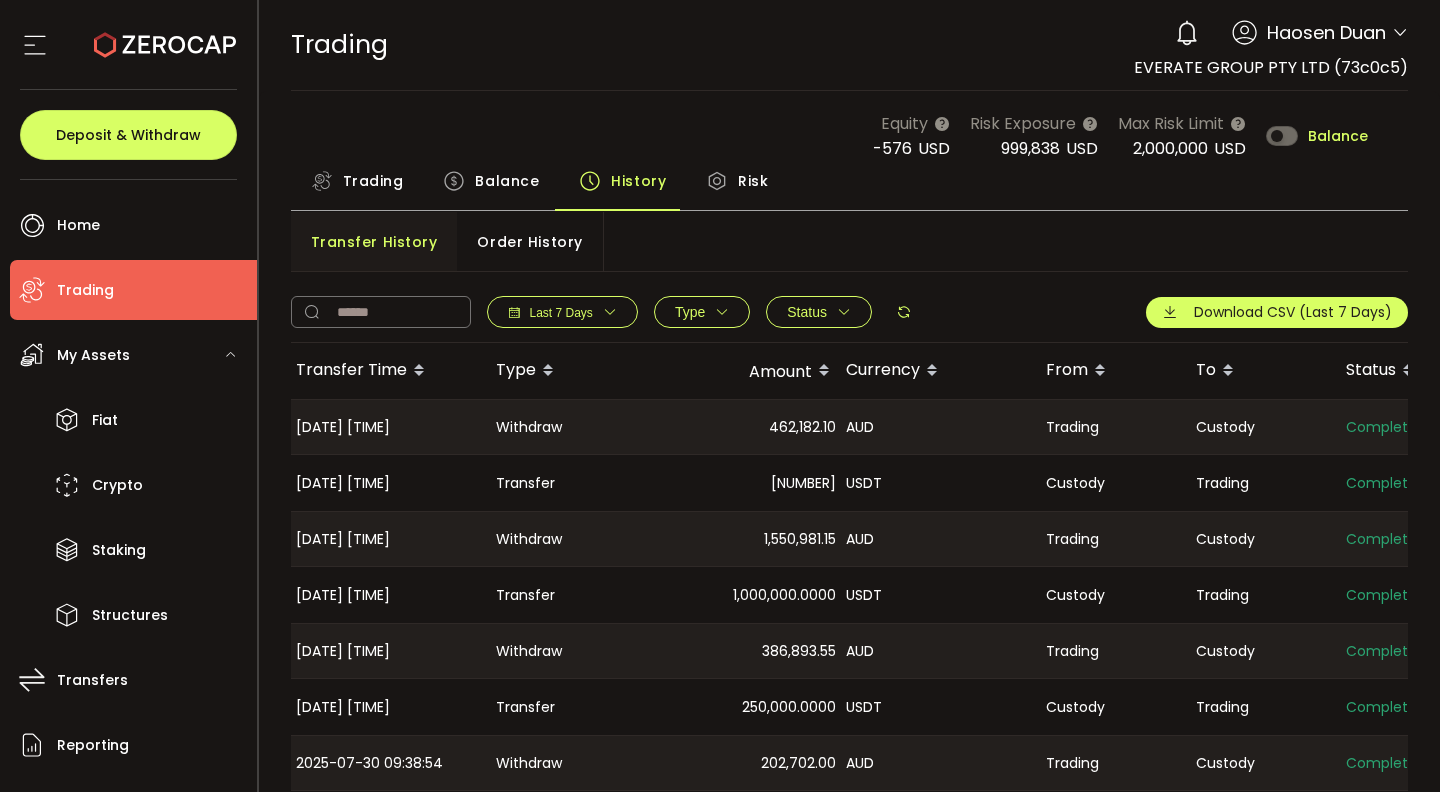 type on "***" 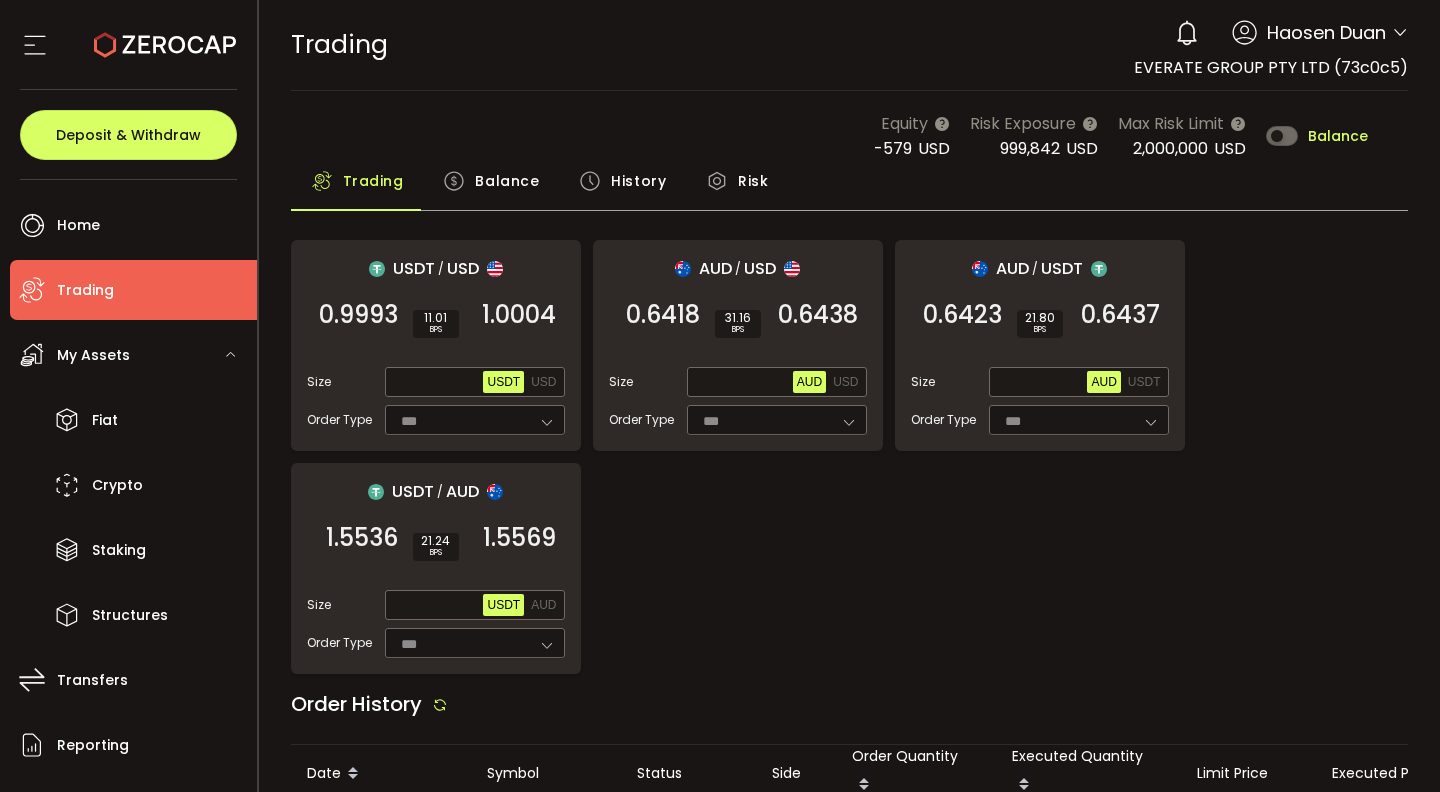 click on "Balance" at bounding box center [507, 181] 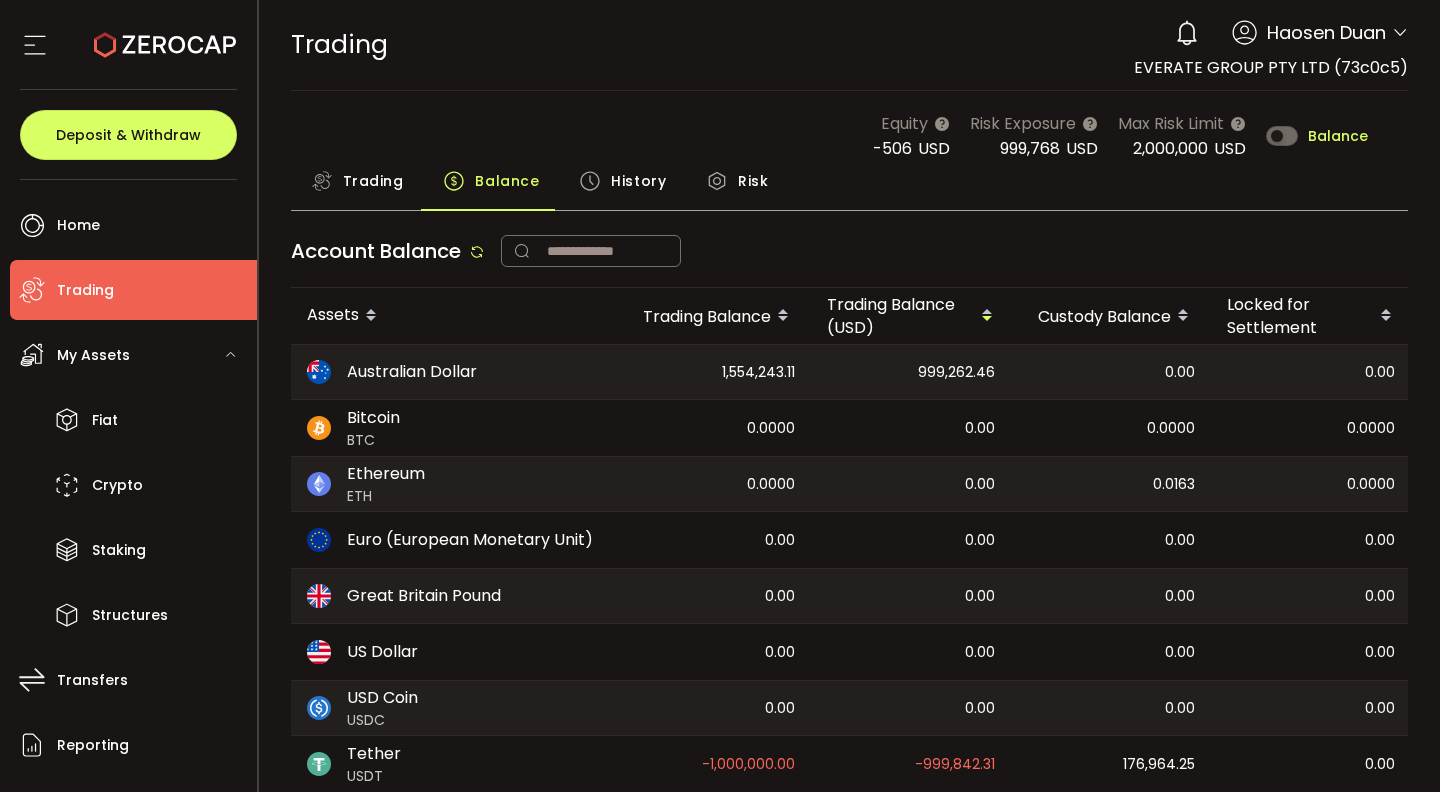click on "Trading" at bounding box center [373, 181] 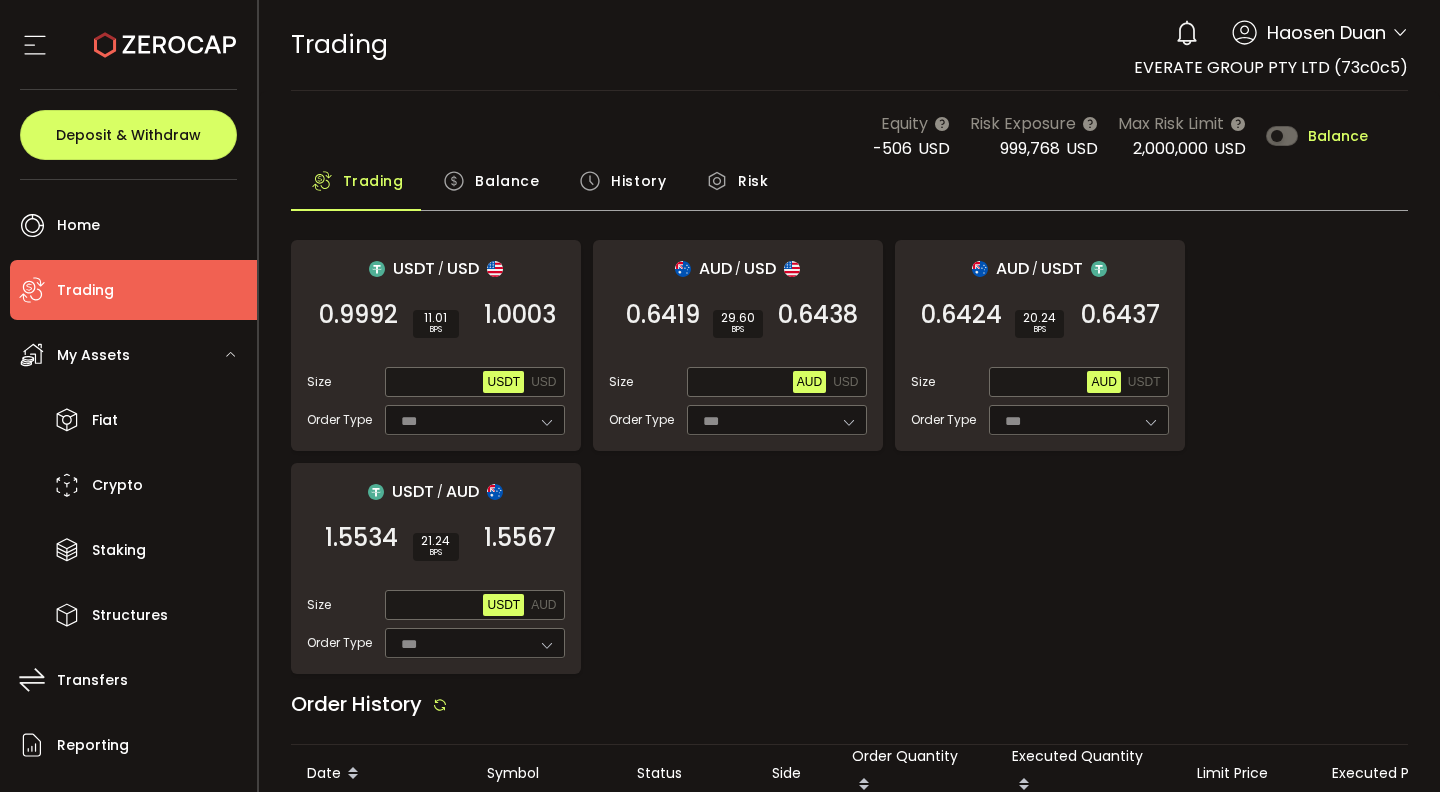 drag, startPoint x: 623, startPoint y: 181, endPoint x: 580, endPoint y: 177, distance: 43.185646 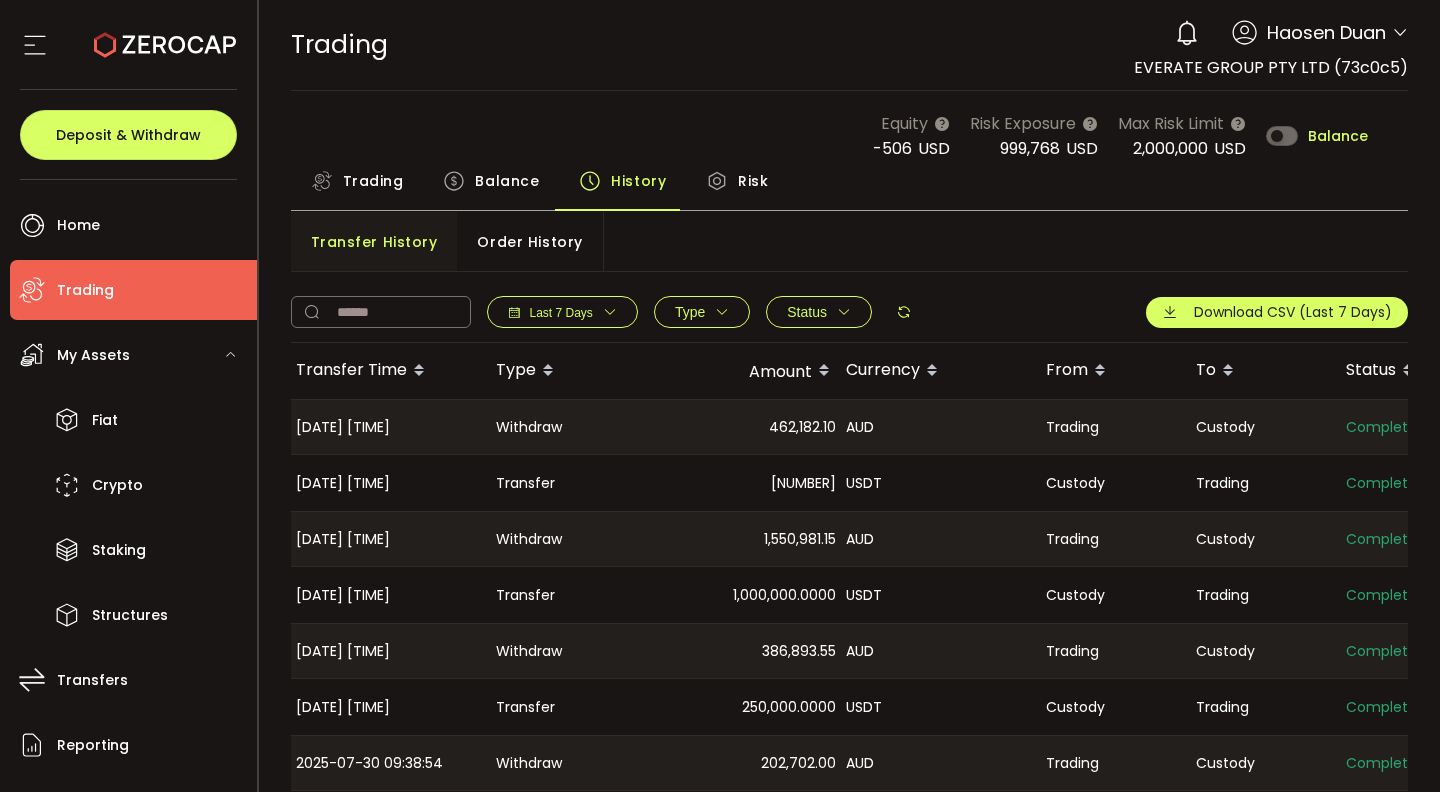 click on "Balance" at bounding box center (491, 186) 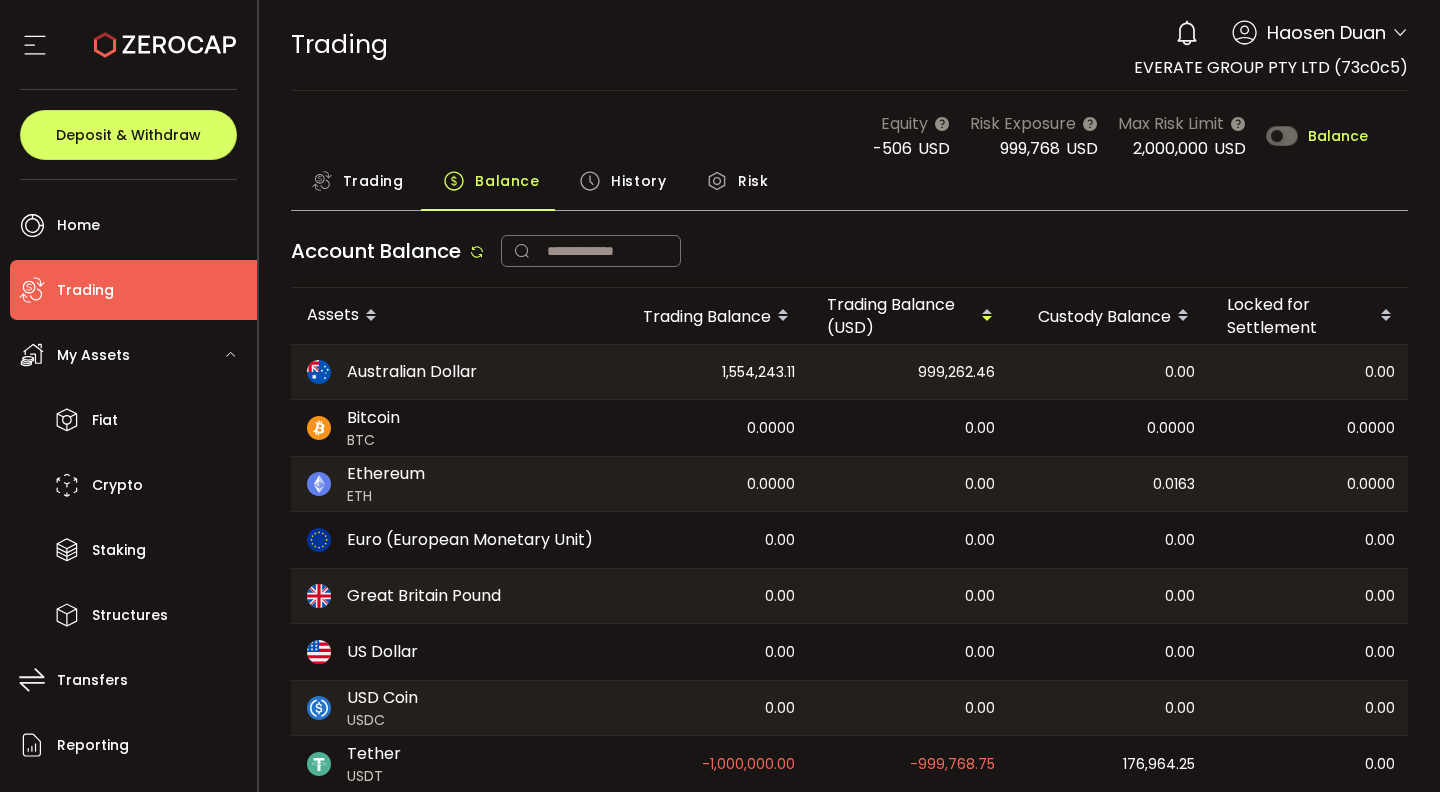 click on "History" at bounding box center [638, 181] 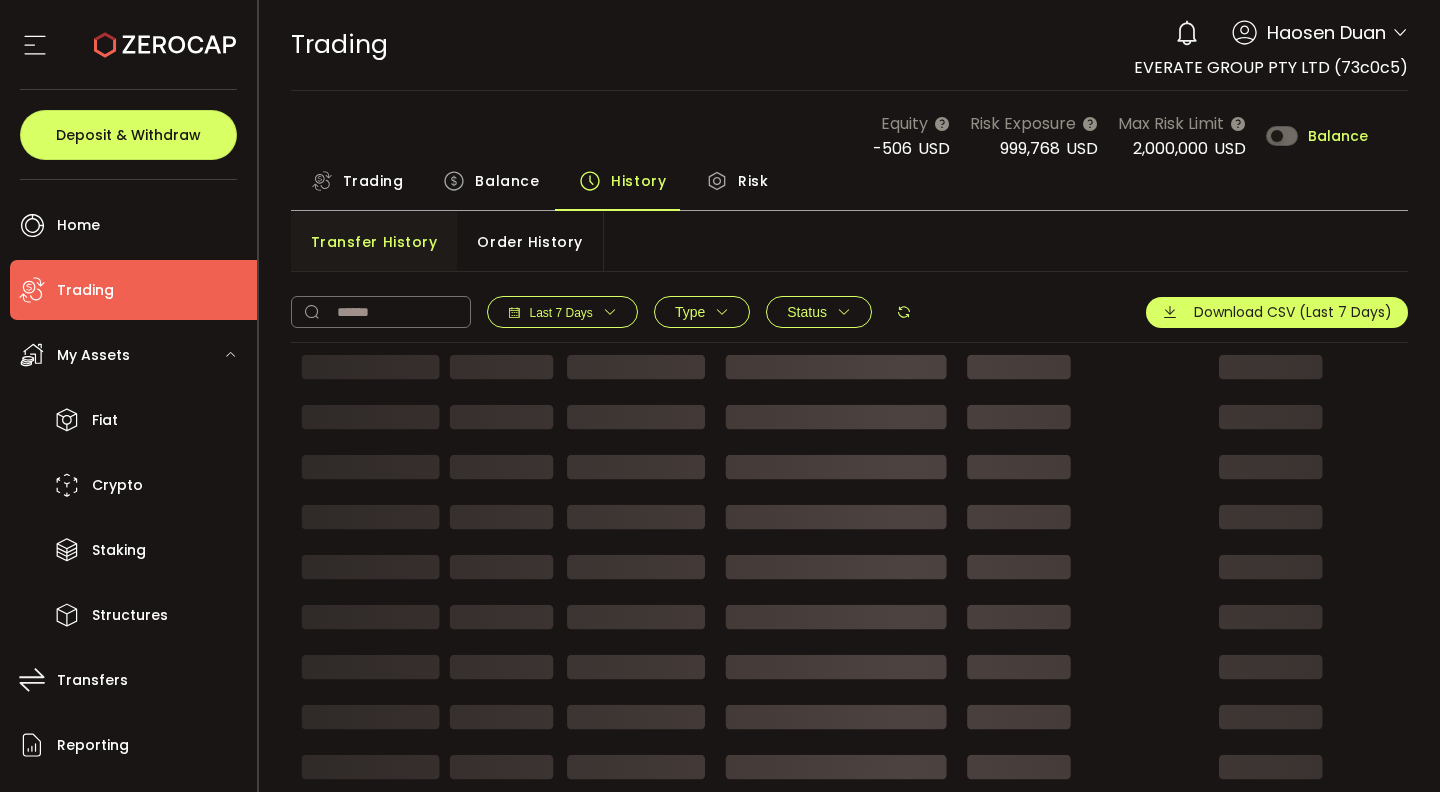 click on "Order History" at bounding box center [529, 242] 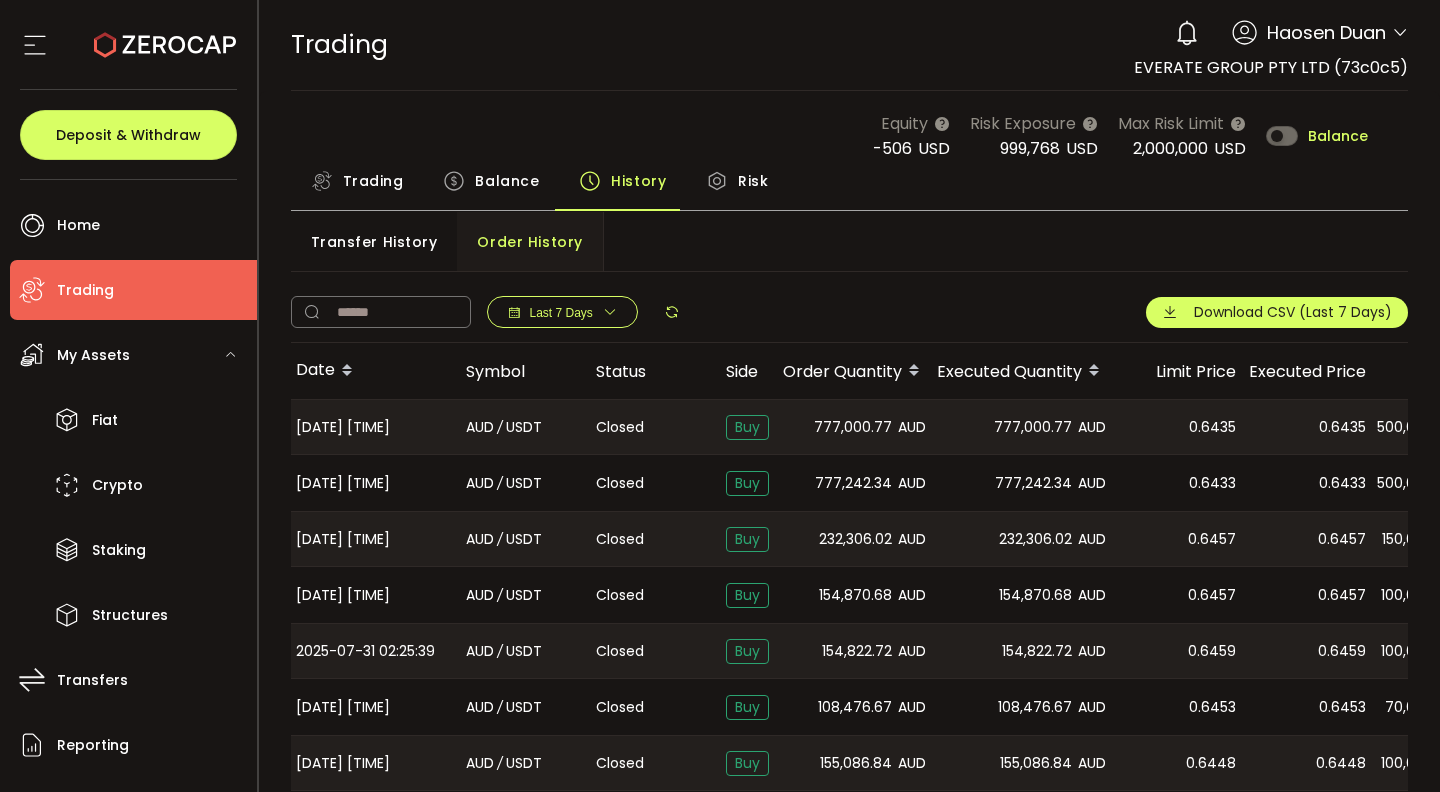 click on "Trading" at bounding box center (373, 181) 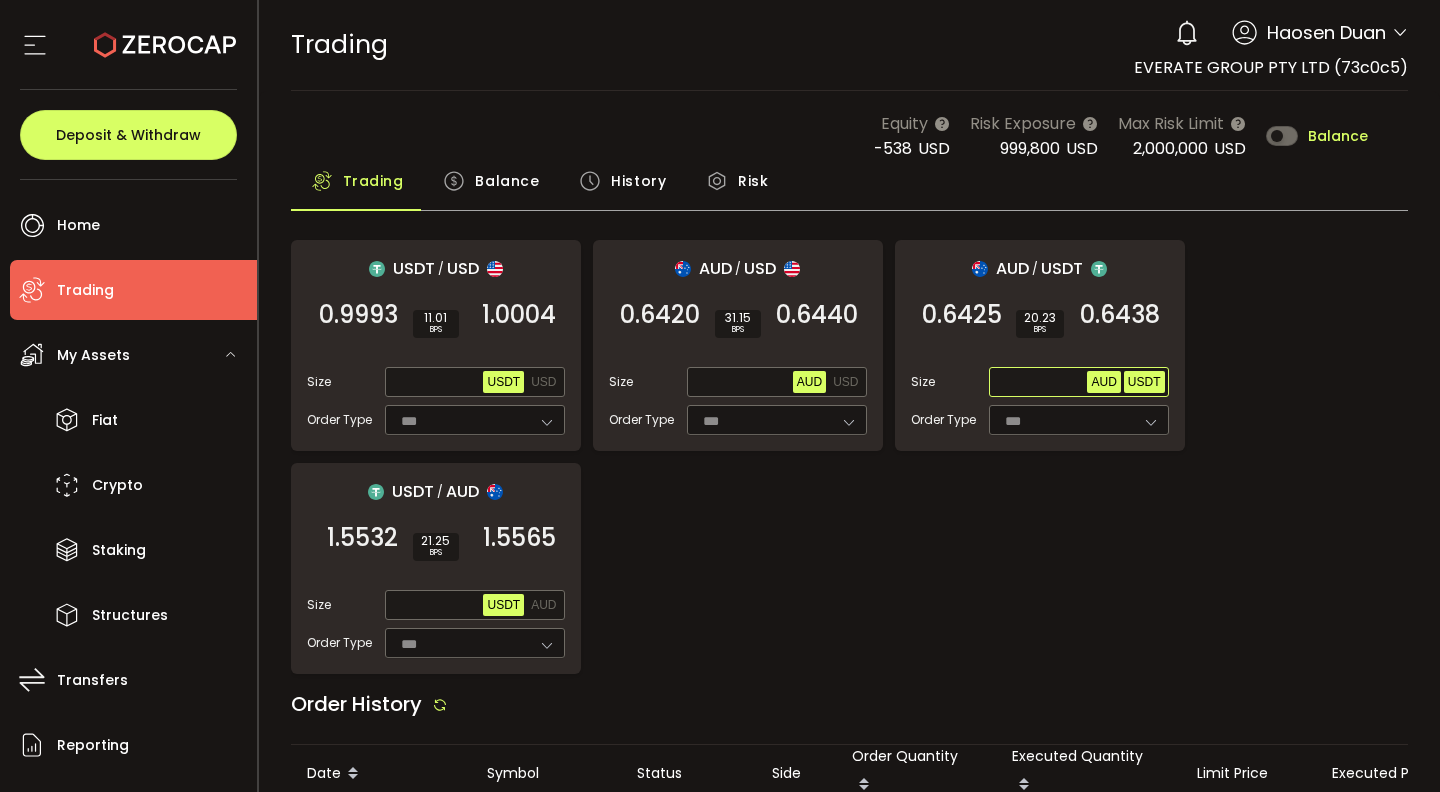 click on "USDT" at bounding box center [1144, 382] 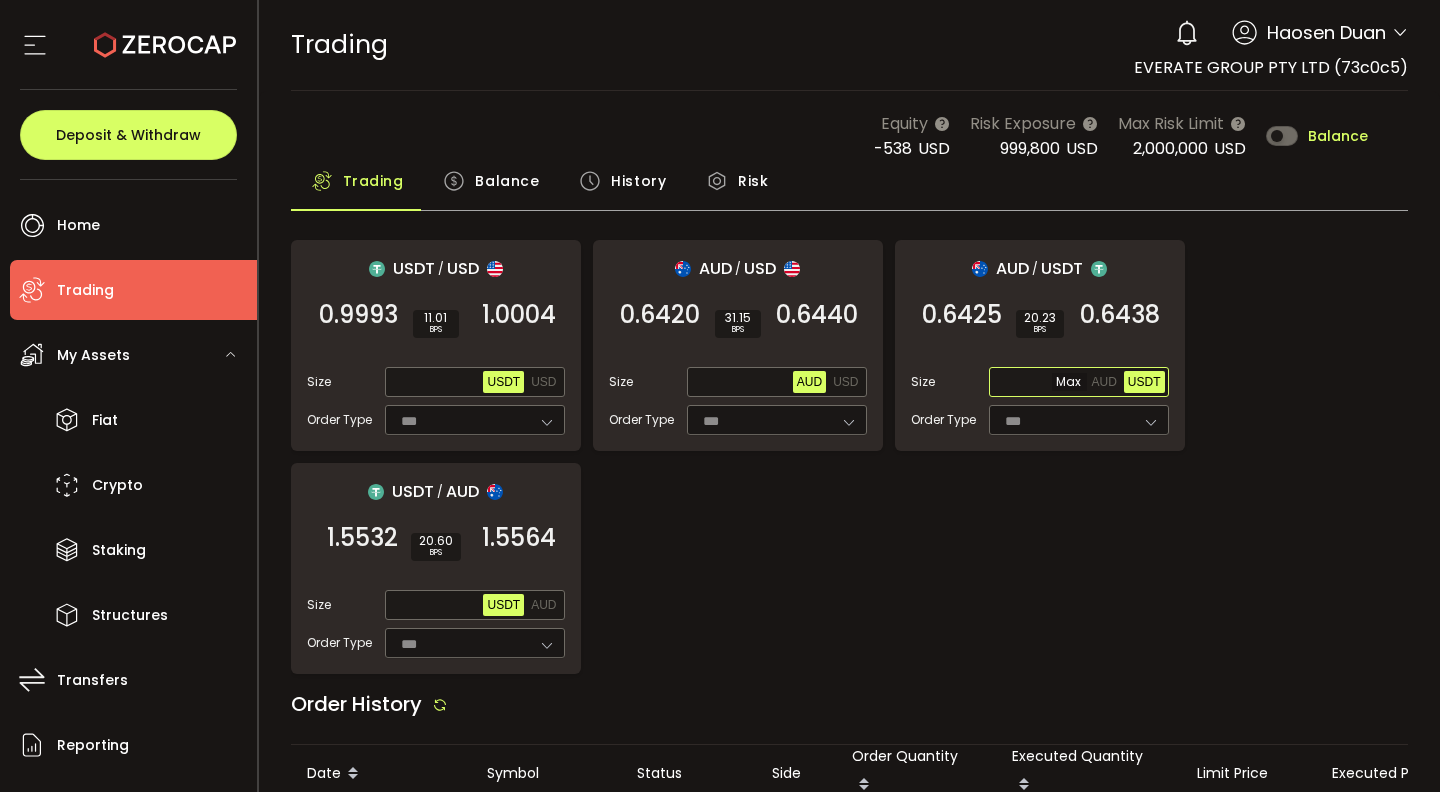 click at bounding box center [1040, 383] 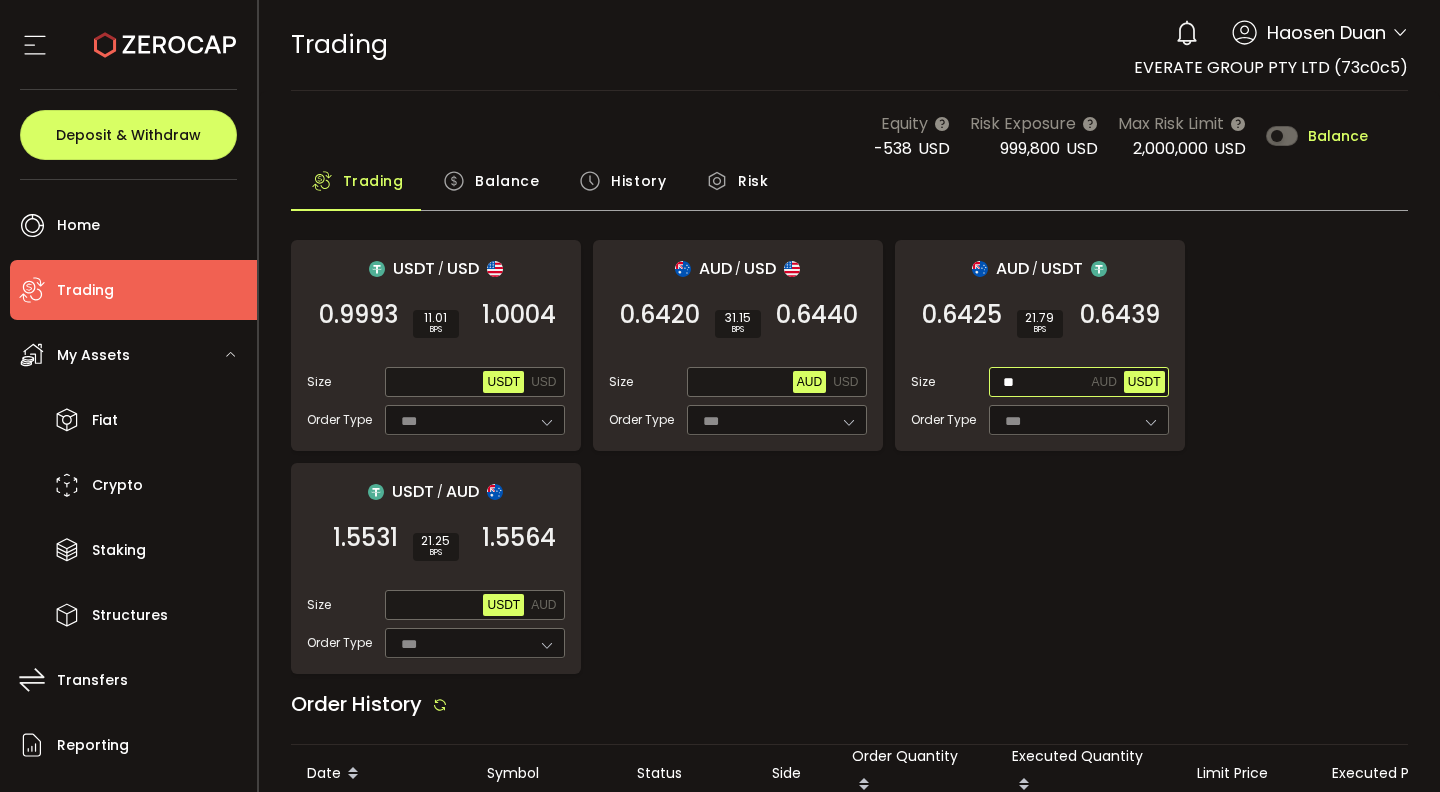type on "*" 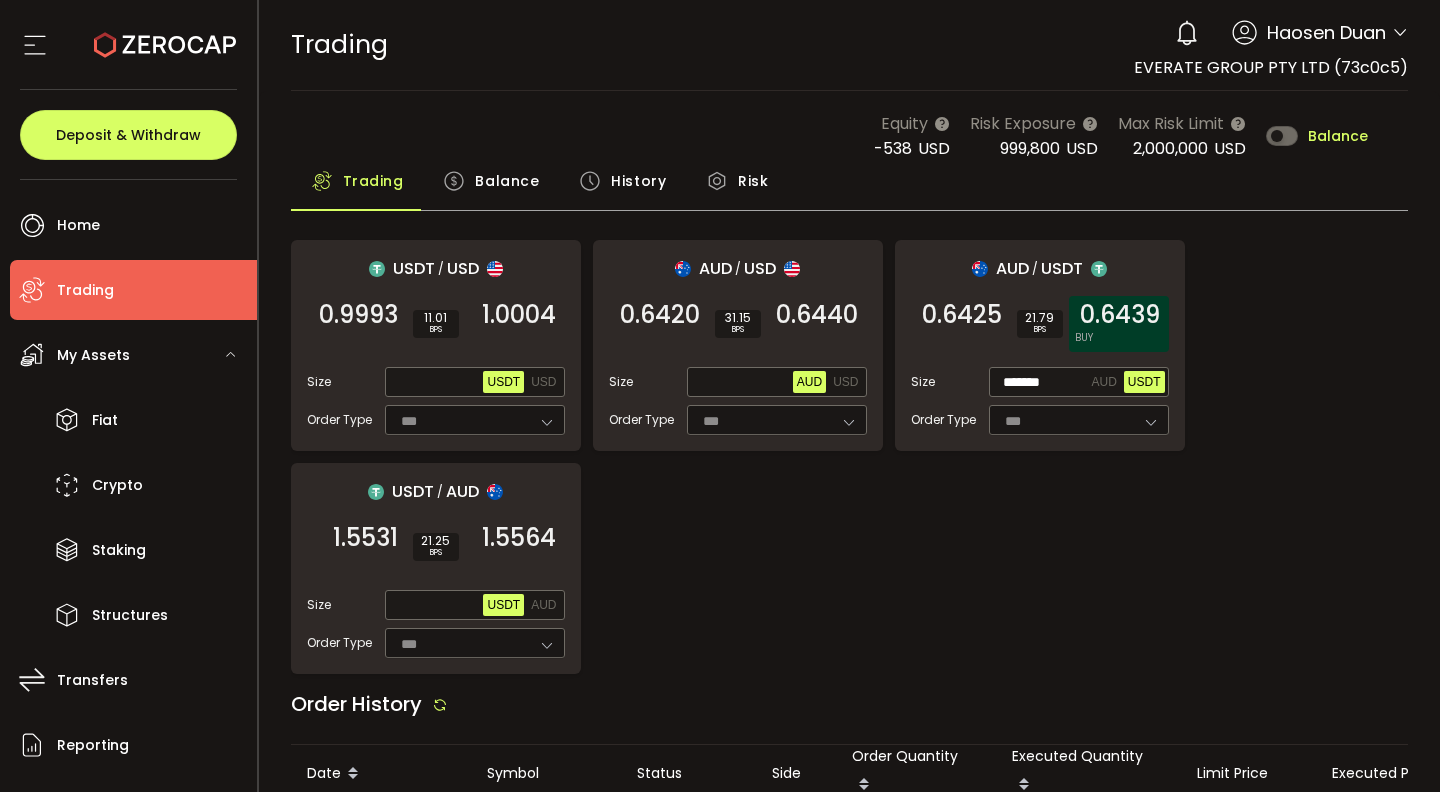 click on "0.6439" at bounding box center [1120, 315] 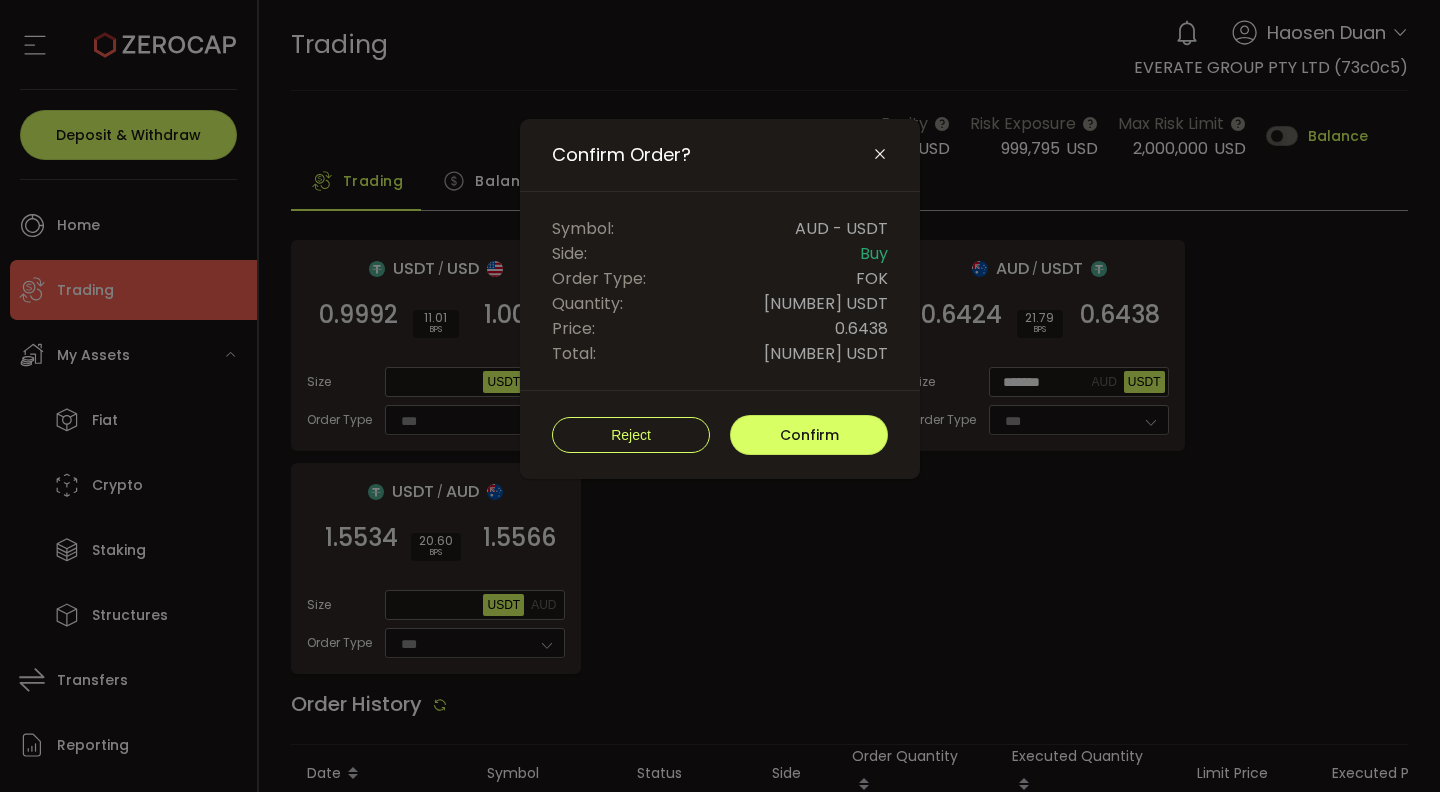 click on "Reject
Confirm" at bounding box center [720, 435] 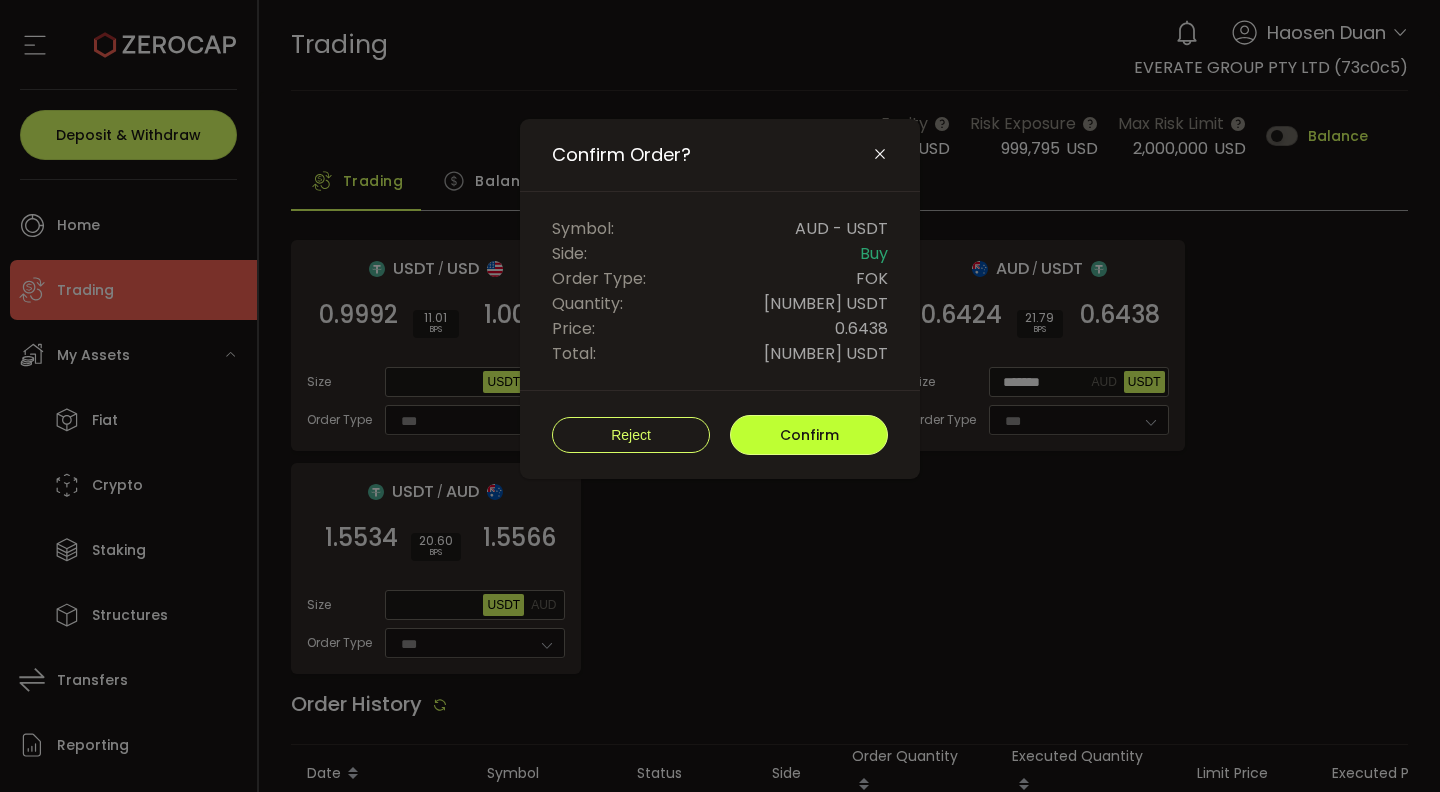 click on "Confirm" at bounding box center (809, 435) 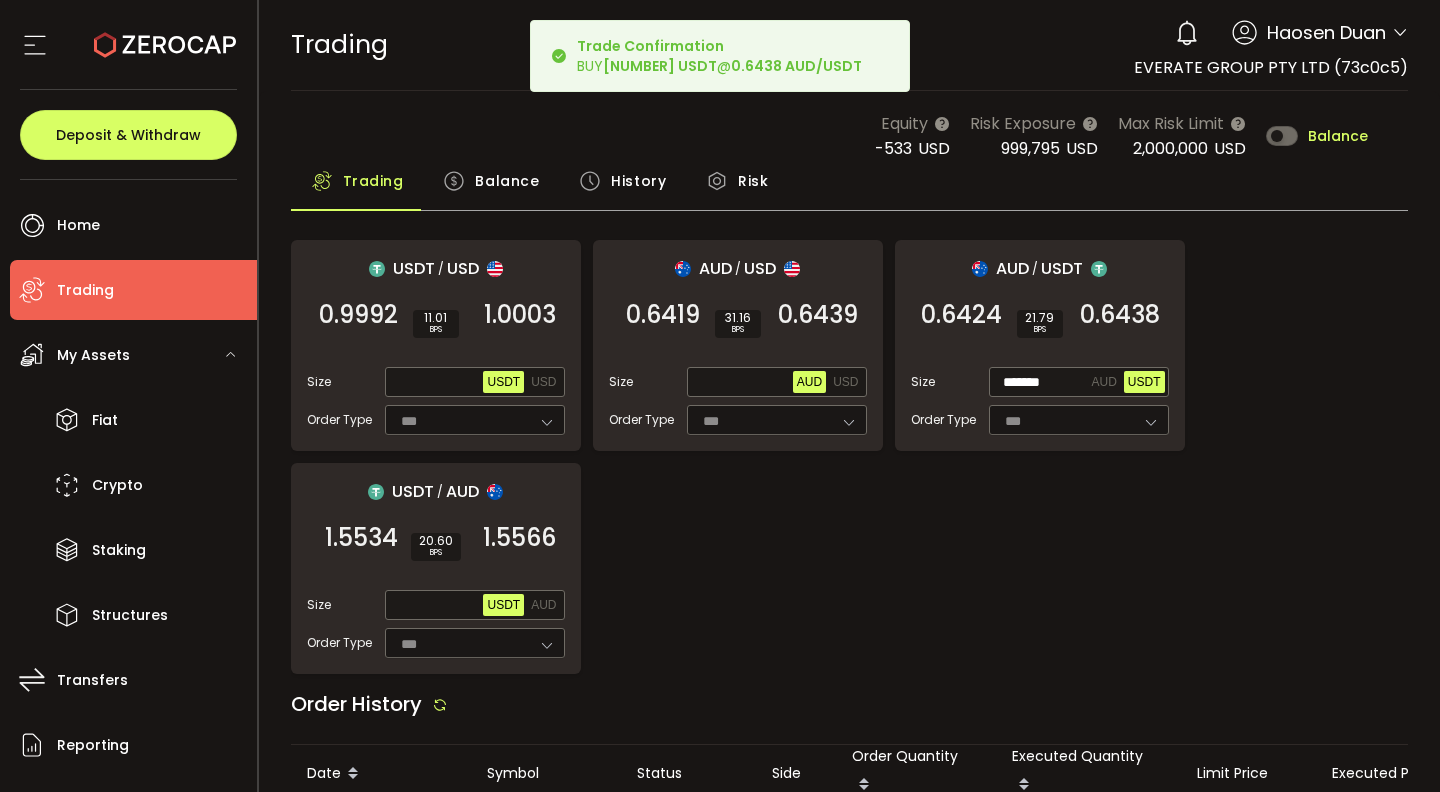 click on "USDT / USD 0.9992    SELL 11.01 BPS 1.0003   BUY Size Max USDT USD Order Type *** FOK AUD / USD 0.6419    SELL 31.16 BPS 0.6439   BUY Size Max AUD USD Order Type *** FOK AUD / USDT 0.6424    SELL 21.79 BPS 0.6438   BUY Size ******* AUD USDT Order Type *** FOK USDT / AUD 1.5534    SELL 20.60 BPS 1.5566   BUY Size Max USDT AUD Order Type *** FOK" at bounding box center [850, 457] 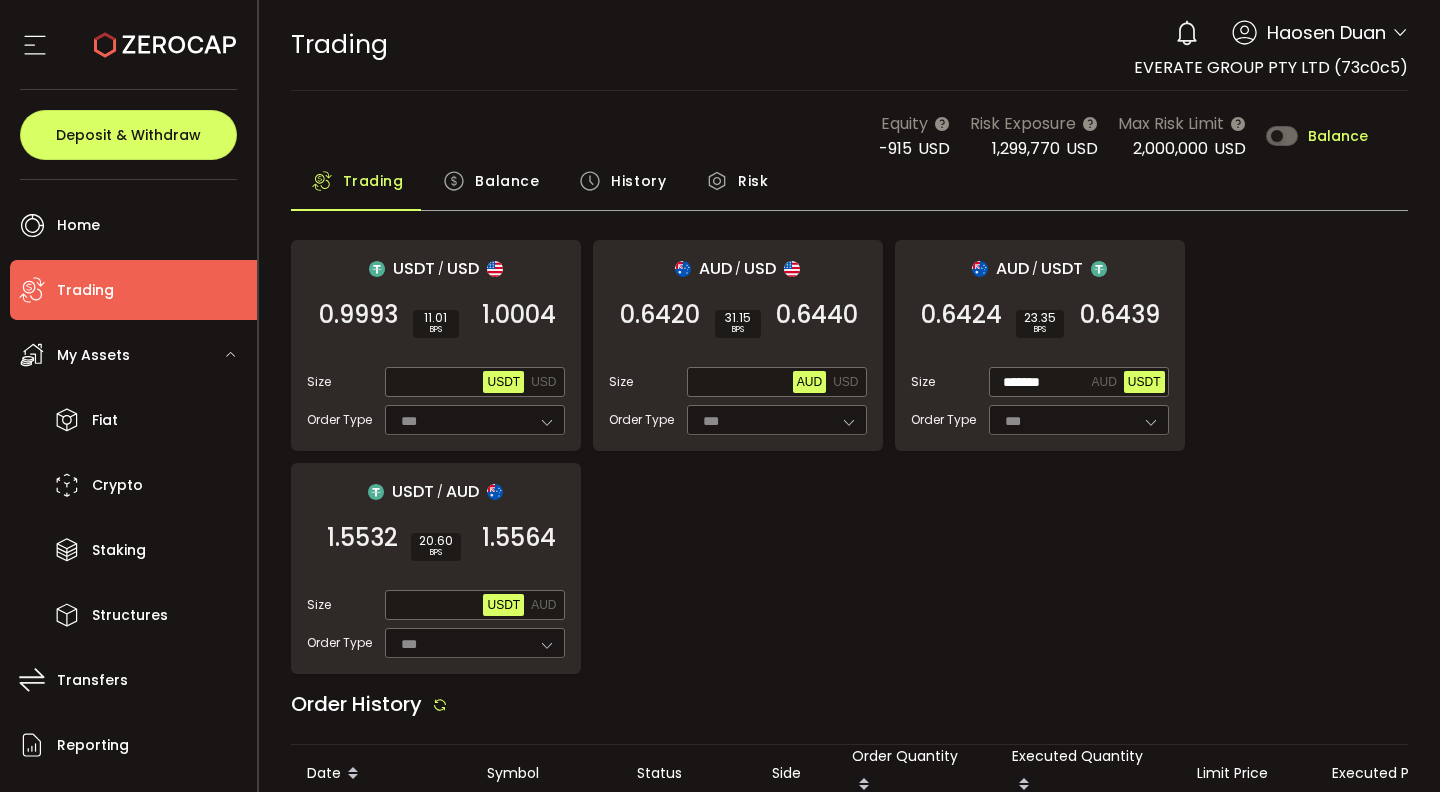 click on "USDT / USD 0.9993    SELL 11.01 BPS 1.0004   BUY Size Max USDT USD Order Type *** FOK AUD / USD 0.6420    SELL 31.15 BPS 0.6440   BUY Size Max AUD USD Order Type *** FOK AUD / USDT 0.6424    SELL 23.35 BPS 0.6439   BUY Size ******* AUD USDT Order Type *** FOK USDT / AUD 1.5532    SELL 20.60 BPS 1.5564   BUY Size Max USDT AUD Order Type *** FOK" at bounding box center (850, 457) 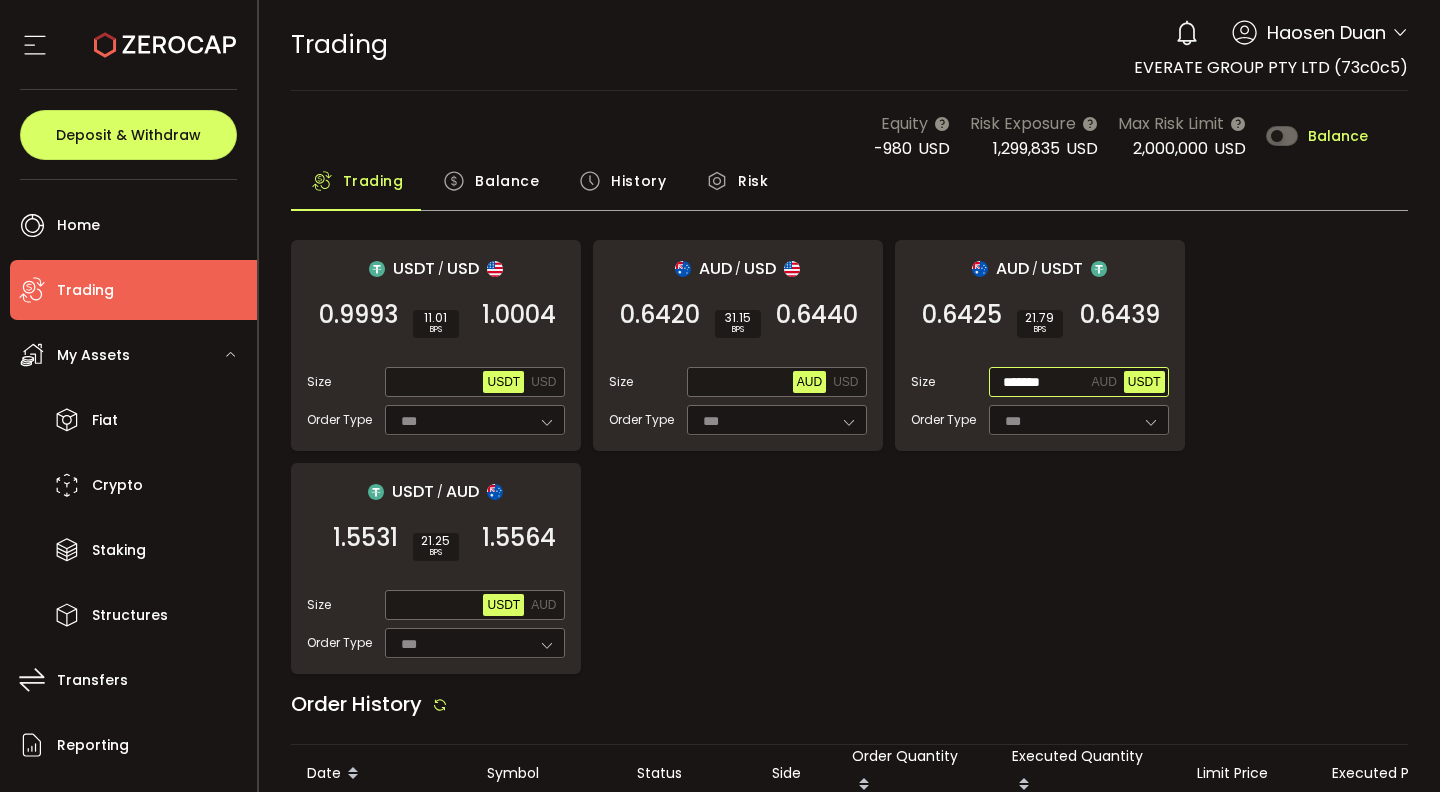 drag, startPoint x: 1064, startPoint y: 383, endPoint x: 966, endPoint y: 382, distance: 98.005104 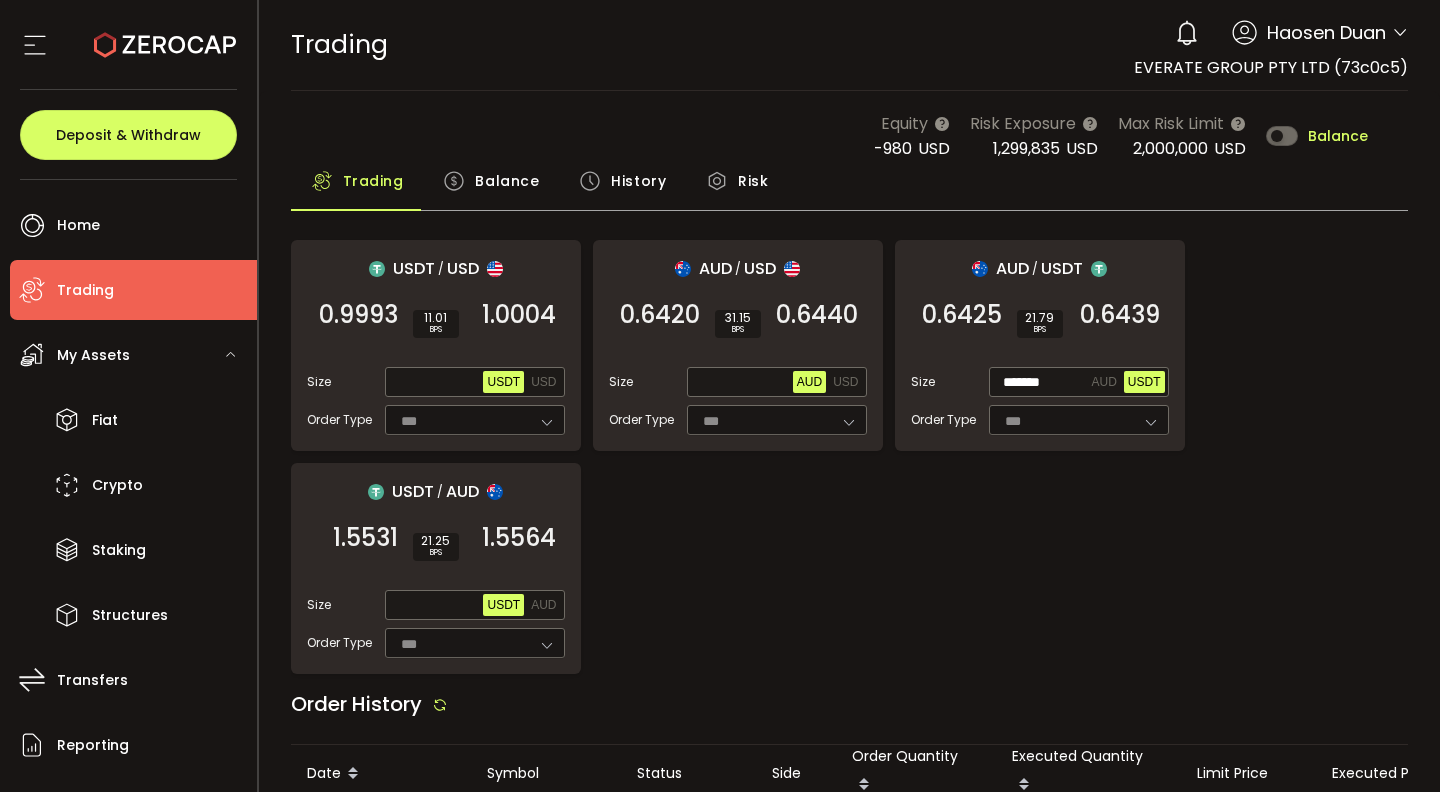 click on "USDT / USD 0.9993    SELL 11.01 BPS 1.0004   BUY Size Max USDT USD Order Type *** FOK AUD / USD 0.6420    SELL 31.15 BPS 0.6440   BUY Size Max AUD USD Order Type *** FOK AUD / USDT 0.6425    SELL 21.79 BPS 0.6439   BUY Size ******* AUD USDT Order Type *** FOK USDT / AUD 1.5531    SELL 21.25 BPS 1.5564   BUY Size Max USDT AUD Order Type *** FOK" at bounding box center [850, 457] 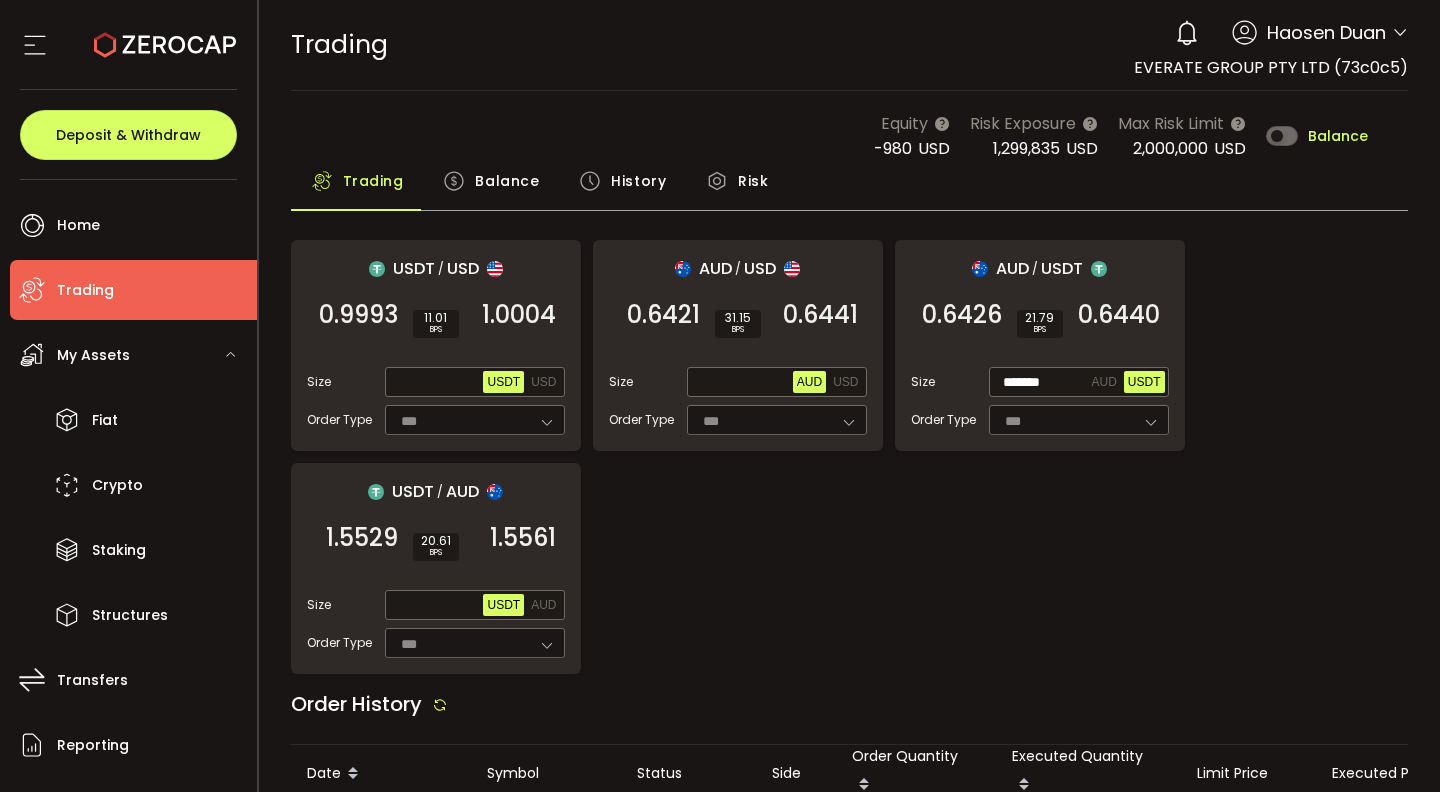 click on "Balance" at bounding box center (507, 181) 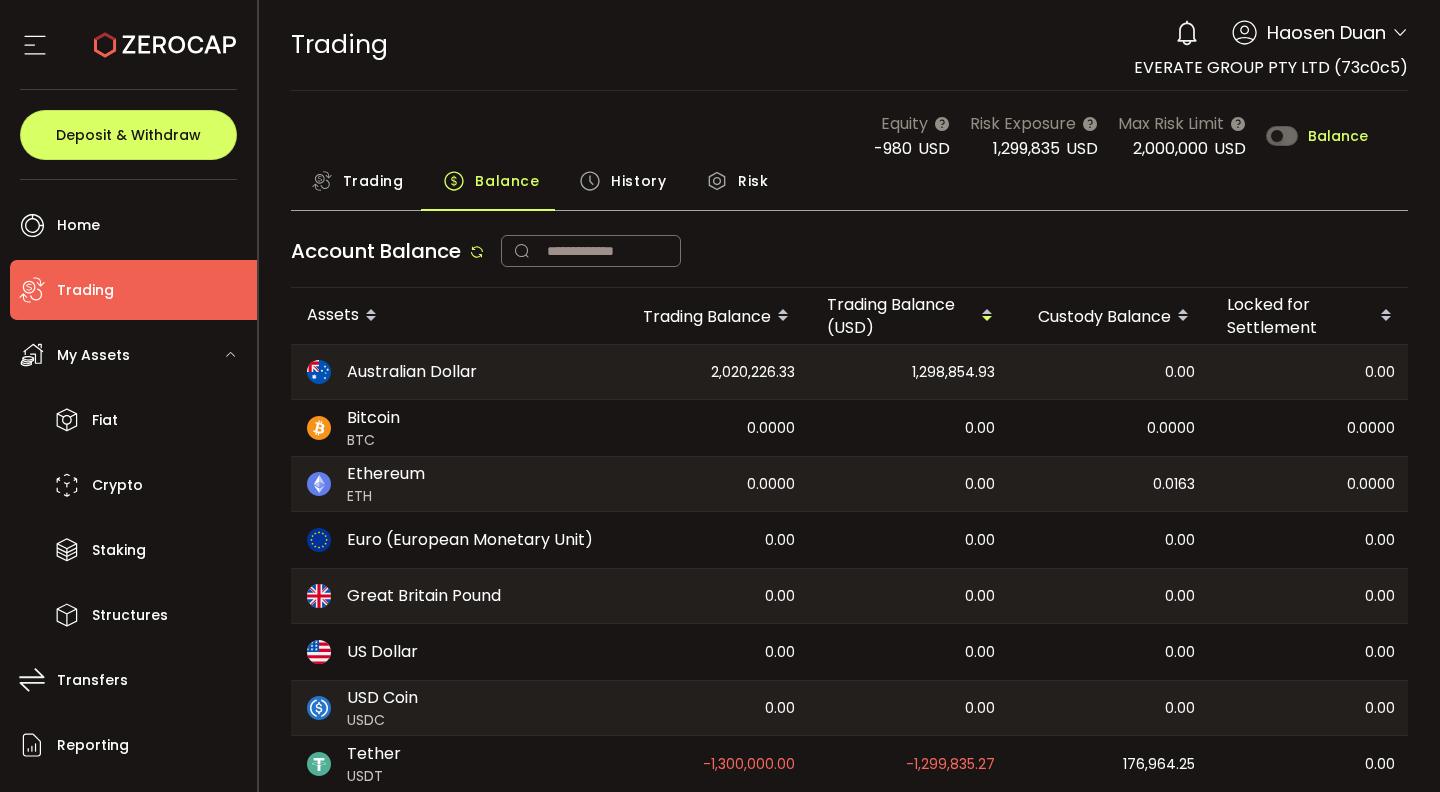 click on "Equity
-980
USD Risk Exposure
1,299,835
USD Max Risk Limit
2,000,000
USD Balance" at bounding box center [850, 136] 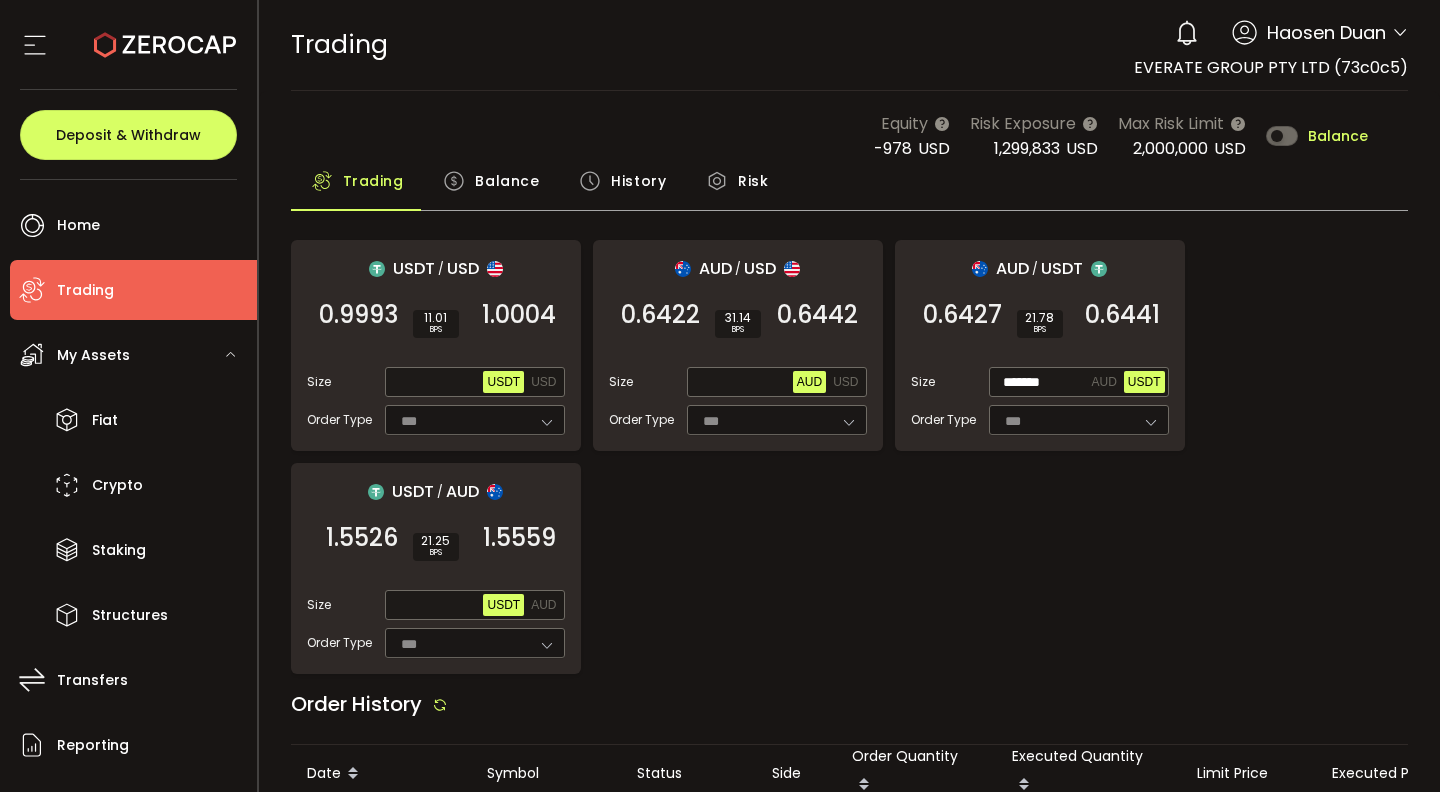 click on "Balance" at bounding box center [507, 181] 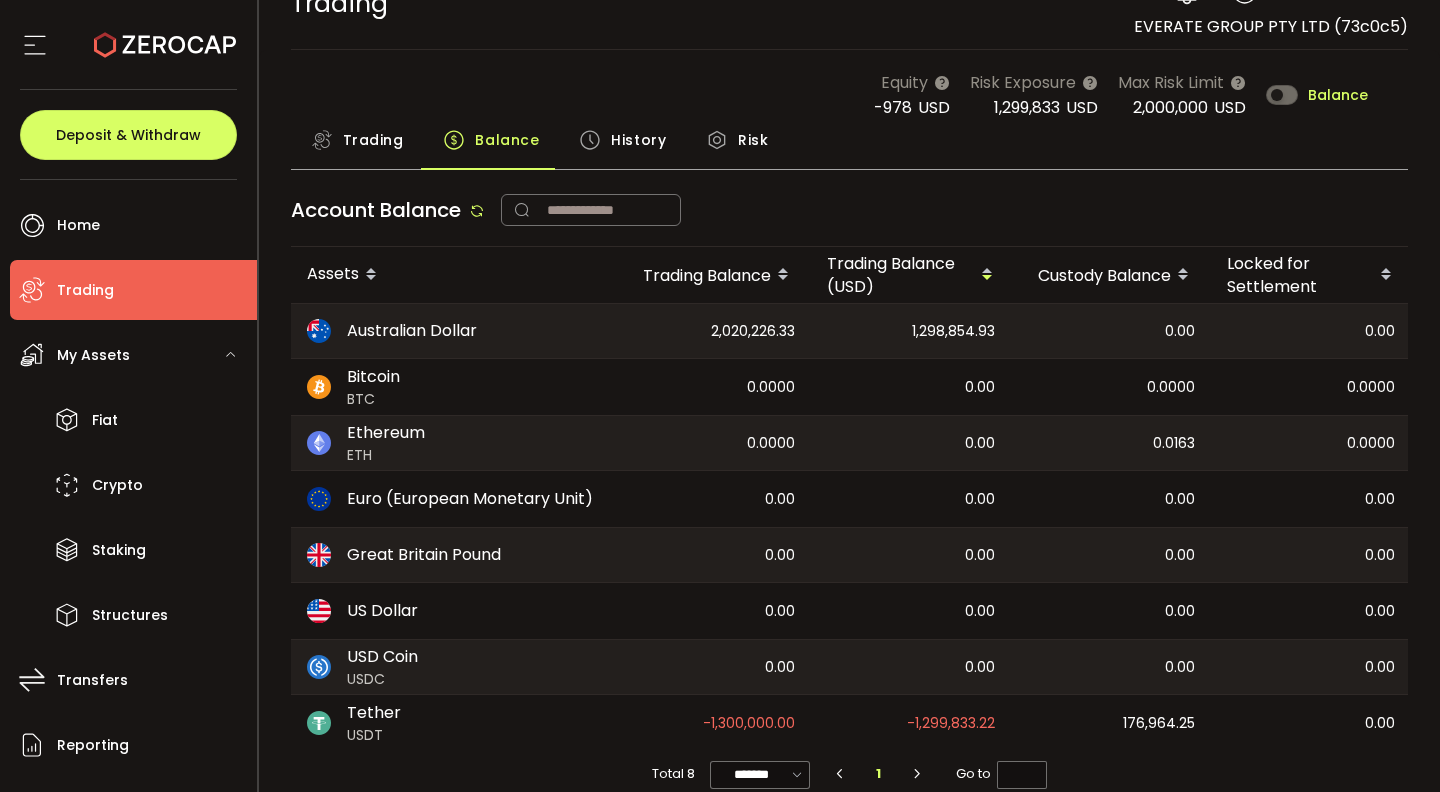 scroll, scrollTop: 73, scrollLeft: 0, axis: vertical 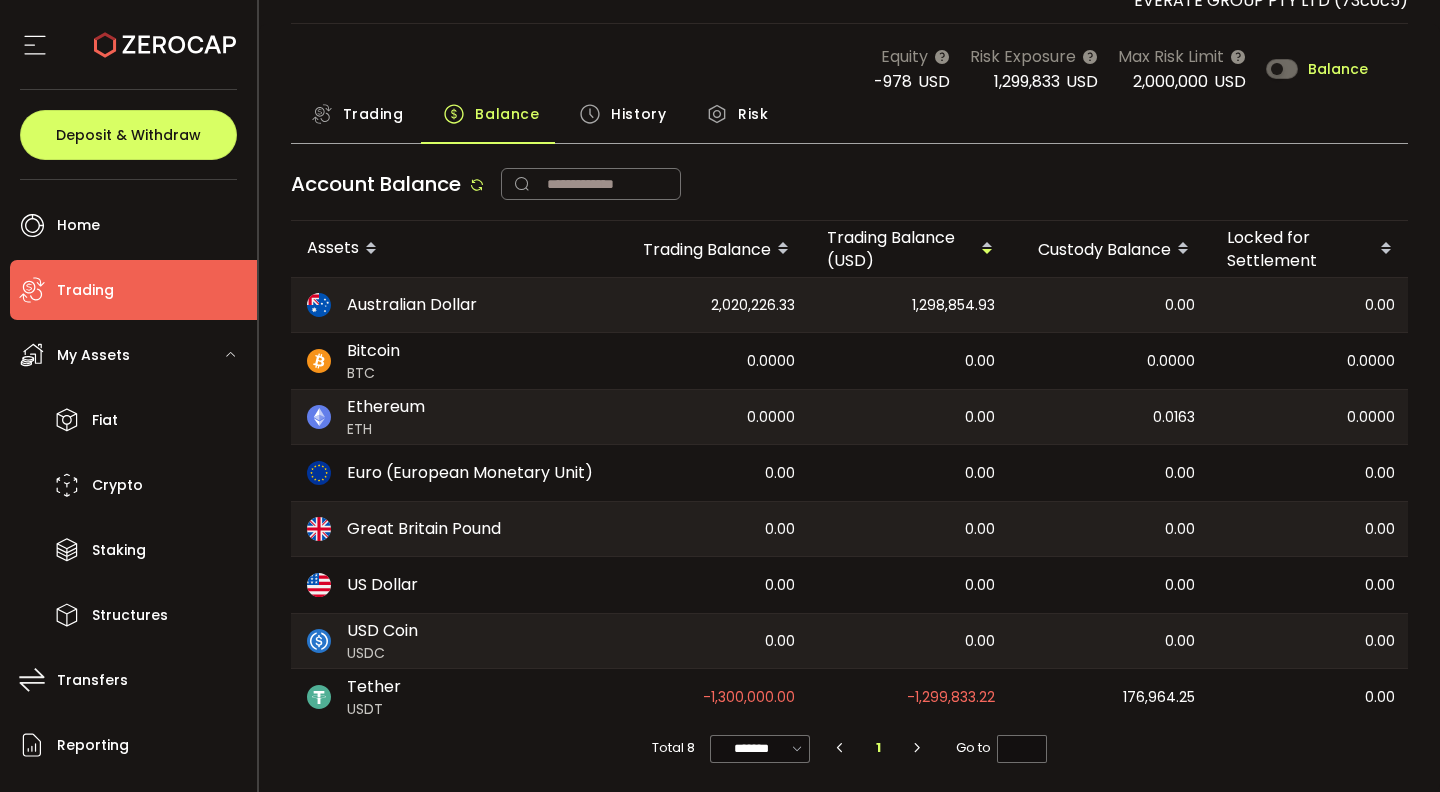 click on "Trading" at bounding box center (373, 114) 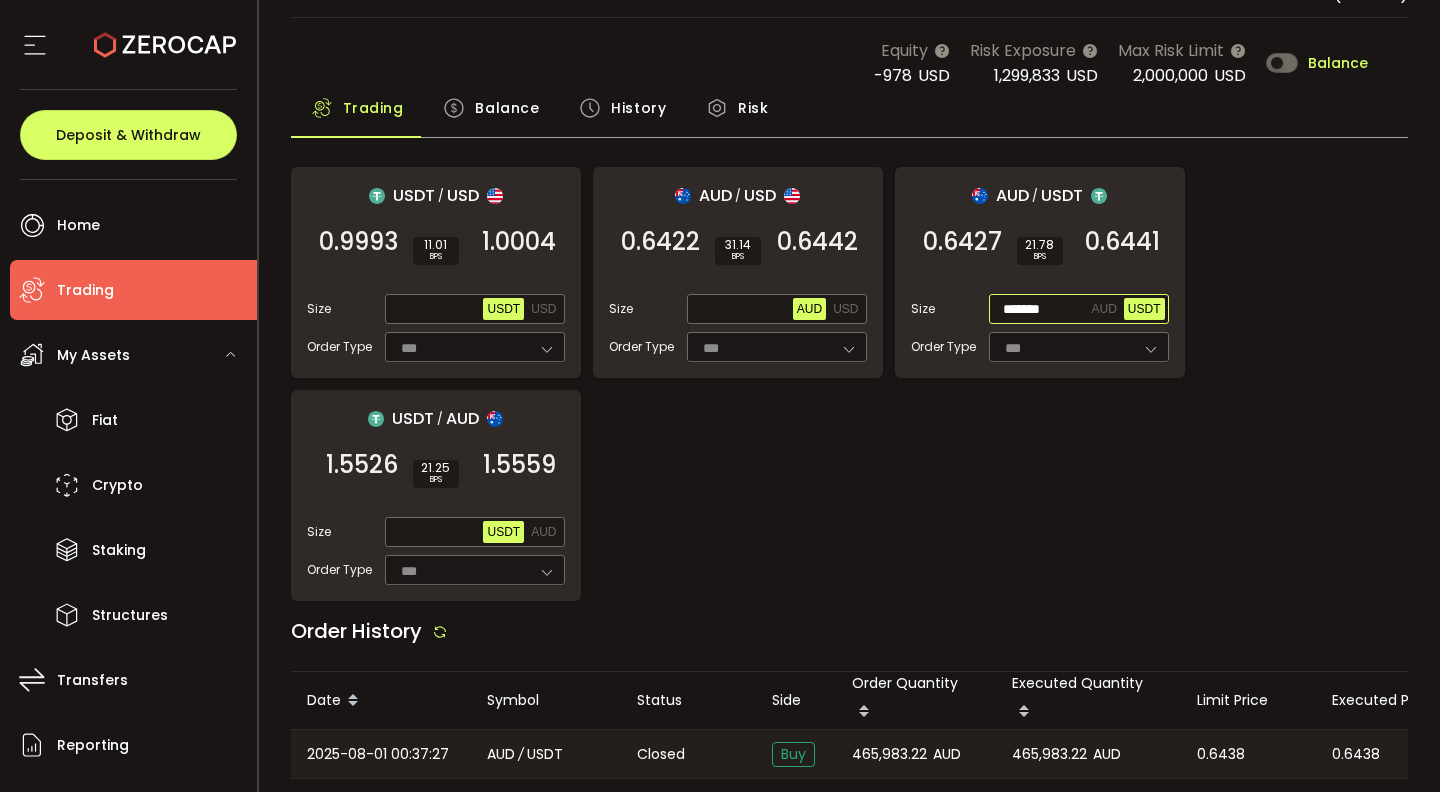 drag, startPoint x: 1019, startPoint y: 307, endPoint x: 974, endPoint y: 307, distance: 45 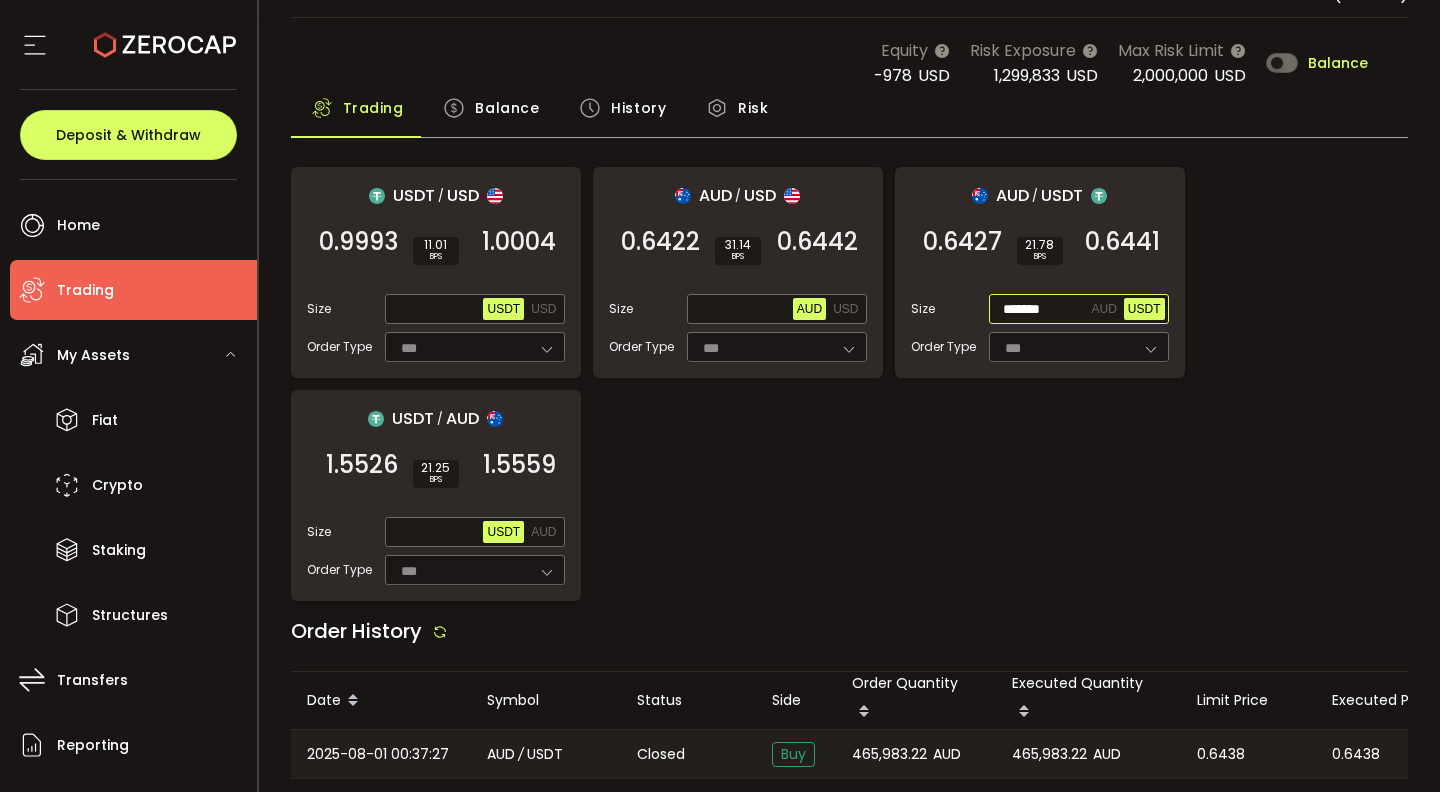 type on "*******" 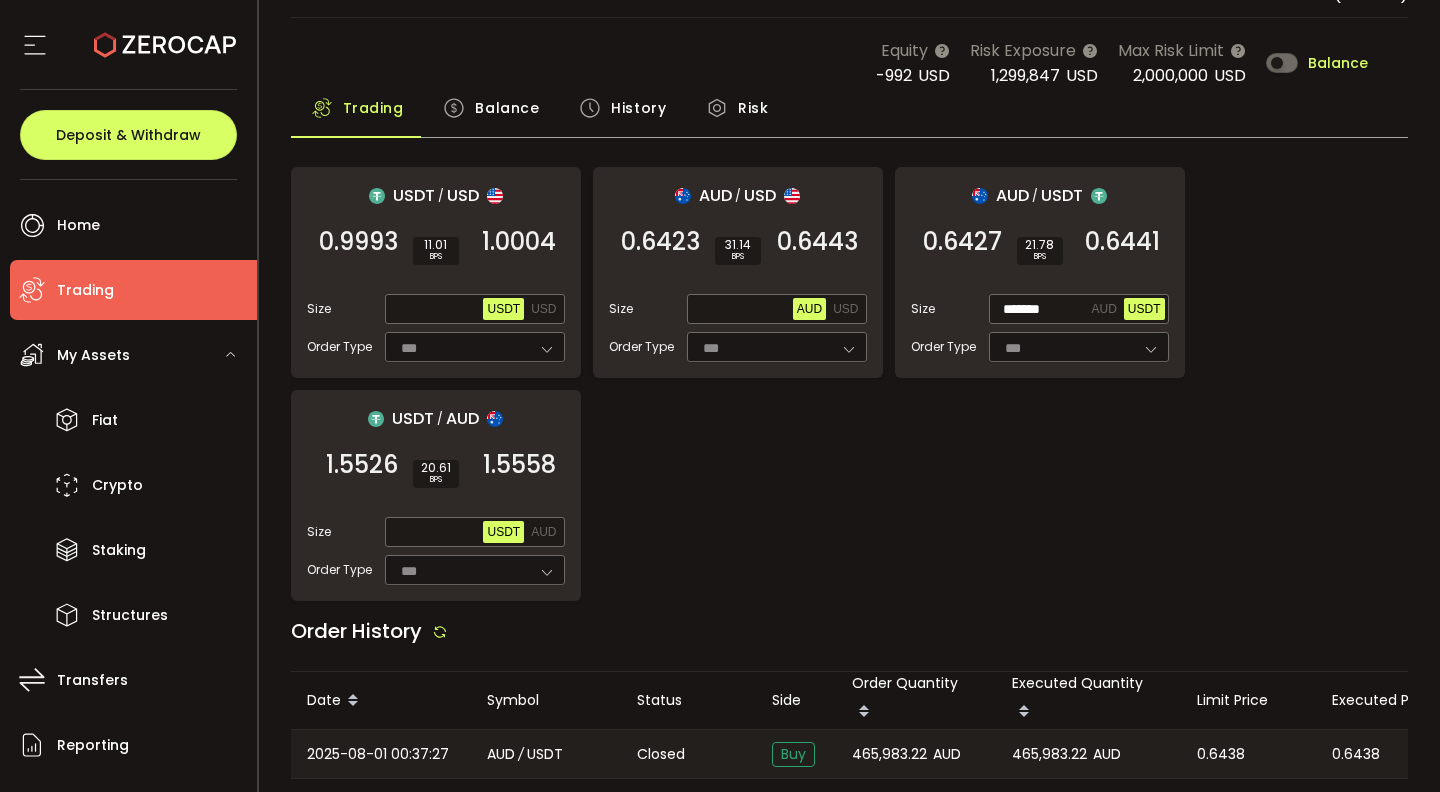 click on "Balance" at bounding box center [507, 108] 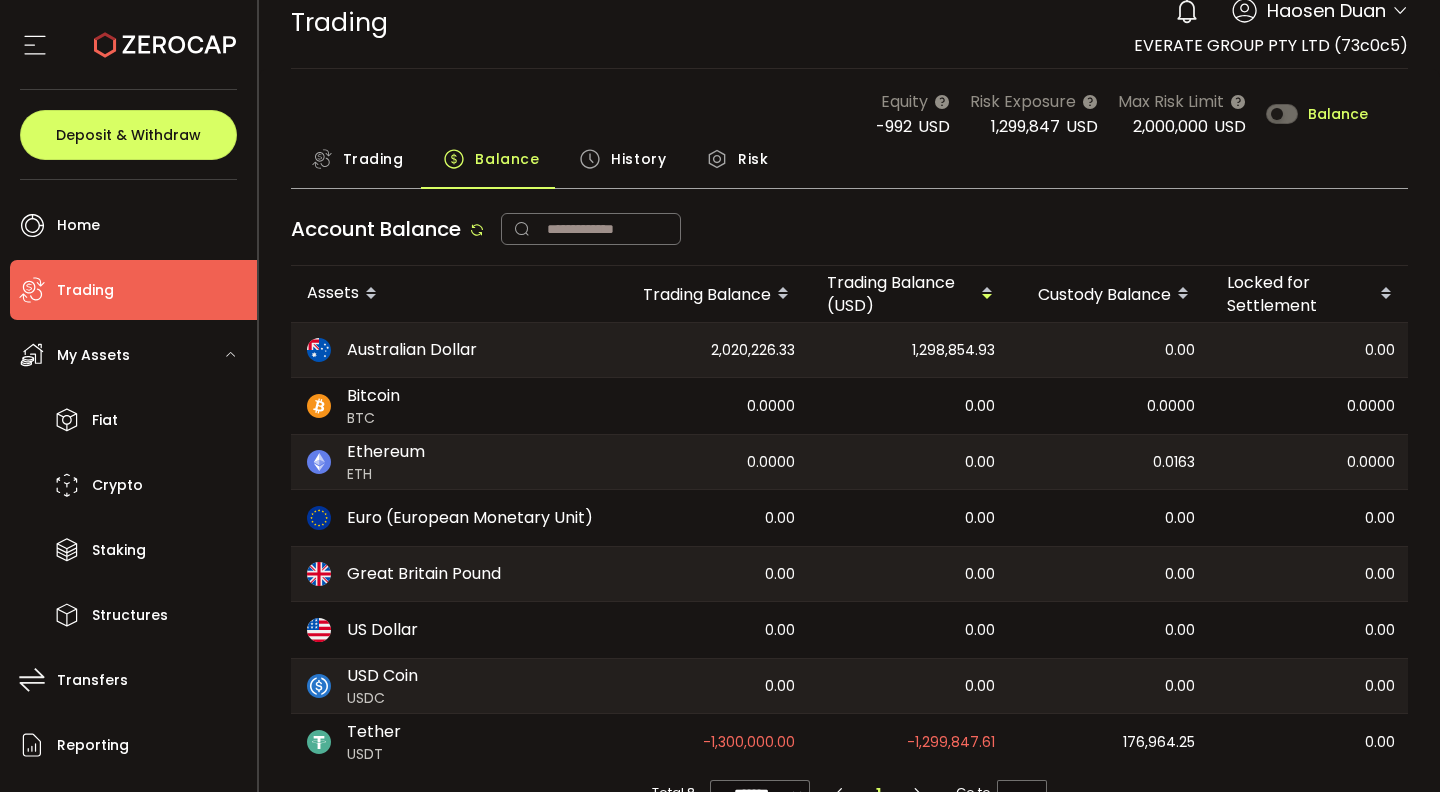scroll, scrollTop: 73, scrollLeft: 0, axis: vertical 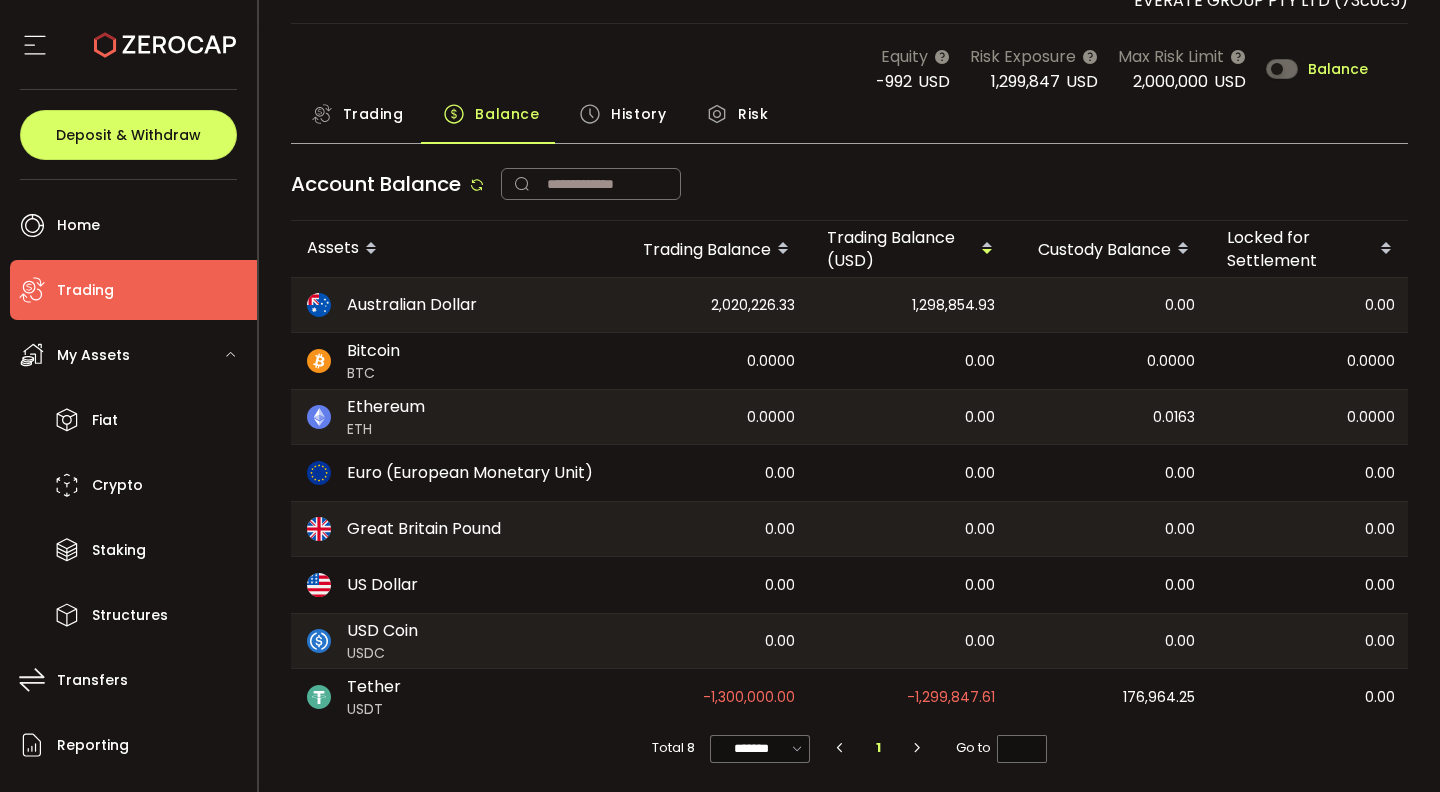 click on "History" at bounding box center [638, 114] 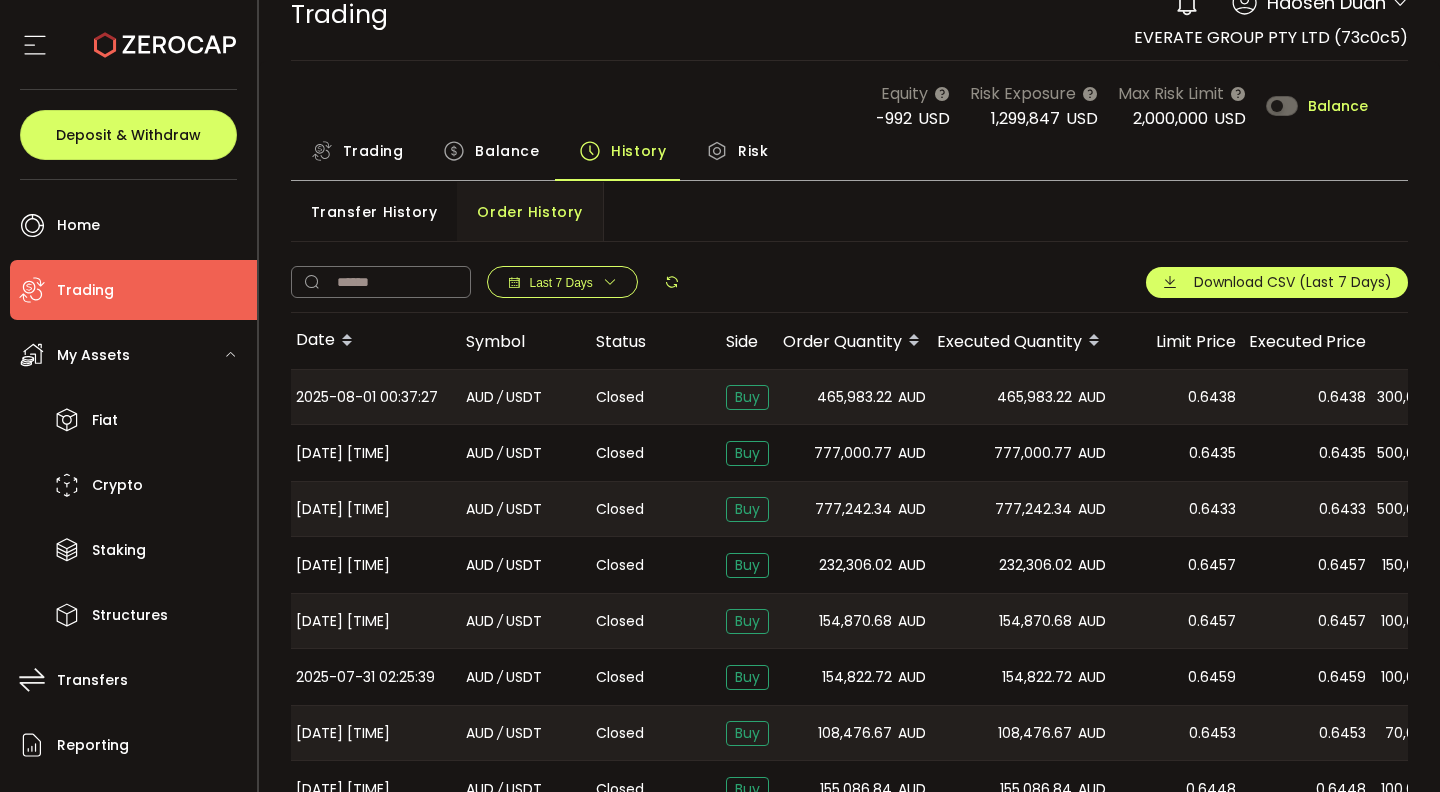 scroll, scrollTop: 28, scrollLeft: 0, axis: vertical 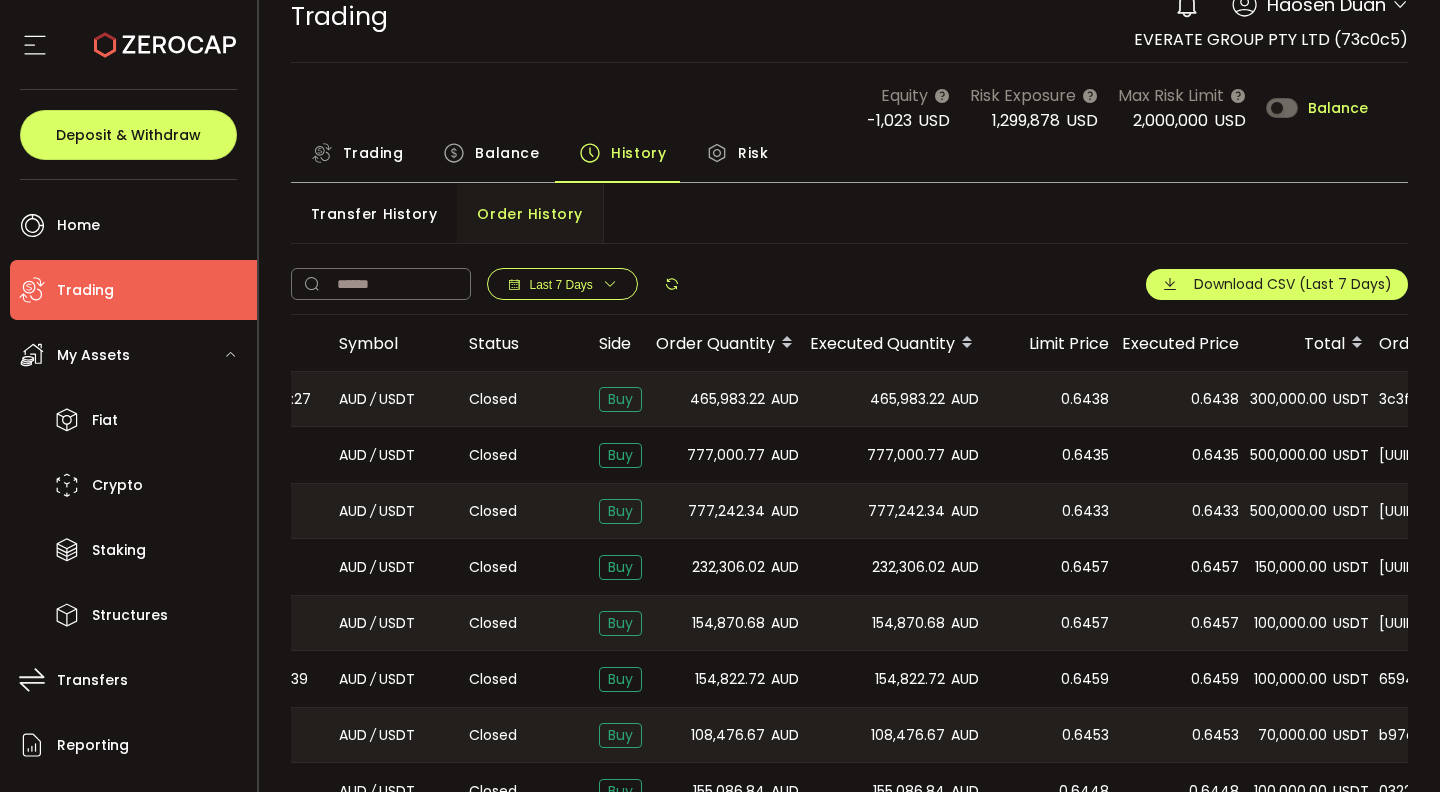 click on "Trading" at bounding box center (357, 158) 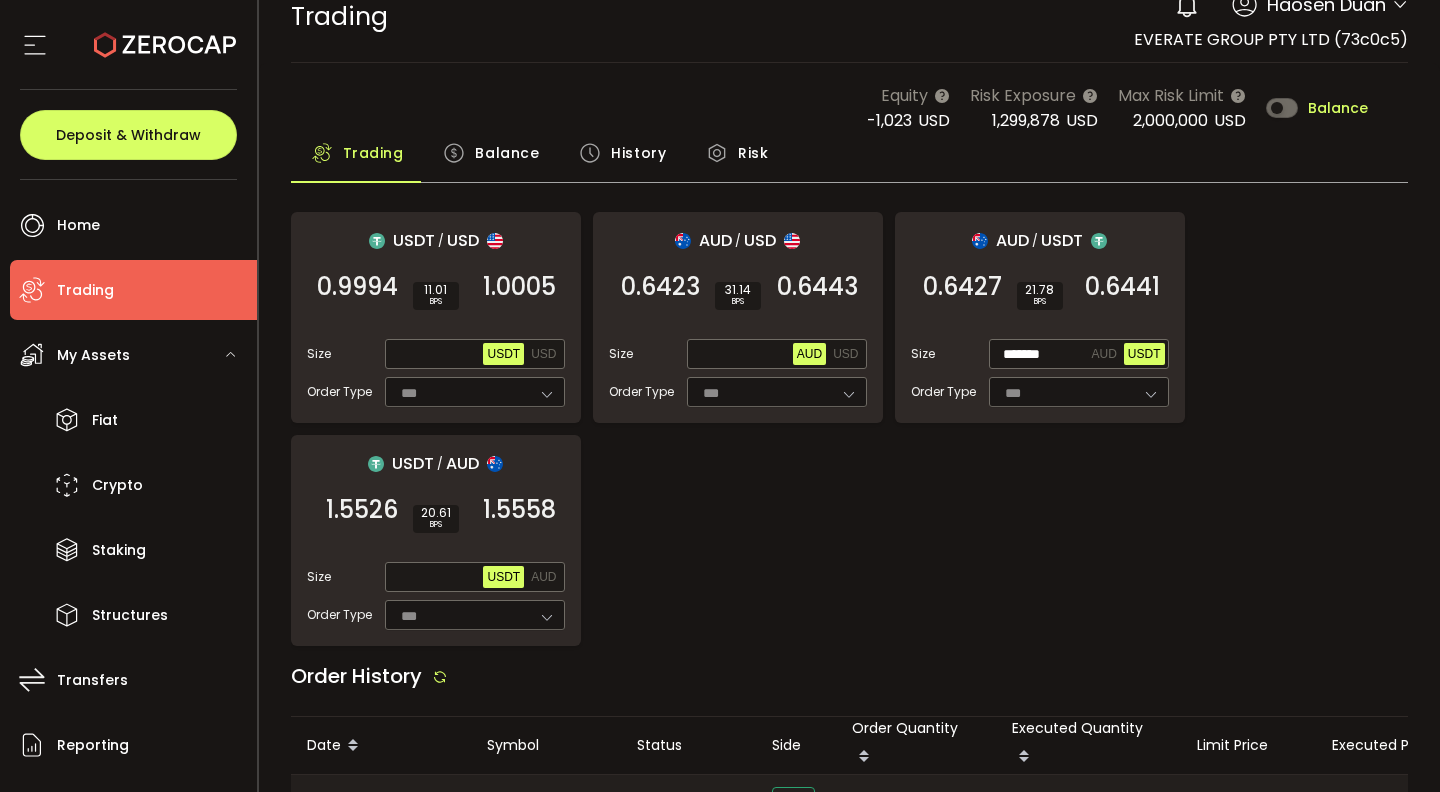 click on "USDT / USD 0.9994    SELL 11.01 BPS 1.0005   BUY Size Max USDT USD Order Type *** FOK AUD / USD 0.6423    SELL 31.14 BPS 0.6443   BUY Size Max AUD USD Order Type *** FOK AUD / USDT 0.6427    SELL 21.78 BPS 0.6441   BUY Size ******* AUD USDT Order Type *** FOK USDT / AUD 1.5526    SELL 20.61 BPS 1.5558   BUY Size Max USDT AUD Order Type *** FOK" at bounding box center [850, 429] 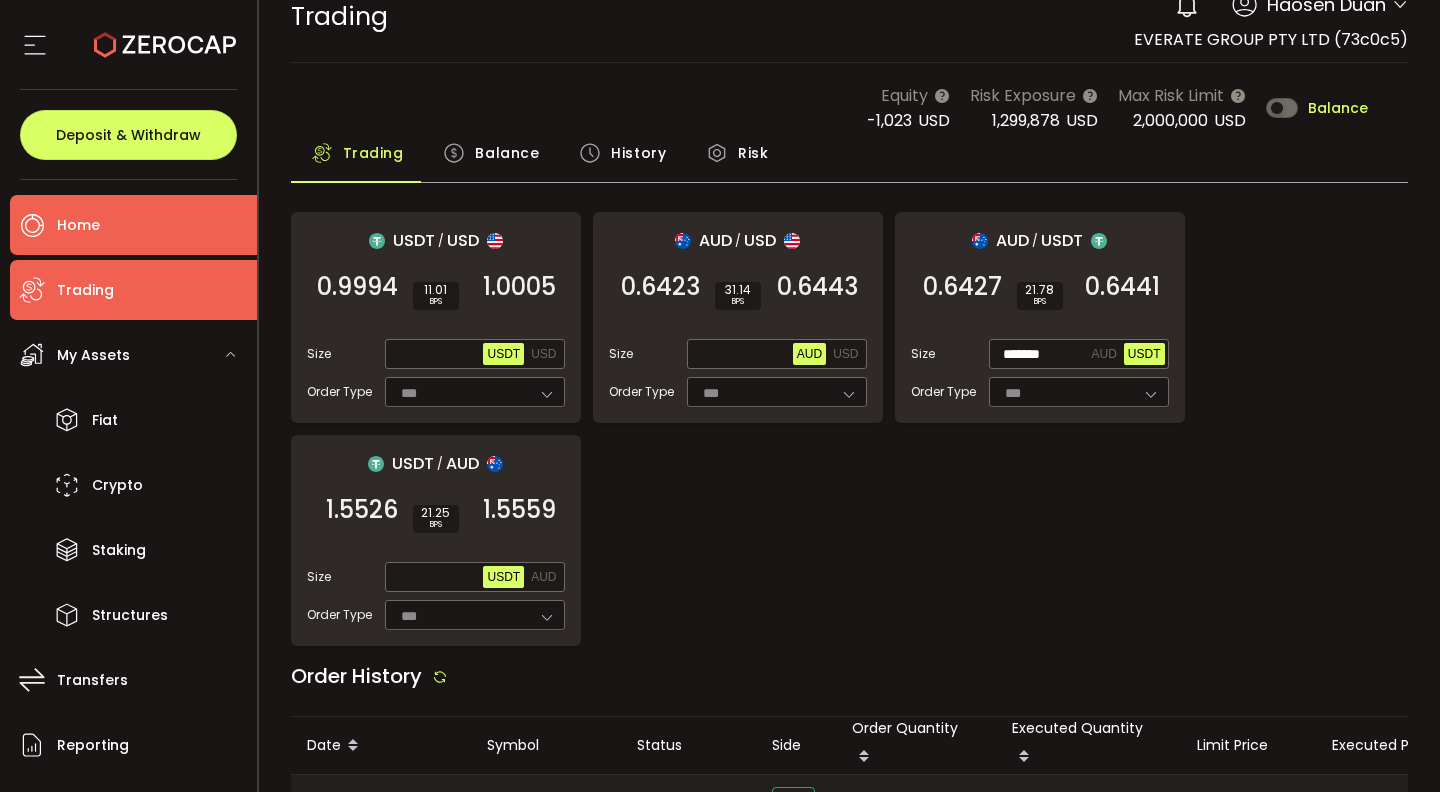 click on "Home" at bounding box center (133, 225) 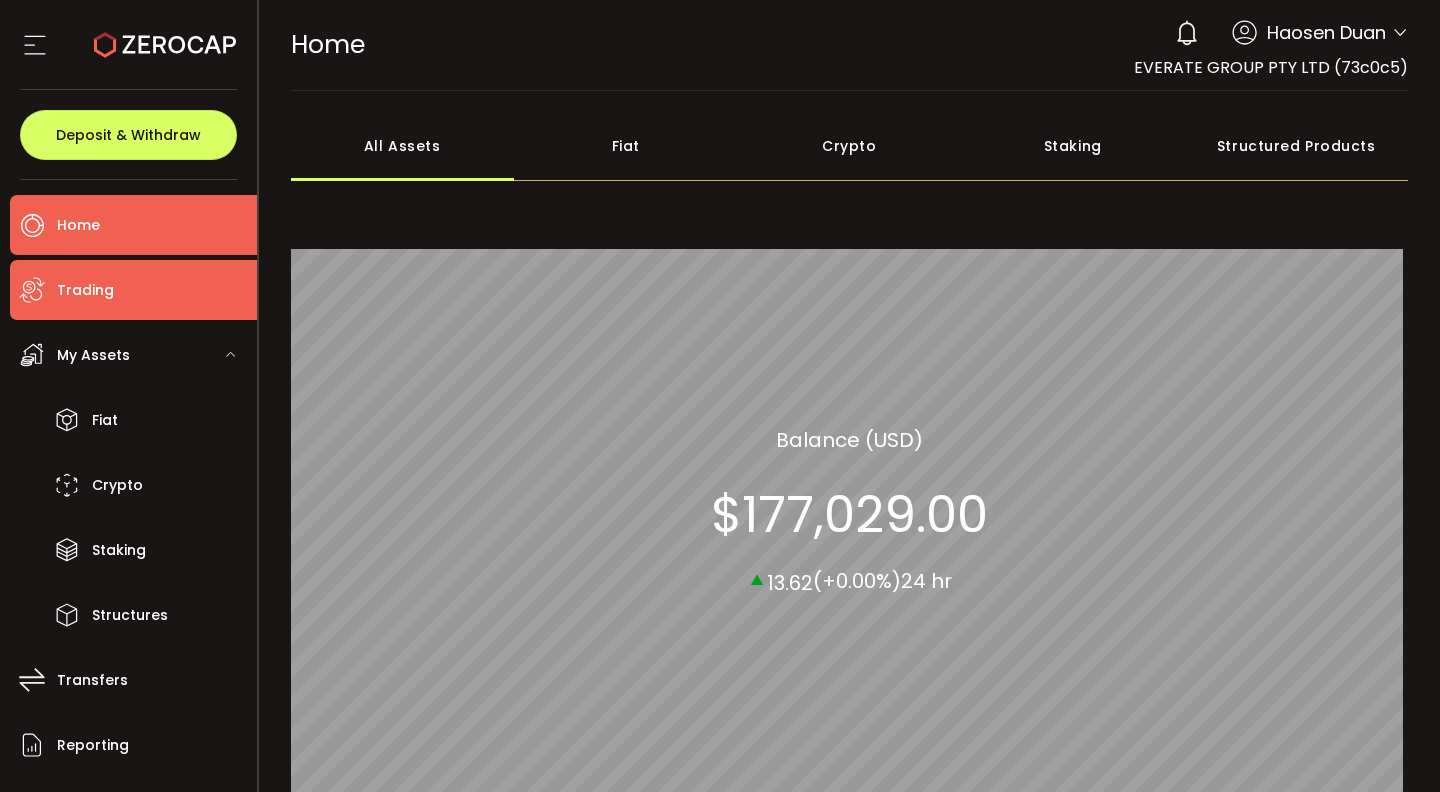 click on "Trading" at bounding box center (133, 290) 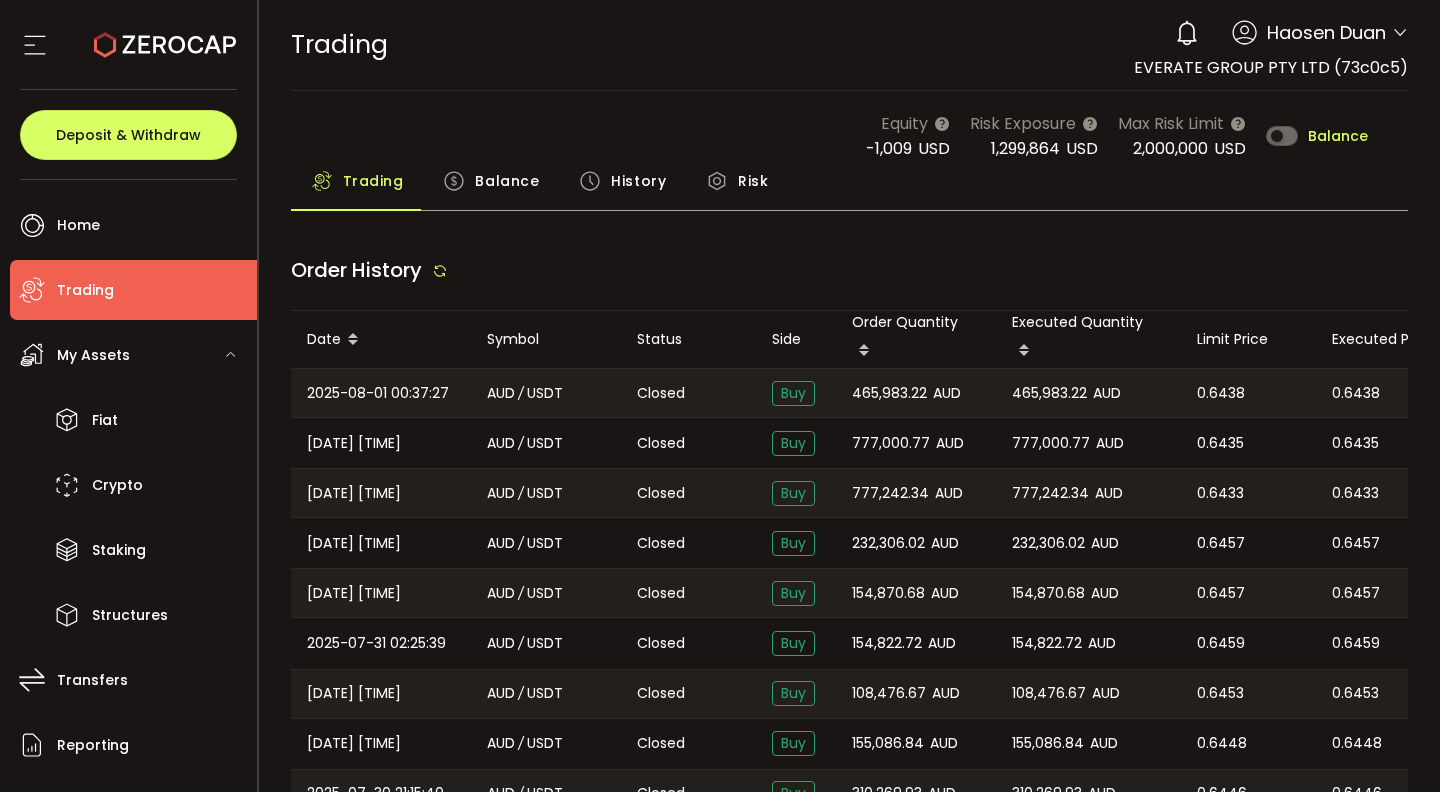 type on "***" 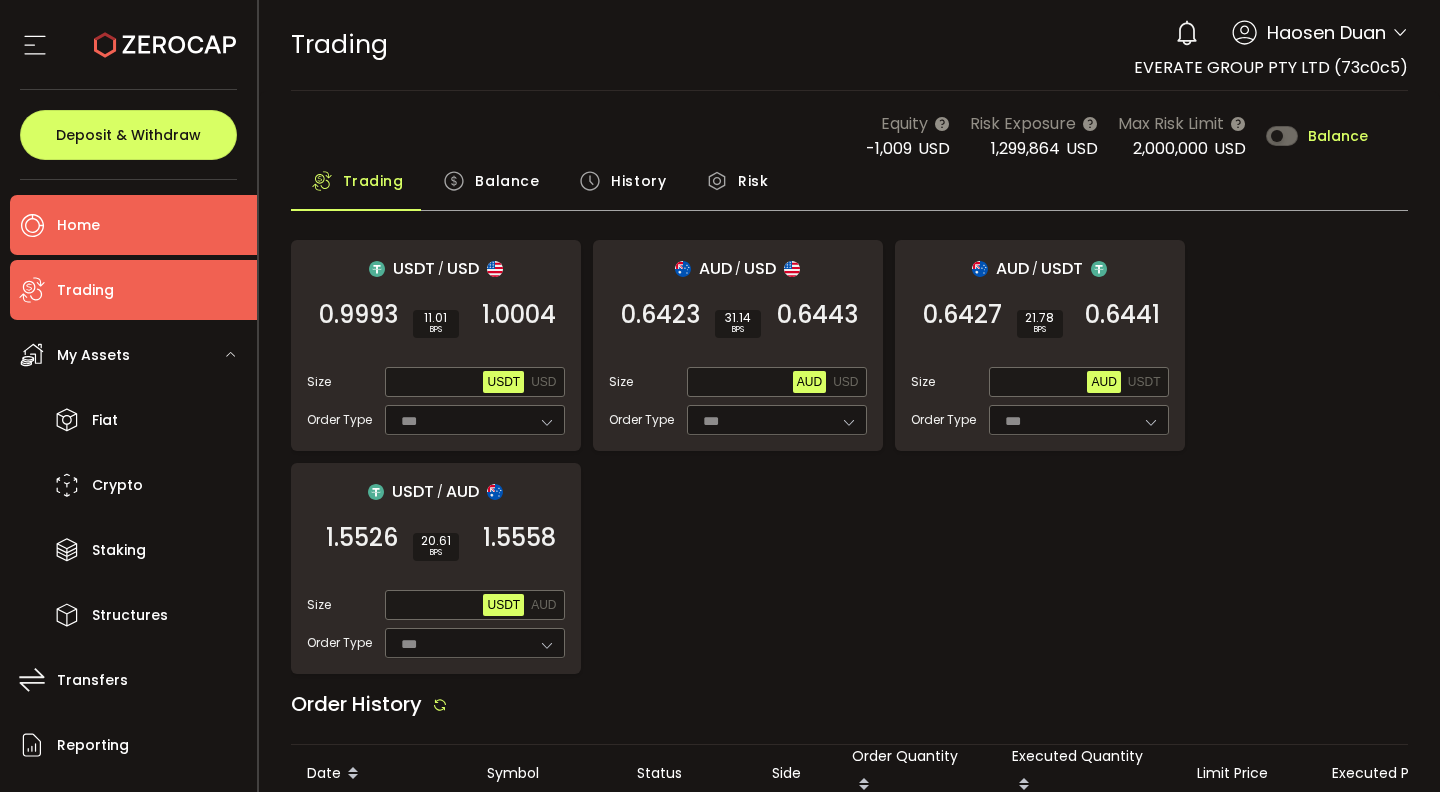 click on "Home" at bounding box center [133, 225] 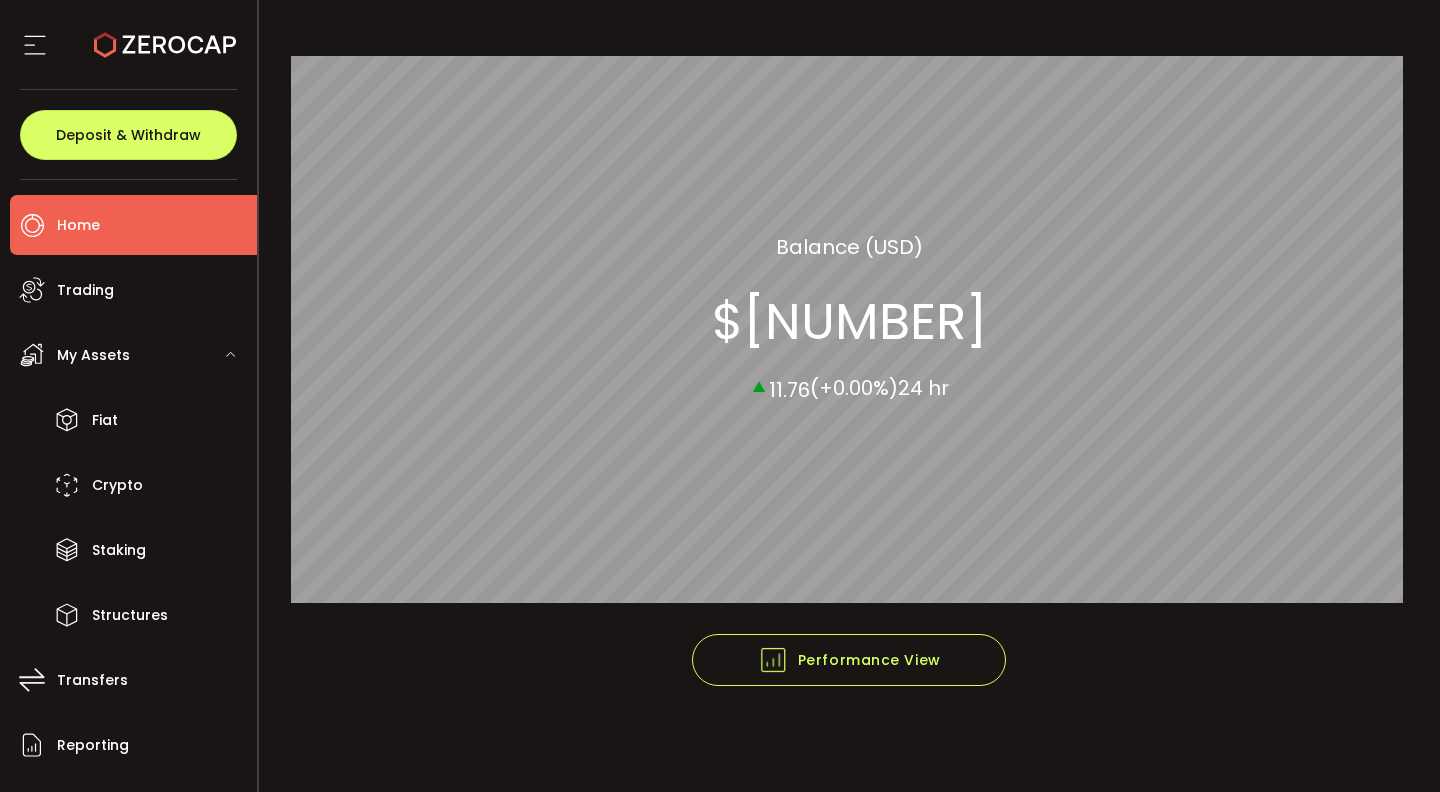scroll, scrollTop: 0, scrollLeft: 0, axis: both 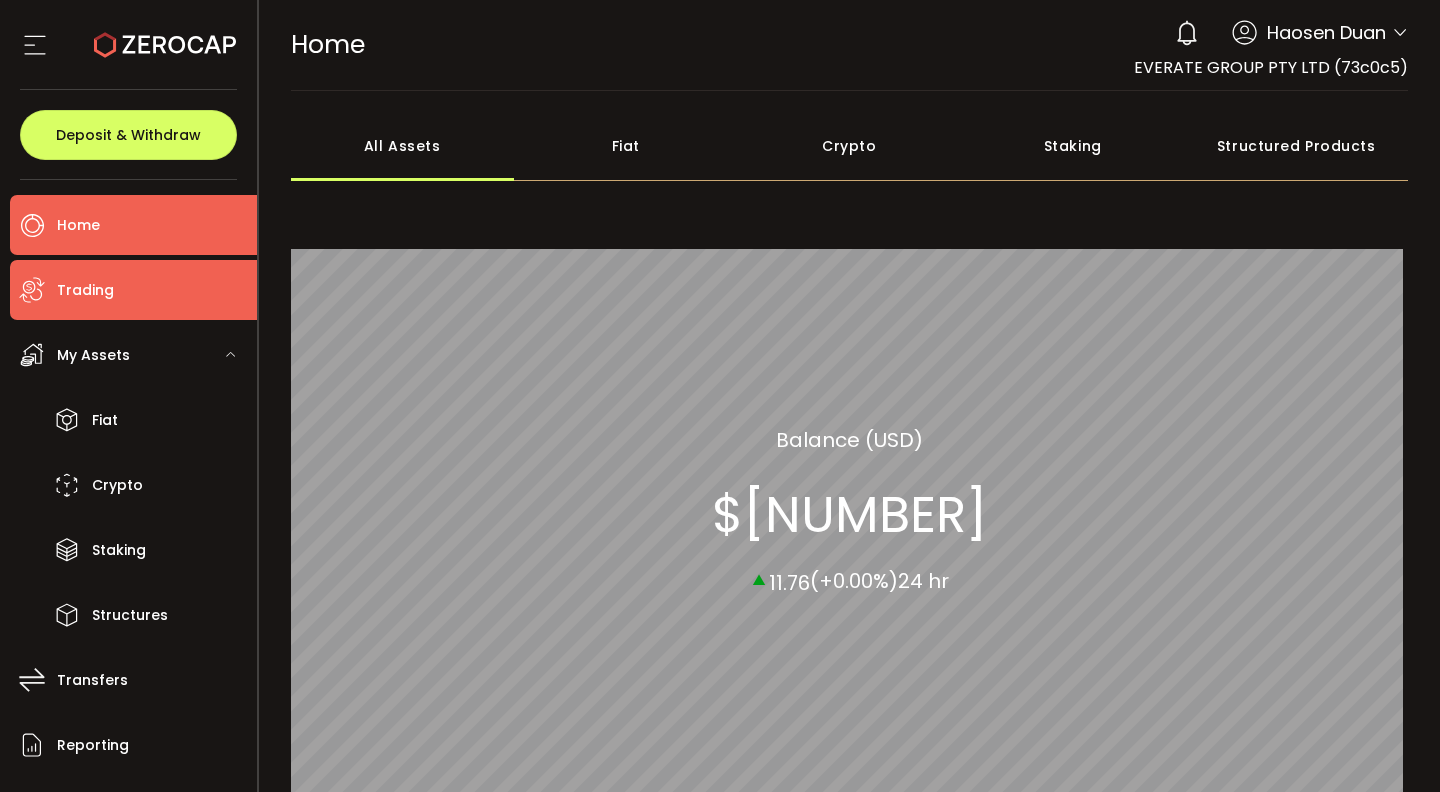 click on "Trading" at bounding box center (133, 290) 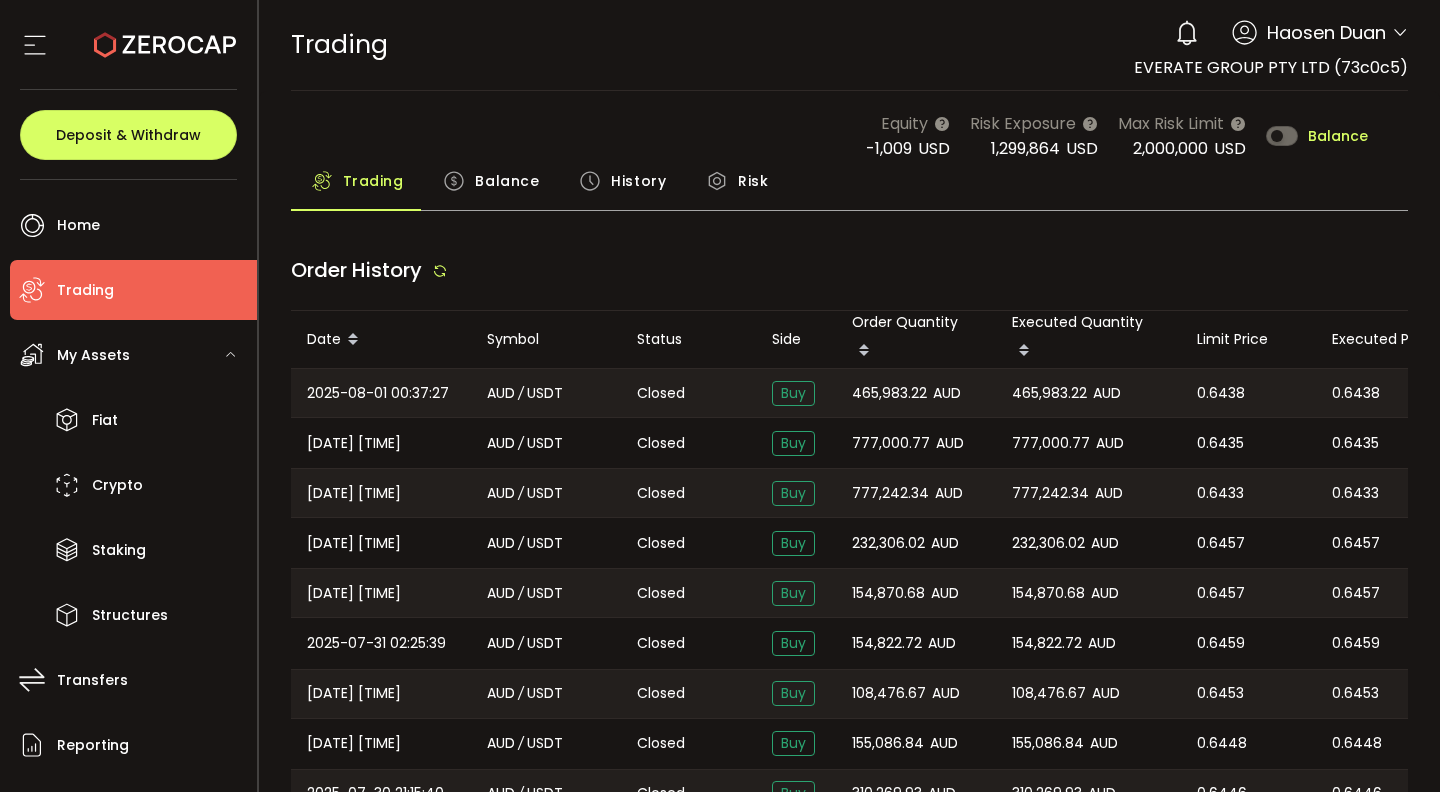 type on "***" 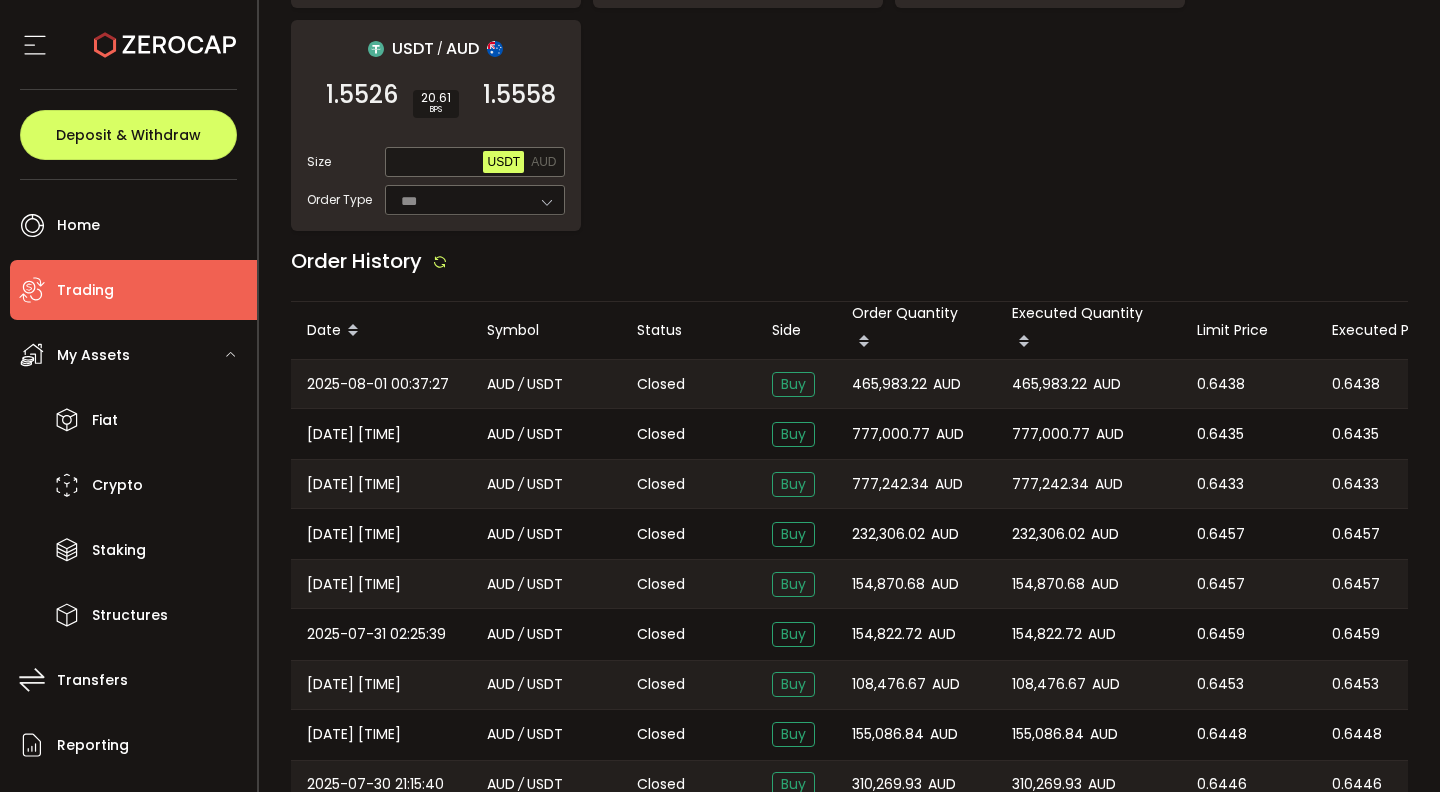 scroll, scrollTop: 26, scrollLeft: 0, axis: vertical 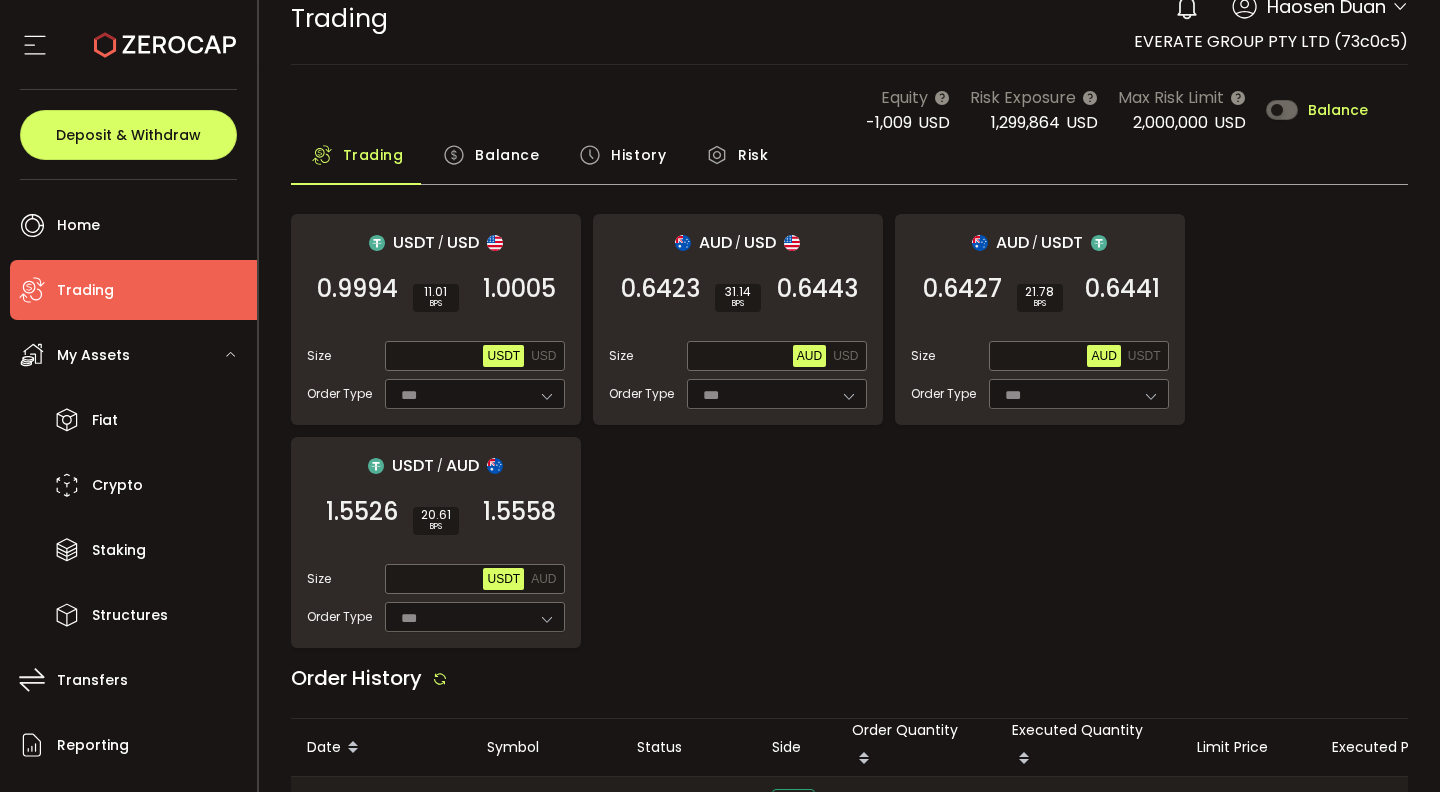 click on "Balance" at bounding box center [507, 155] 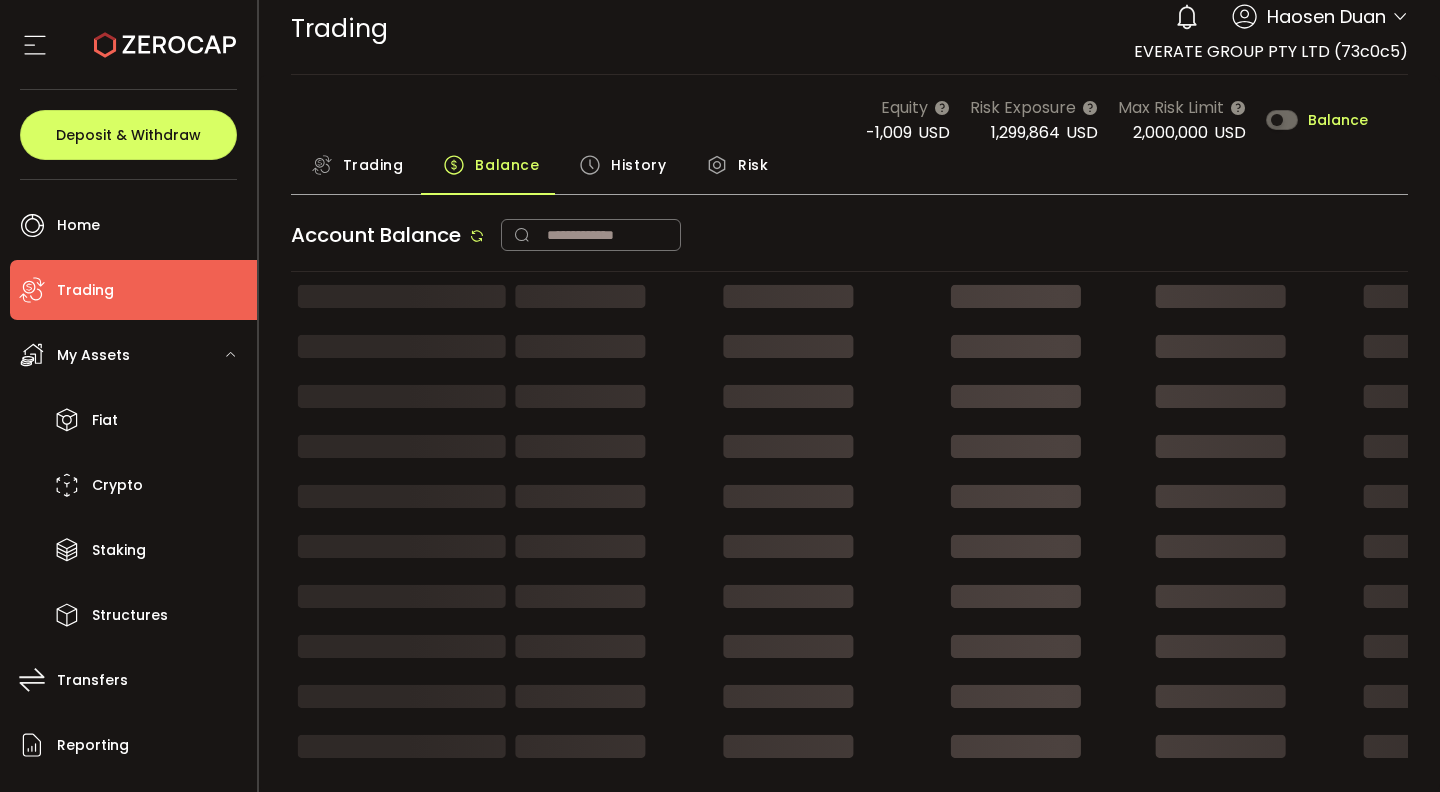 scroll, scrollTop: 0, scrollLeft: 0, axis: both 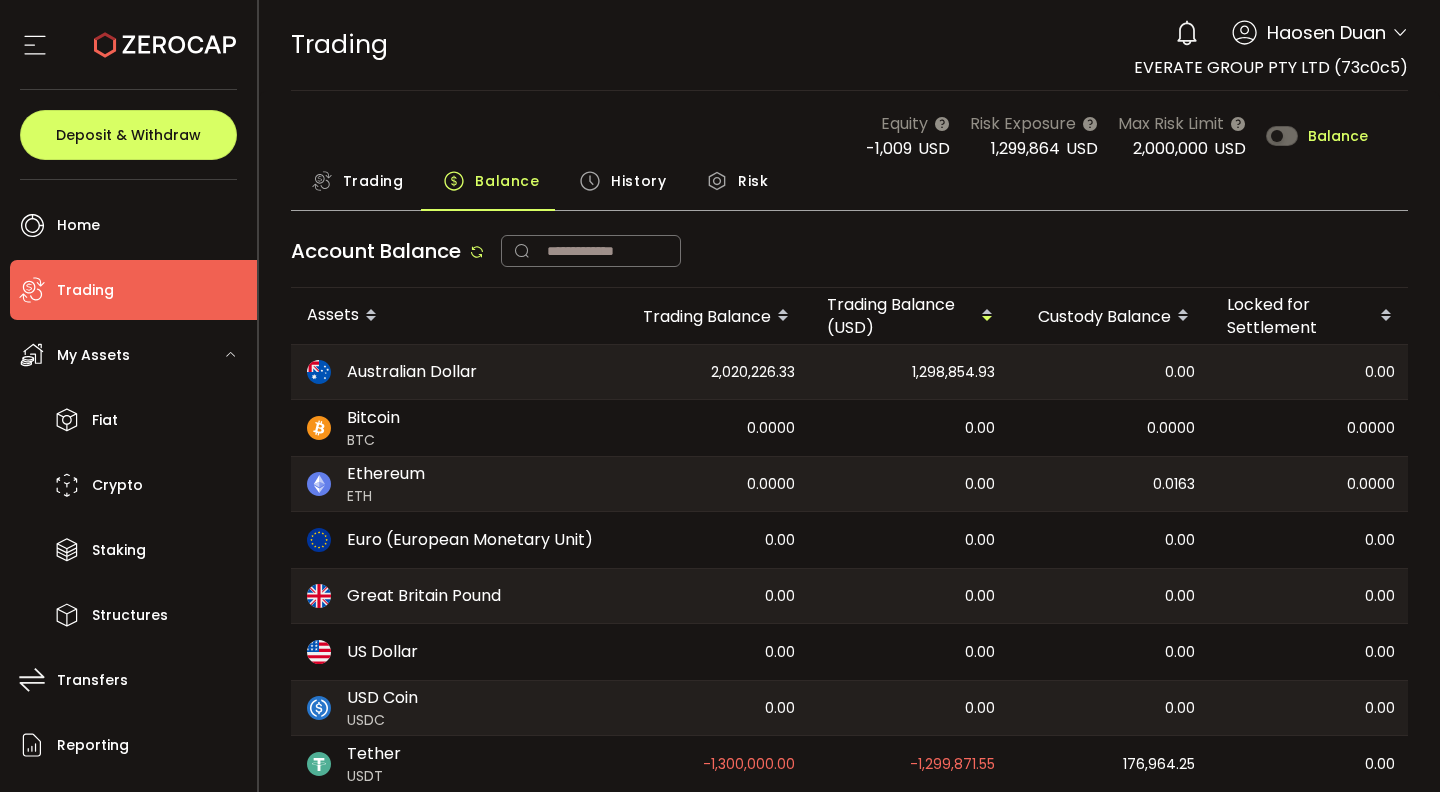 click on "Trading" at bounding box center [373, 181] 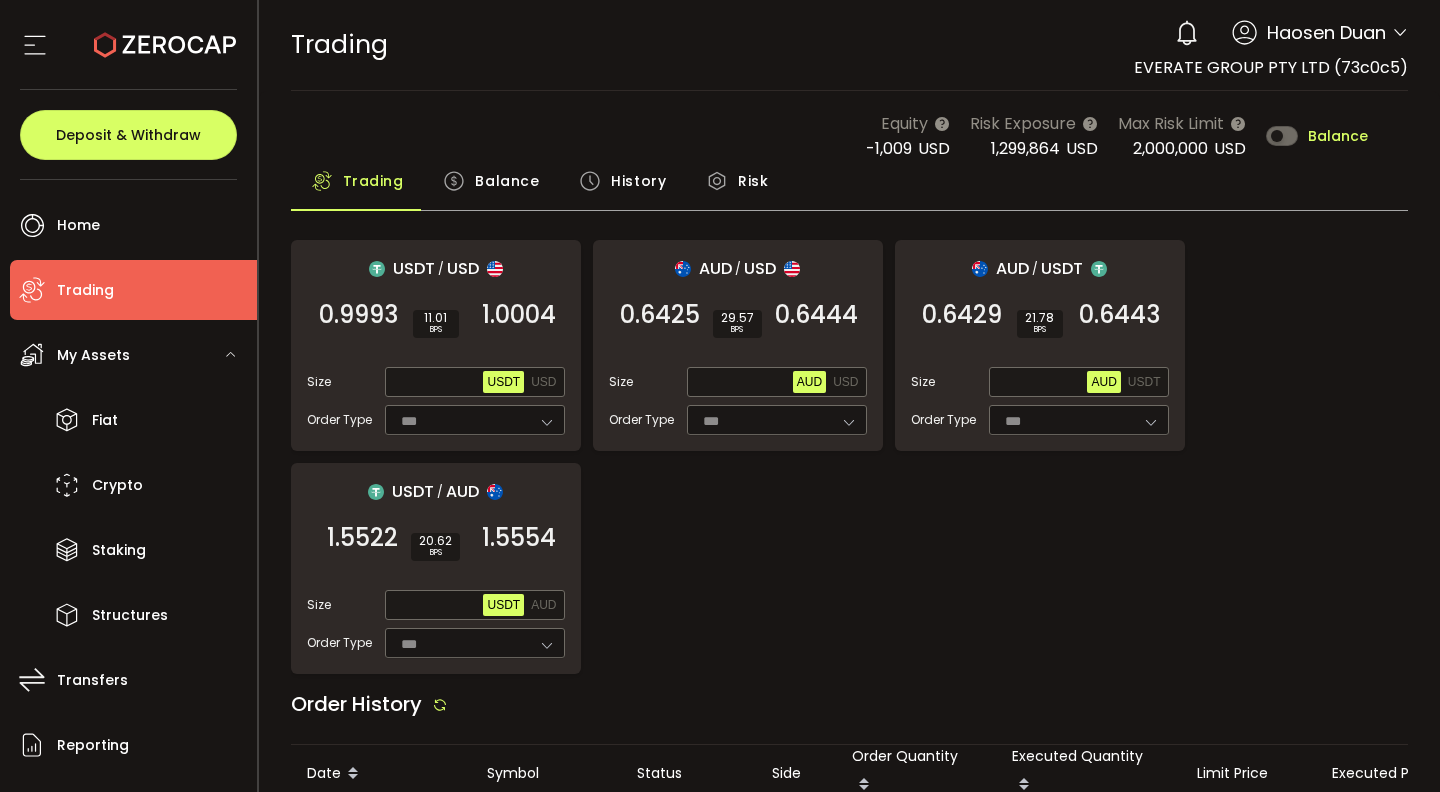 click on "USDT / USD 0.9993    SELL 11.01 BPS 1.0004   BUY Size Max USDT USD Order Type *** FOK AUD / USD 0.6425    SELL 29.57 BPS 0.6444   BUY Size Max AUD USD Order Type *** FOK AUD / USDT 0.6429    SELL 21.78 BPS 0.6443   BUY Size Max AUD USDT Order Type *** FOK USDT / AUD 1.5522    SELL 20.62 BPS 1.5554   BUY Size Max USDT AUD Order Type *** FOK" at bounding box center (850, 457) 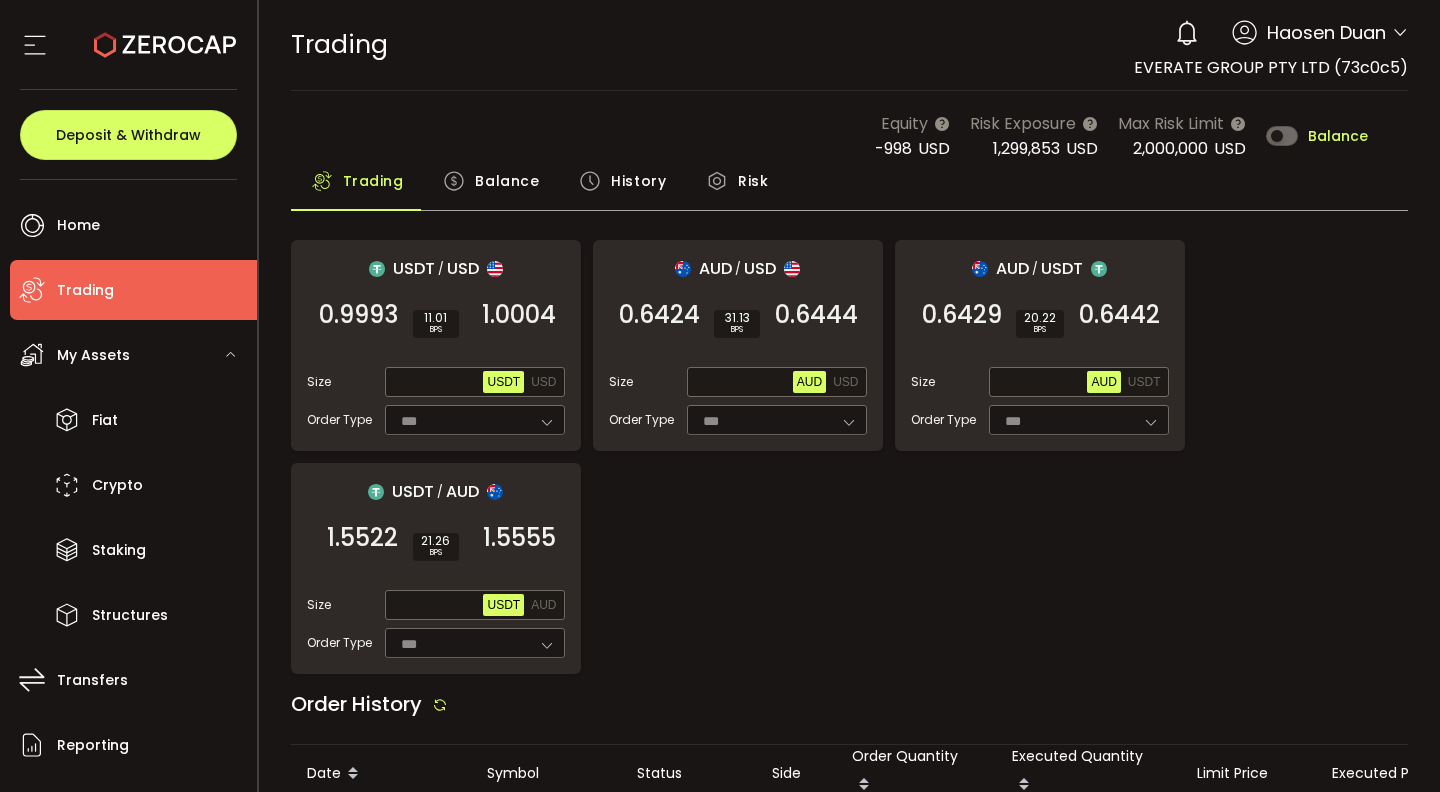 click on "USDT / USD 0.9993    SELL 11.01 BPS 1.0004   BUY Size Max USDT USD Order Type *** FOK AUD / USD 0.6424    SELL 31.13 BPS 0.6444   BUY Size Max AUD USD Order Type *** FOK AUD / USDT 0.6429    SELL 20.22 BPS 0.6442   BUY Size Max AUD USDT Order Type *** FOK USDT / AUD 1.5522    SELL 21.26 BPS 1.5555   BUY Size Max USDT AUD Order Type *** FOK" at bounding box center (850, 457) 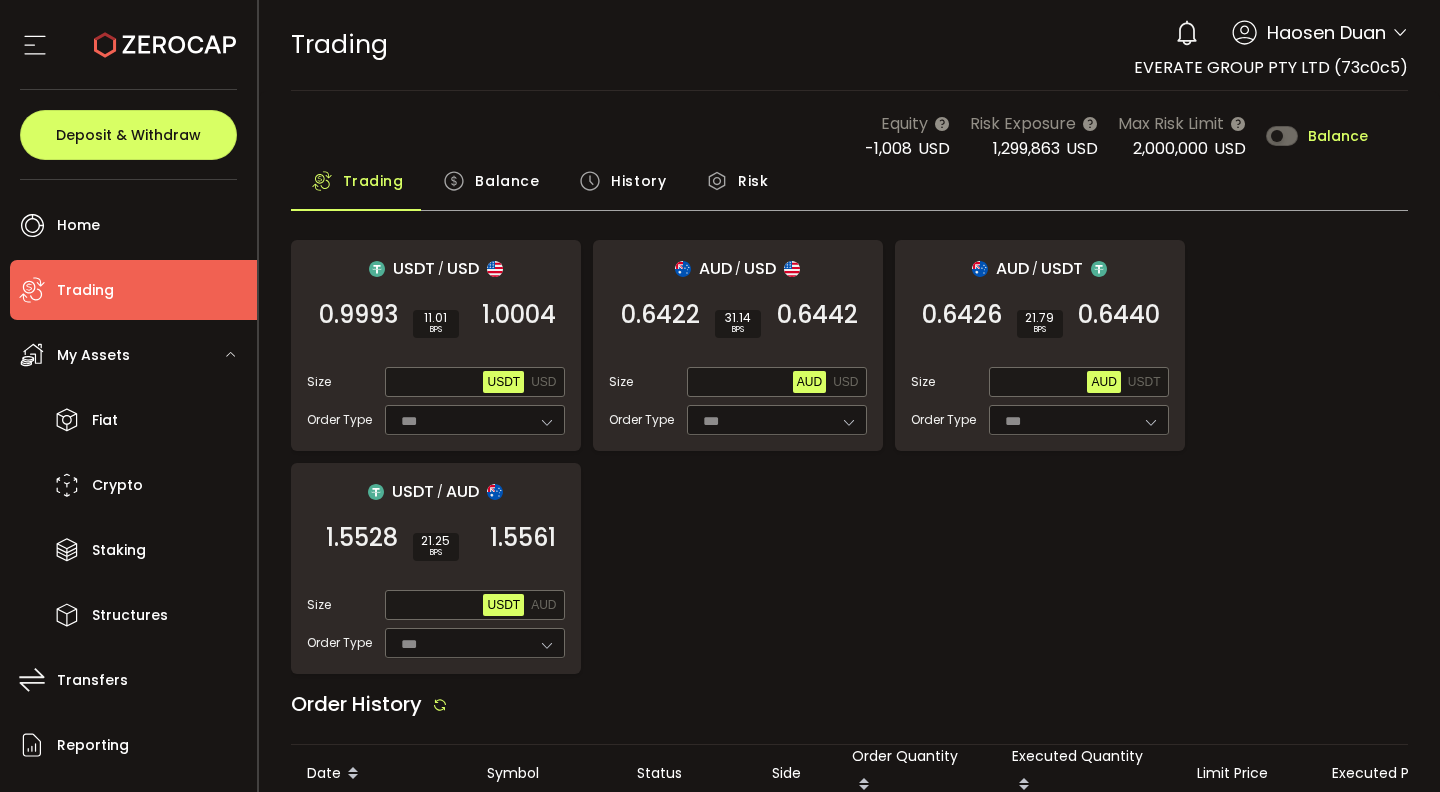 click on "USDT / USD 0.9993    SELL 11.01 BPS 1.0004   BUY Size Max USDT USD Order Type *** FOK AUD / USD 0.6422    SELL 31.14 BPS 0.6442   BUY Size Max AUD USD Order Type *** FOK AUD / USDT 0.6426    SELL 21.79 BPS 0.6440   BUY Size Max AUD USDT Order Type *** FOK USDT / AUD 1.5528    SELL 21.25 BPS 1.5561   BUY Size Max USDT AUD Order Type *** FOK" at bounding box center [850, 457] 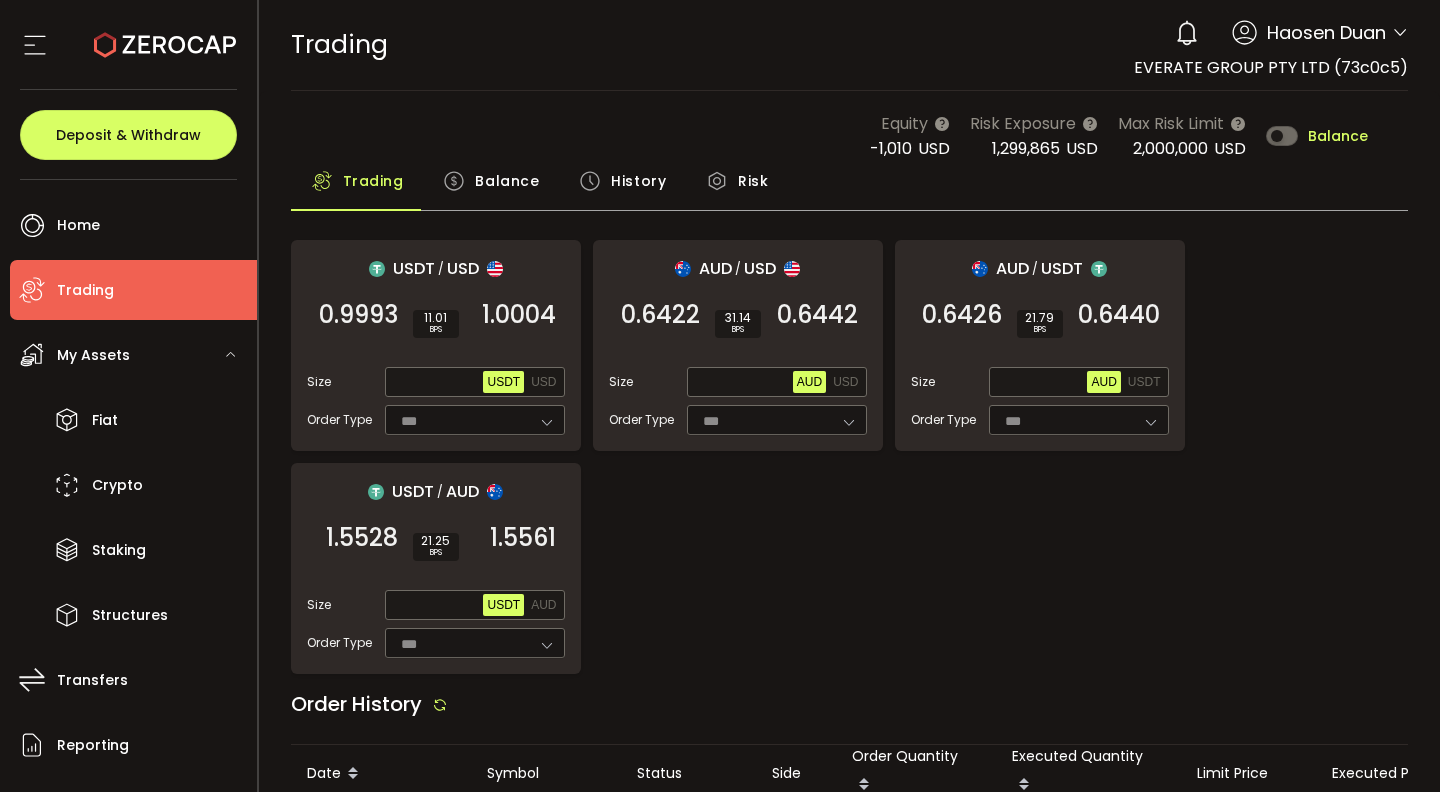 click on "USDT / USD 0.9993    SELL 11.01 BPS 1.0004   BUY Size Max USDT USD Order Type *** FOK AUD / USD 0.6422    SELL 31.14 BPS 0.6442   BUY Size Max AUD USD Order Type *** FOK AUD / USDT 0.6426    SELL 21.79 BPS 0.6440   BUY Size Max AUD USDT Order Type *** FOK USDT / AUD 1.5528    SELL 21.25 BPS 1.5561   BUY Size Max USDT AUD Order Type *** FOK" at bounding box center (850, 457) 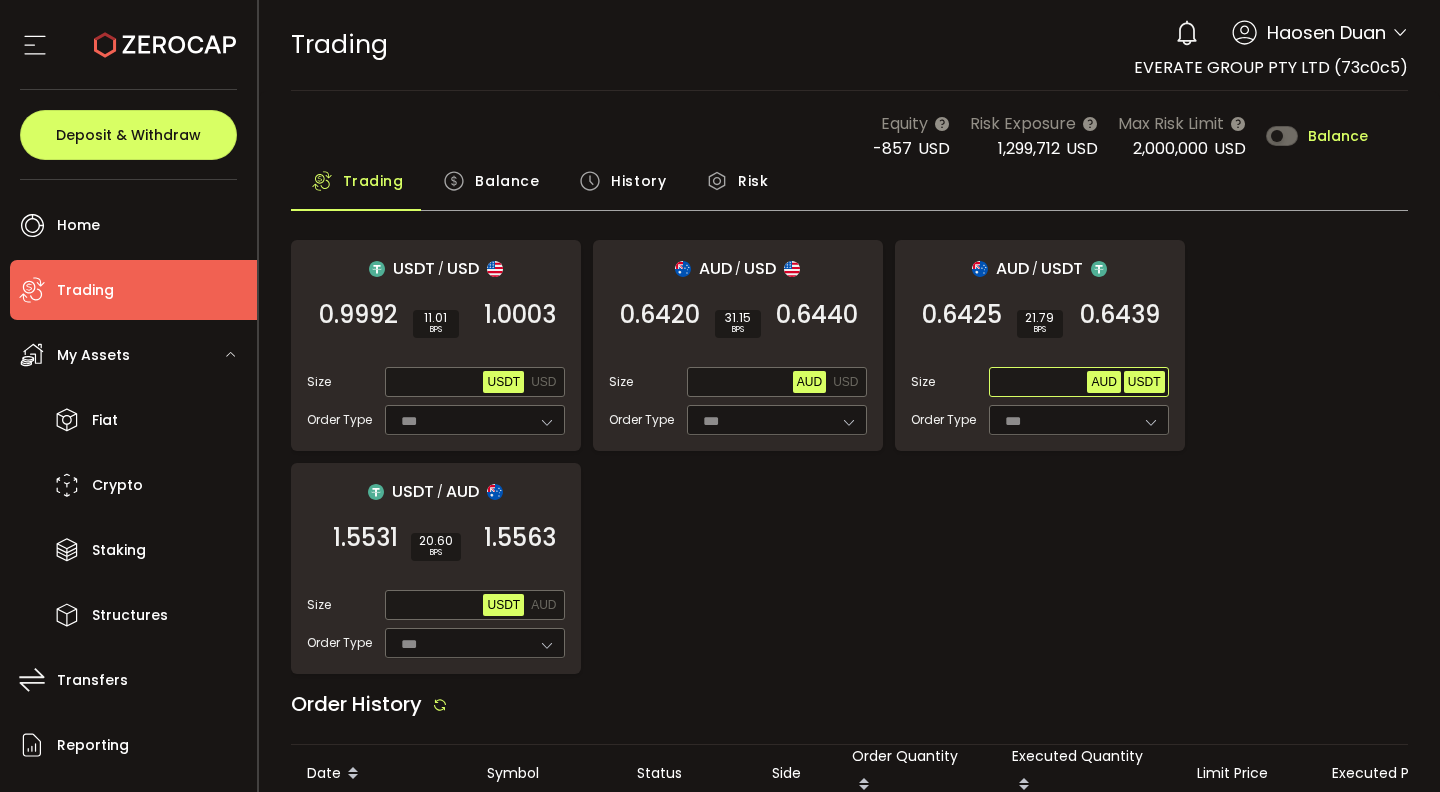 click on "USDT" at bounding box center (1144, 382) 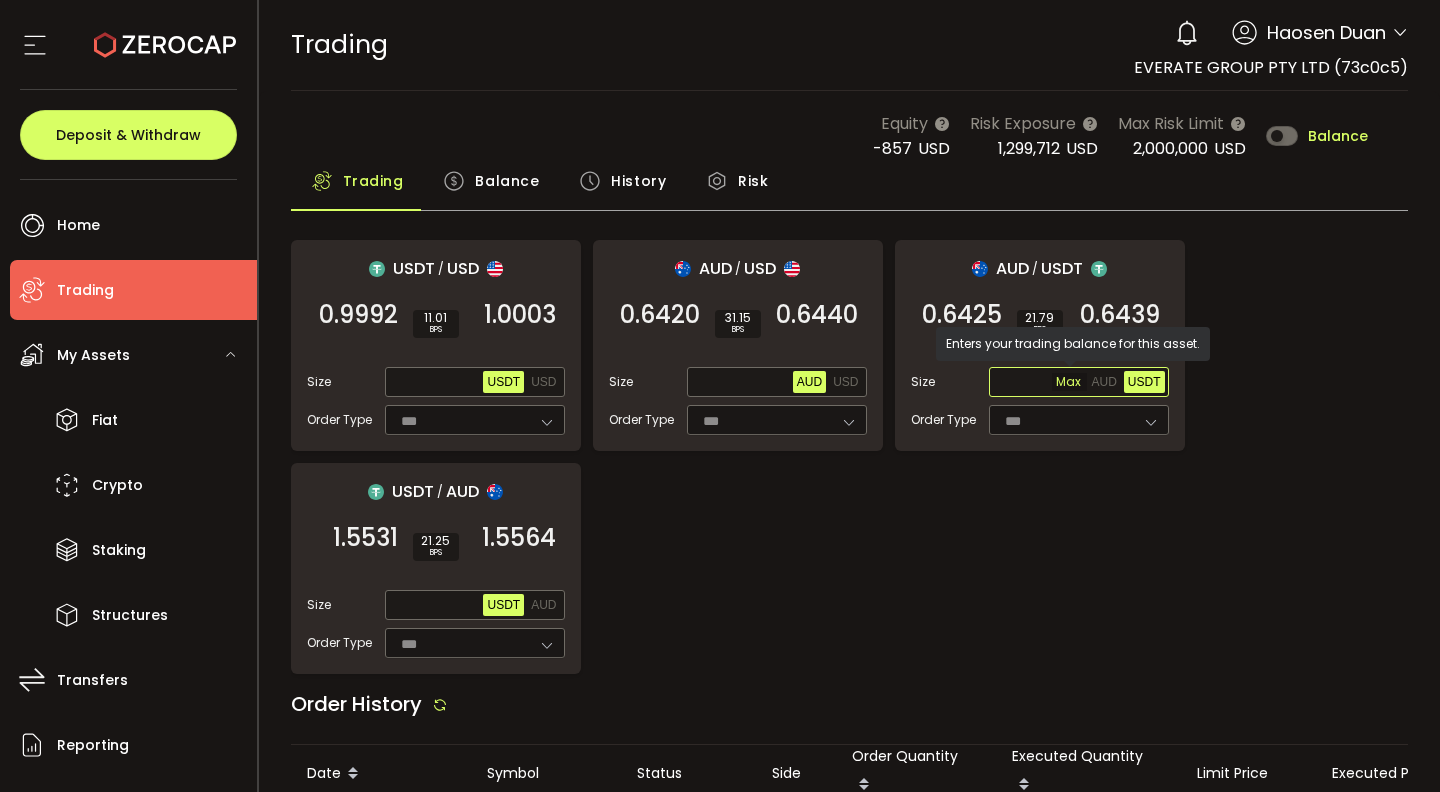 click on "Max" at bounding box center [1069, 382] 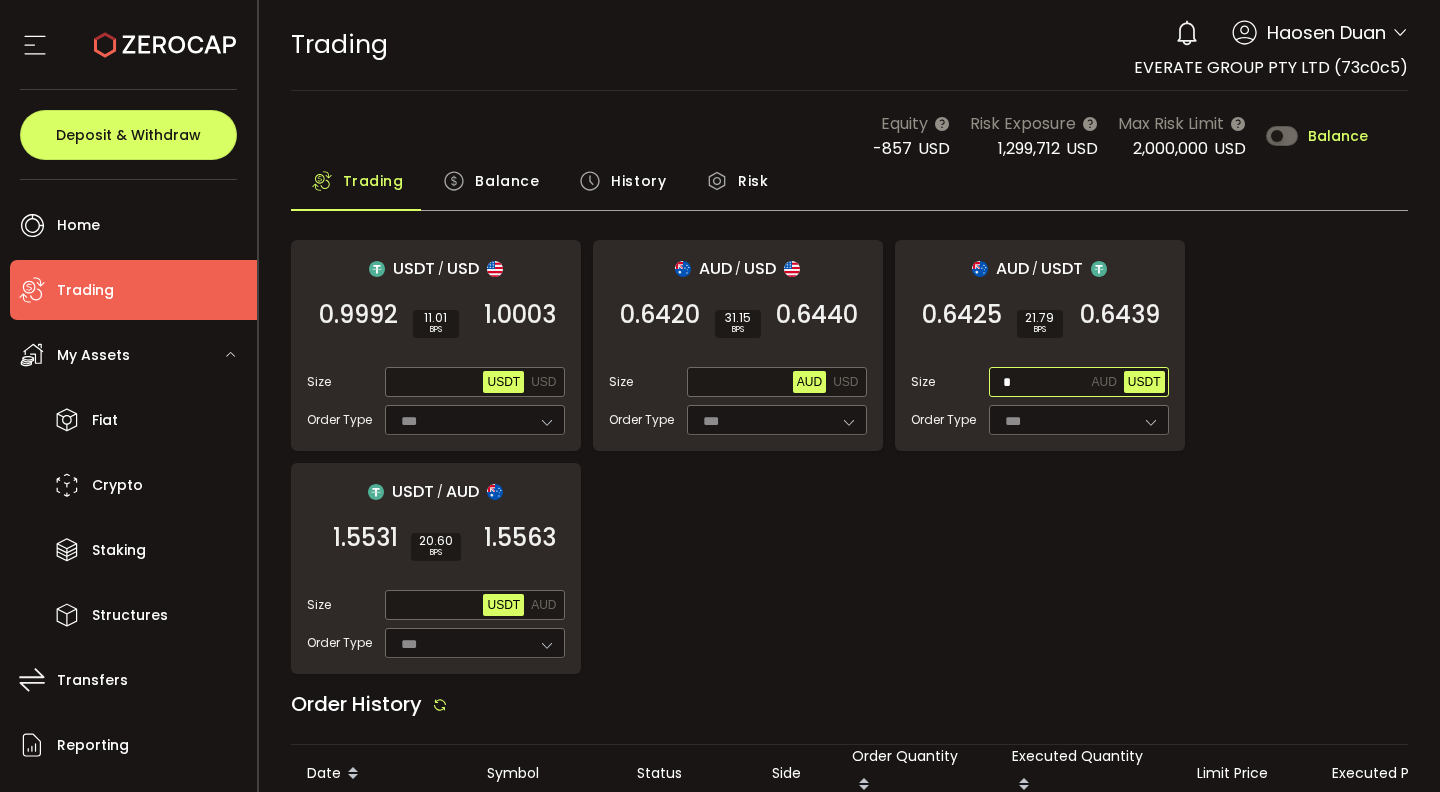 type on "*" 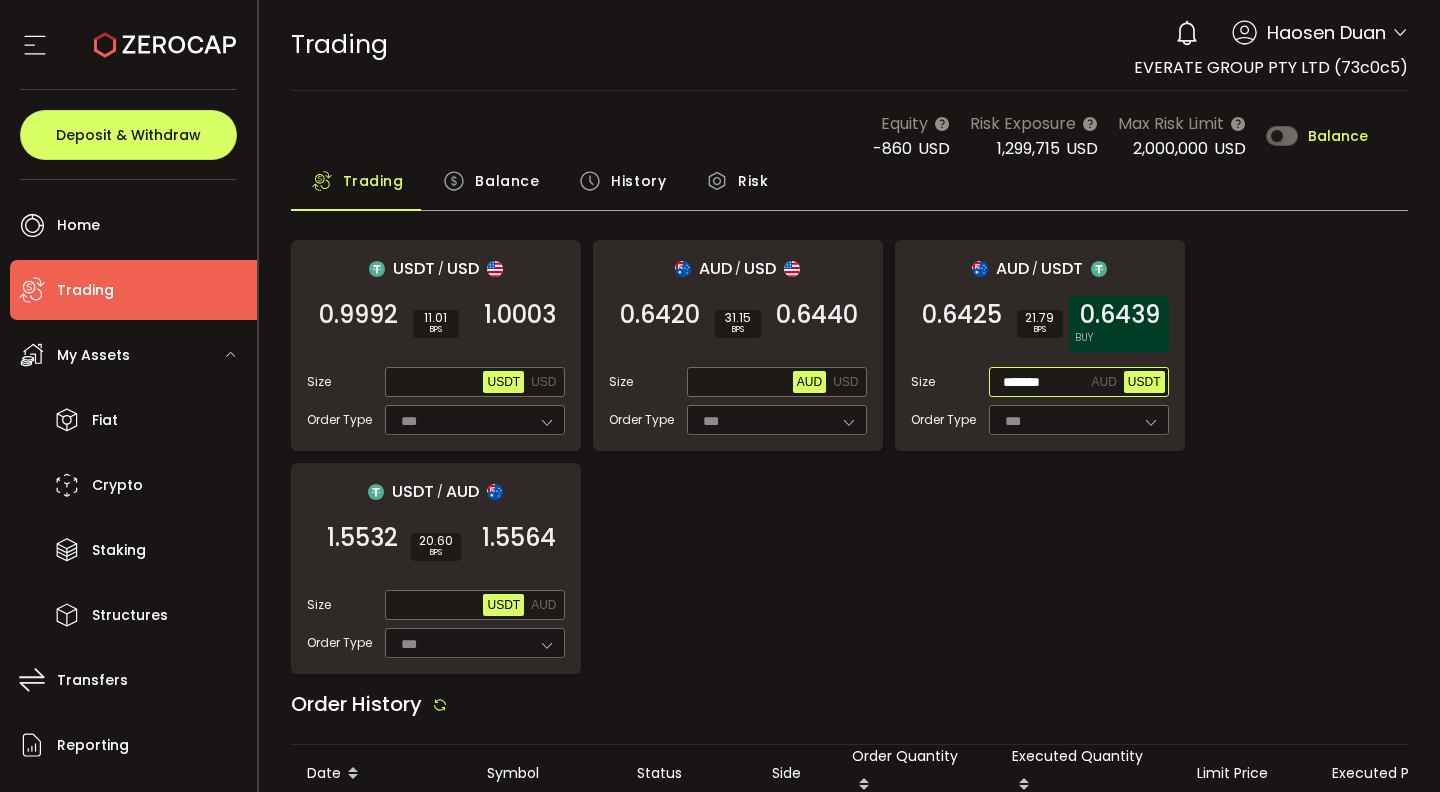 type on "*******" 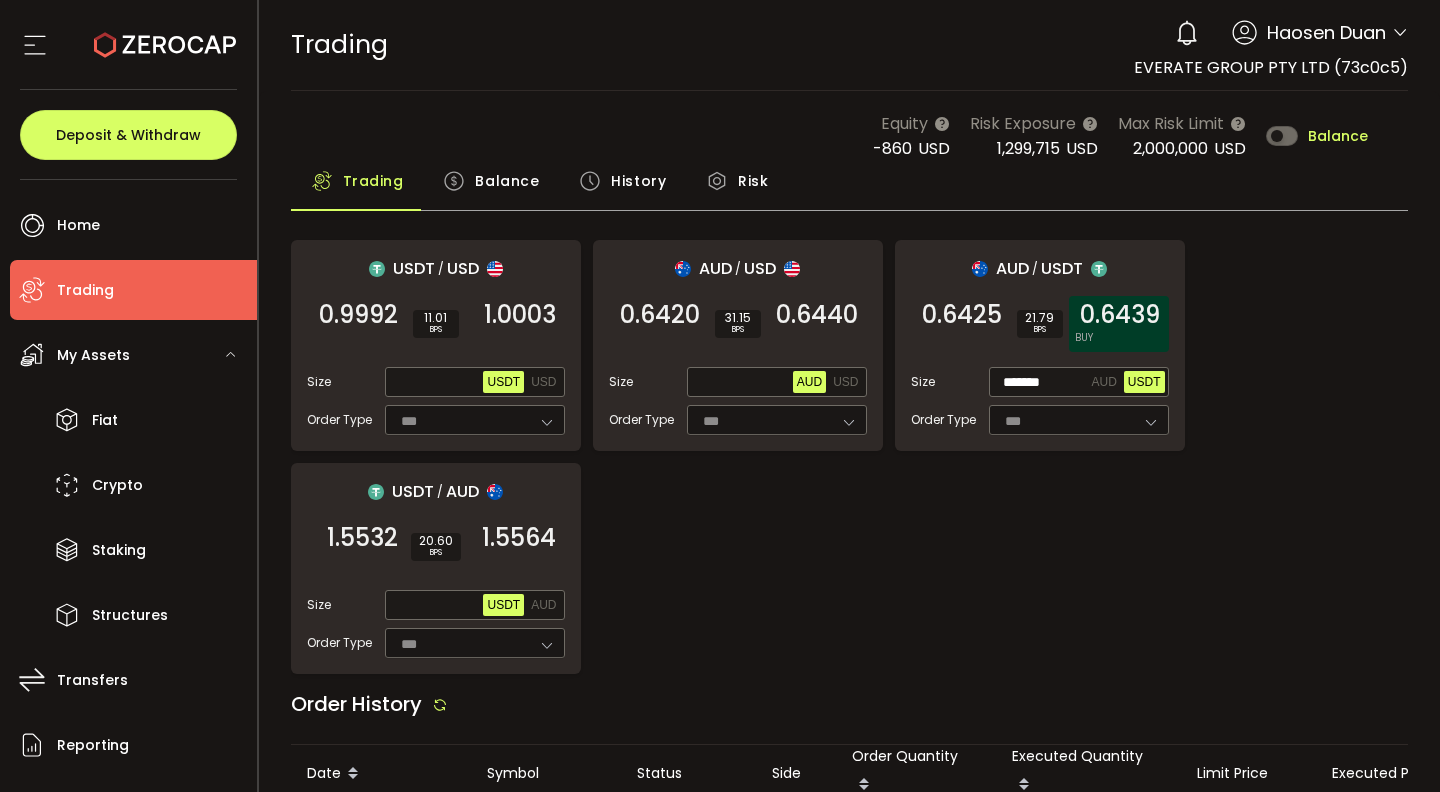 click on "0.6439" at bounding box center [1120, 315] 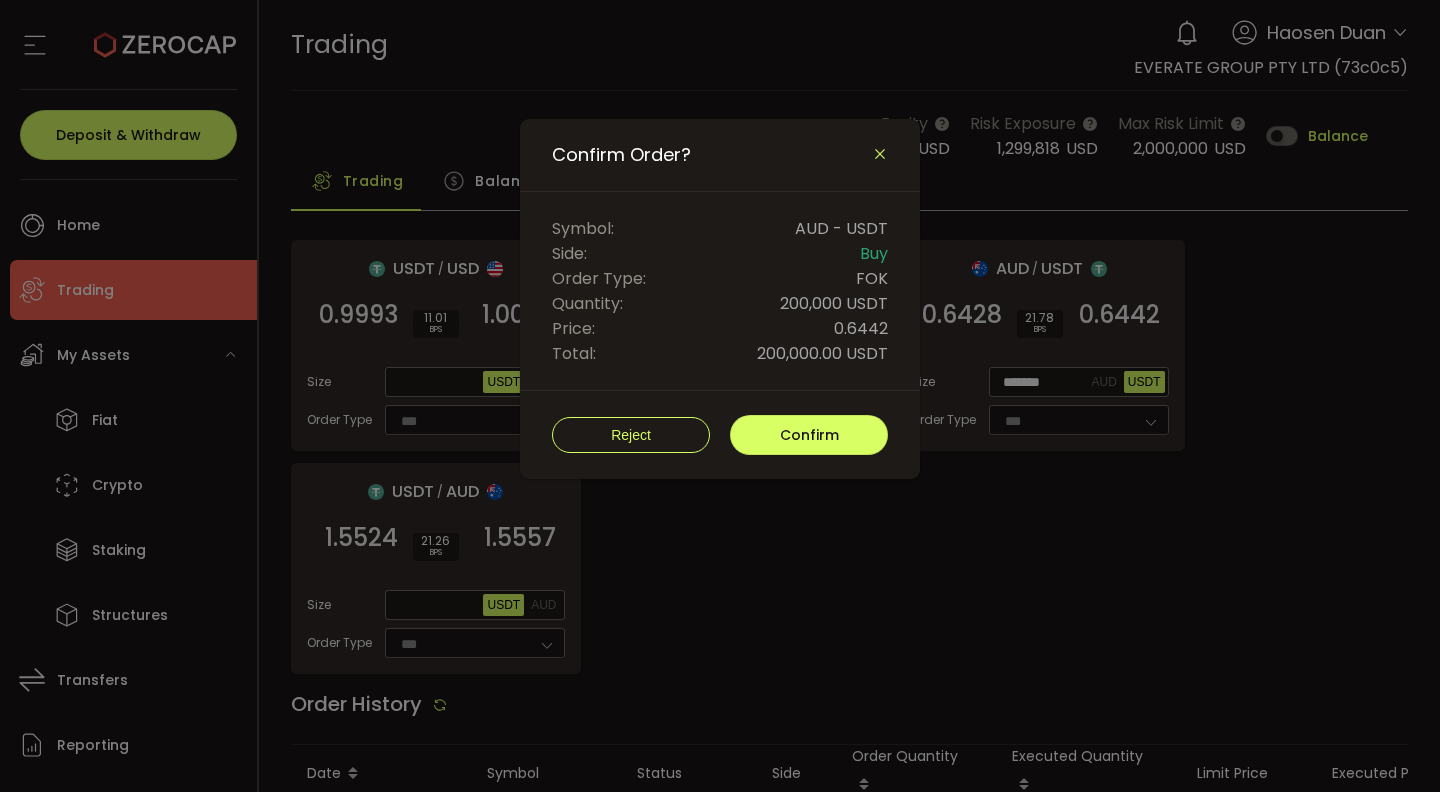 click at bounding box center (880, 154) 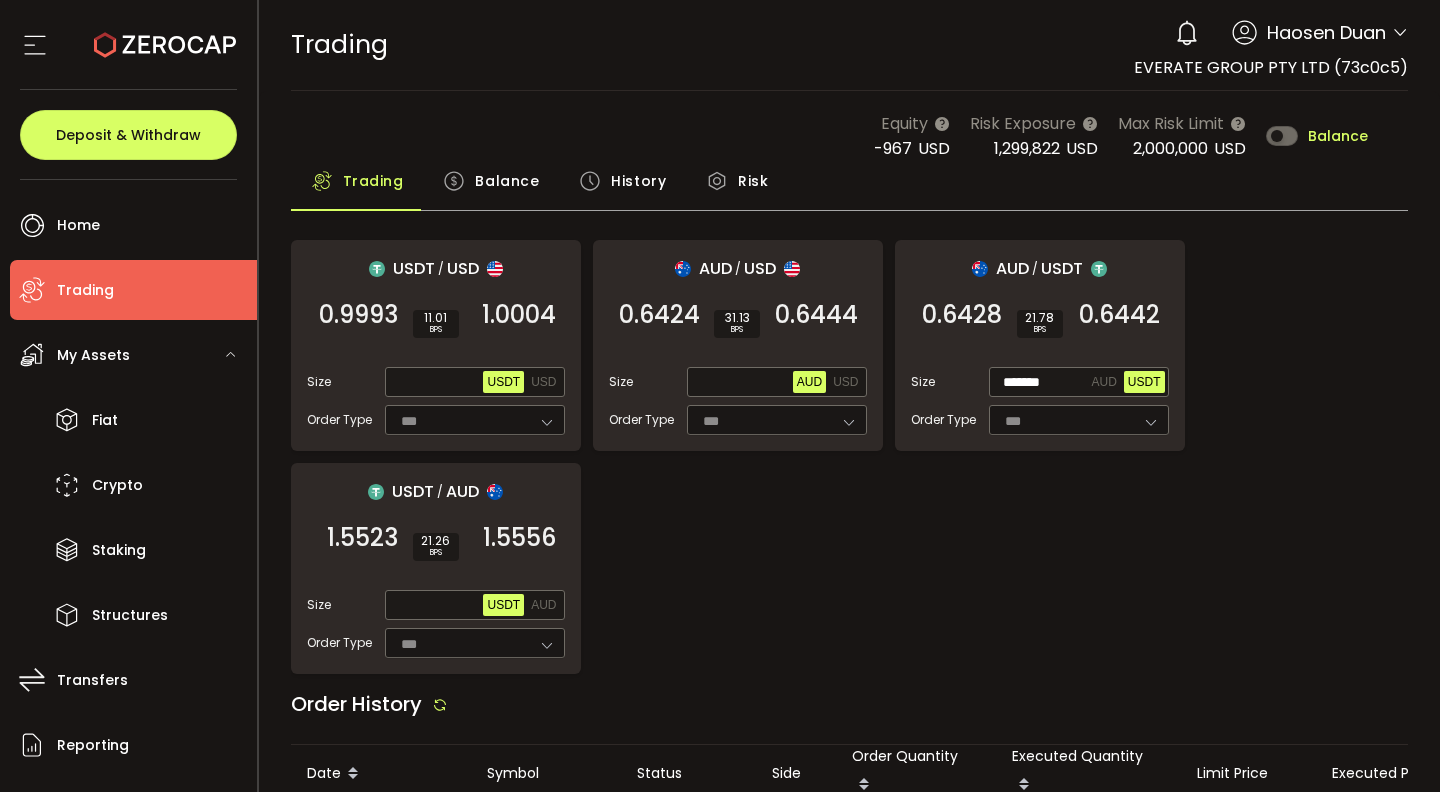 click on "USDT / USD 0.9993    SELL 11.01 BPS 1.0004   BUY Size Max USDT USD Order Type *** FOK AUD / USD 0.6424    SELL 31.13 BPS 0.6444   BUY Size Max AUD USD Order Type *** FOK AUD / USDT 0.6428    SELL 21.78 BPS 0.6442   BUY Size ******* AUD USDT Order Type *** FOK USDT / AUD 1.5523    SELL 21.26 BPS 1.5556   BUY Size Max USDT AUD Order Type *** FOK" at bounding box center [850, 457] 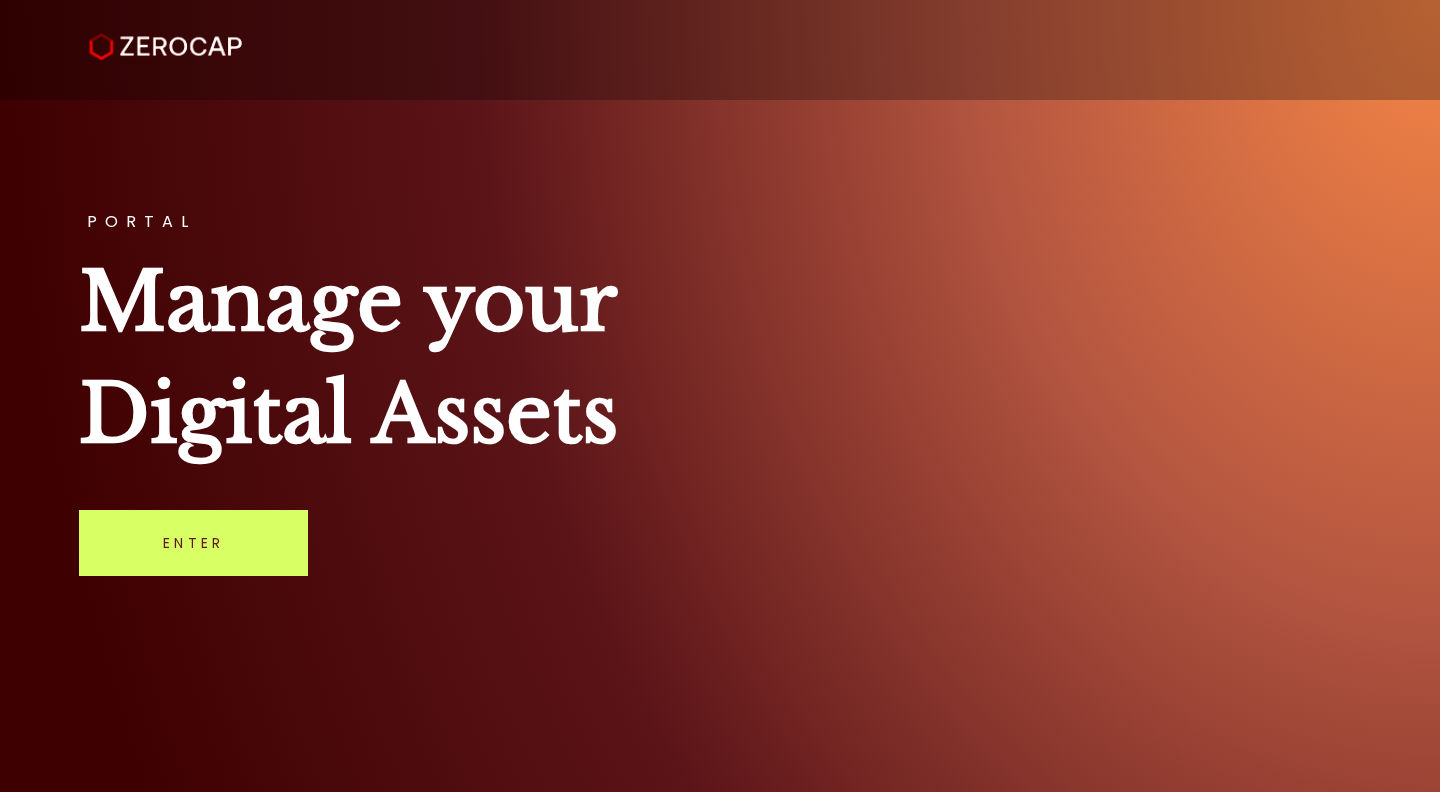 scroll, scrollTop: 0, scrollLeft: 0, axis: both 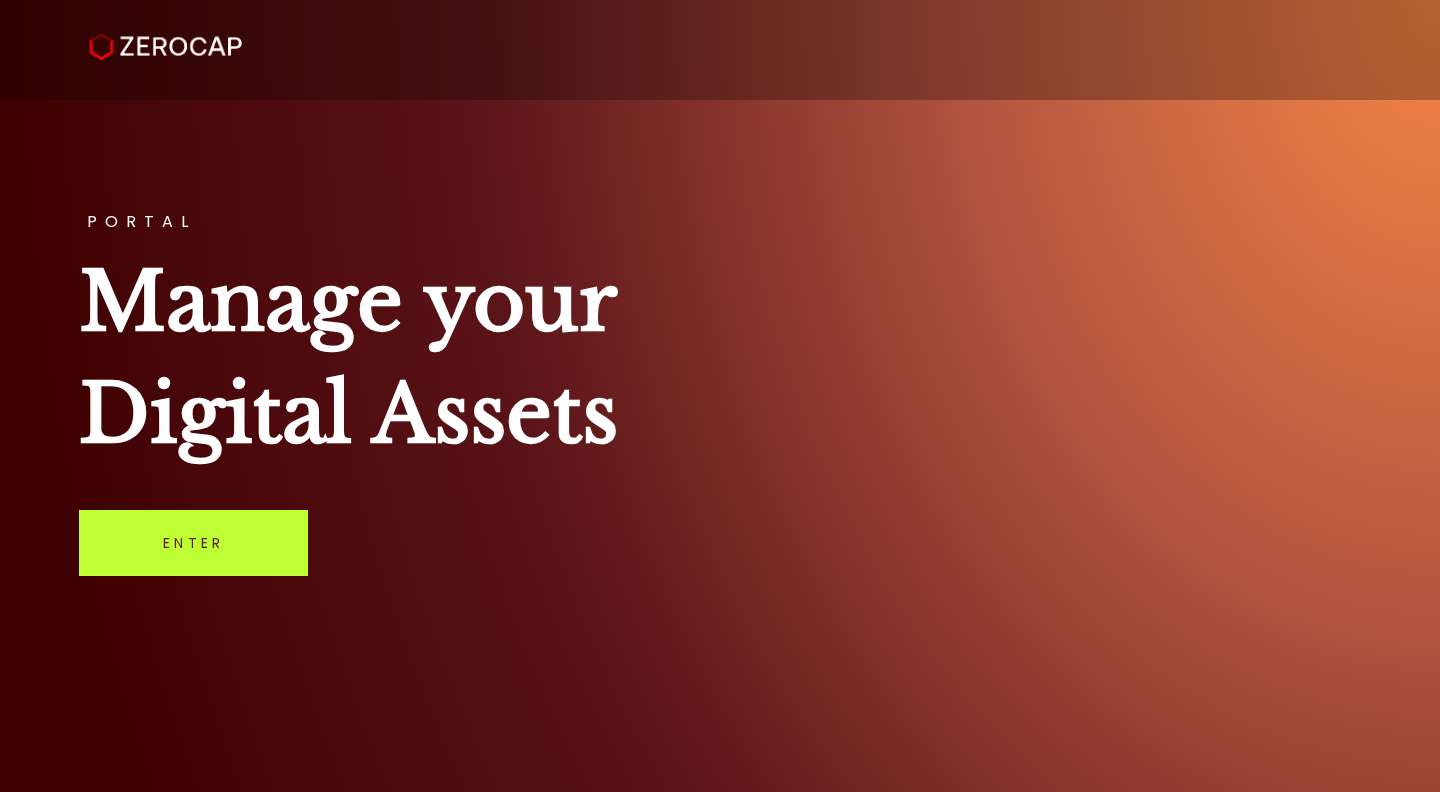click on "Enter" at bounding box center (193, 543) 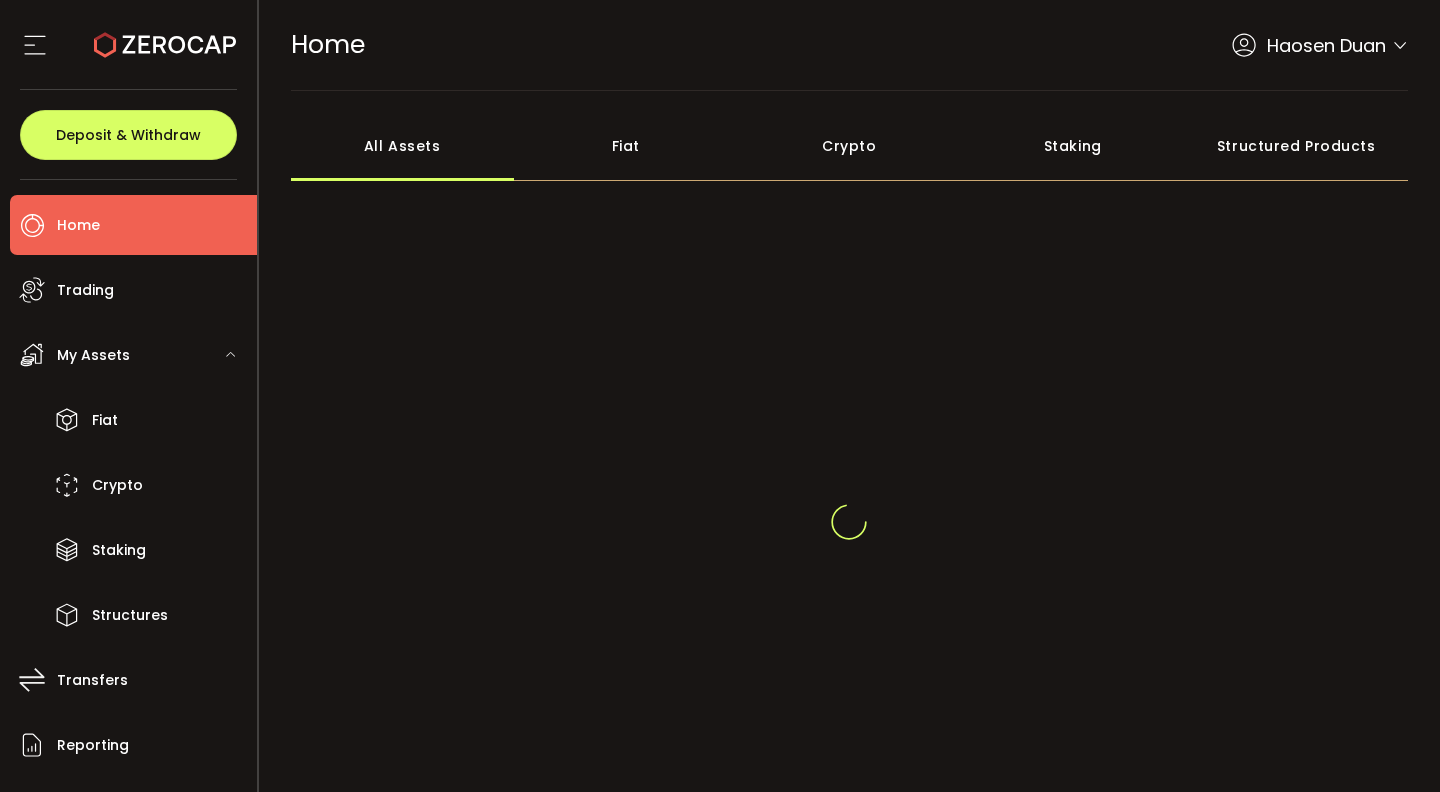 scroll, scrollTop: 0, scrollLeft: 0, axis: both 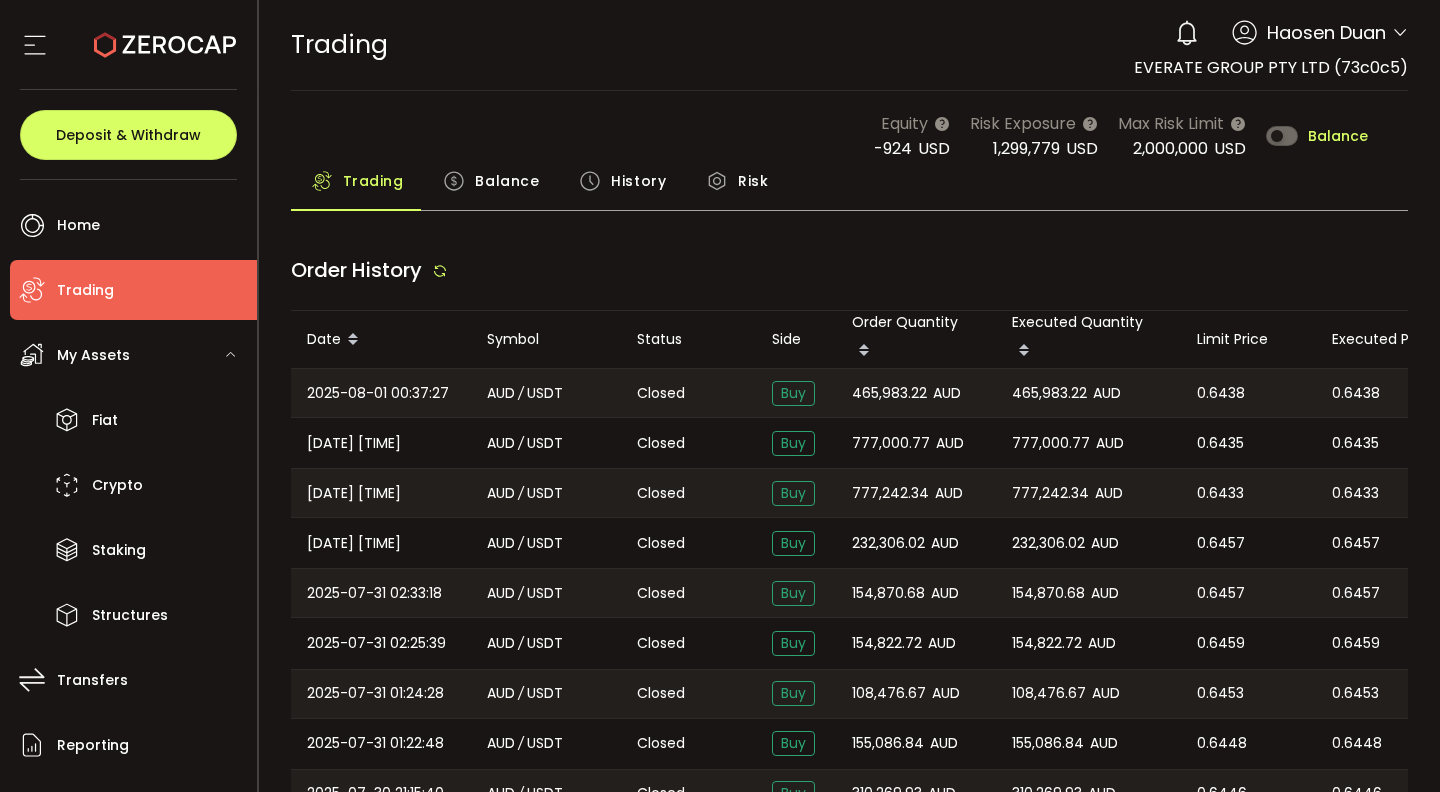 type on "***" 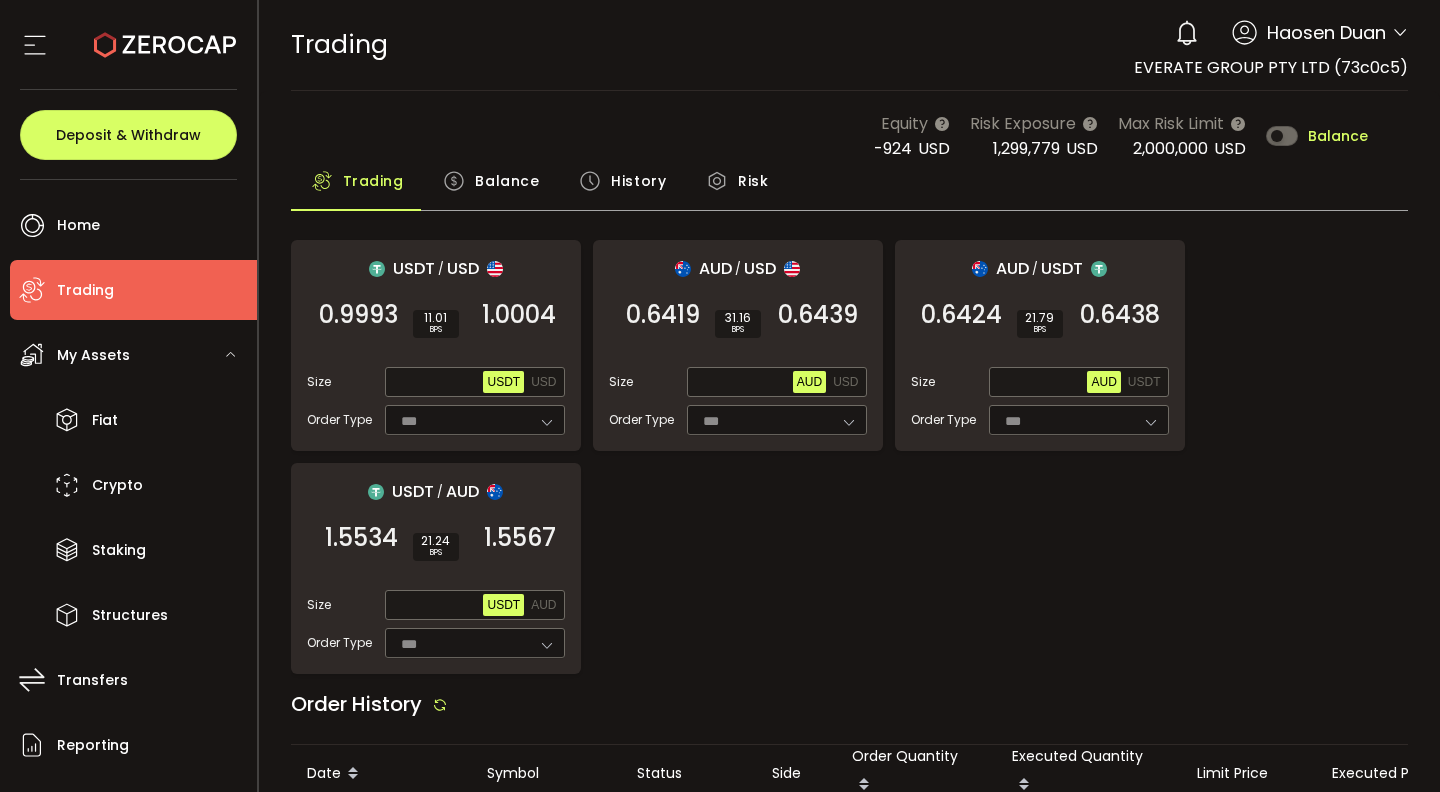 click on "USDT / USD 0.9993    SELL 11.01 BPS 1.0004   BUY Size Max USDT USD Order Type *** FOK AUD / USD 0.6419    SELL 31.16 BPS 0.6439   BUY Size Max AUD USD Order Type *** FOK AUD / USDT 0.6424    SELL 21.79 BPS 0.6438   BUY Size Max AUD USDT Order Type *** FOK USDT / AUD 1.5534    SELL 21.24 BPS 1.5567   BUY Size Max USDT AUD Order Type *** FOK" at bounding box center (850, 457) 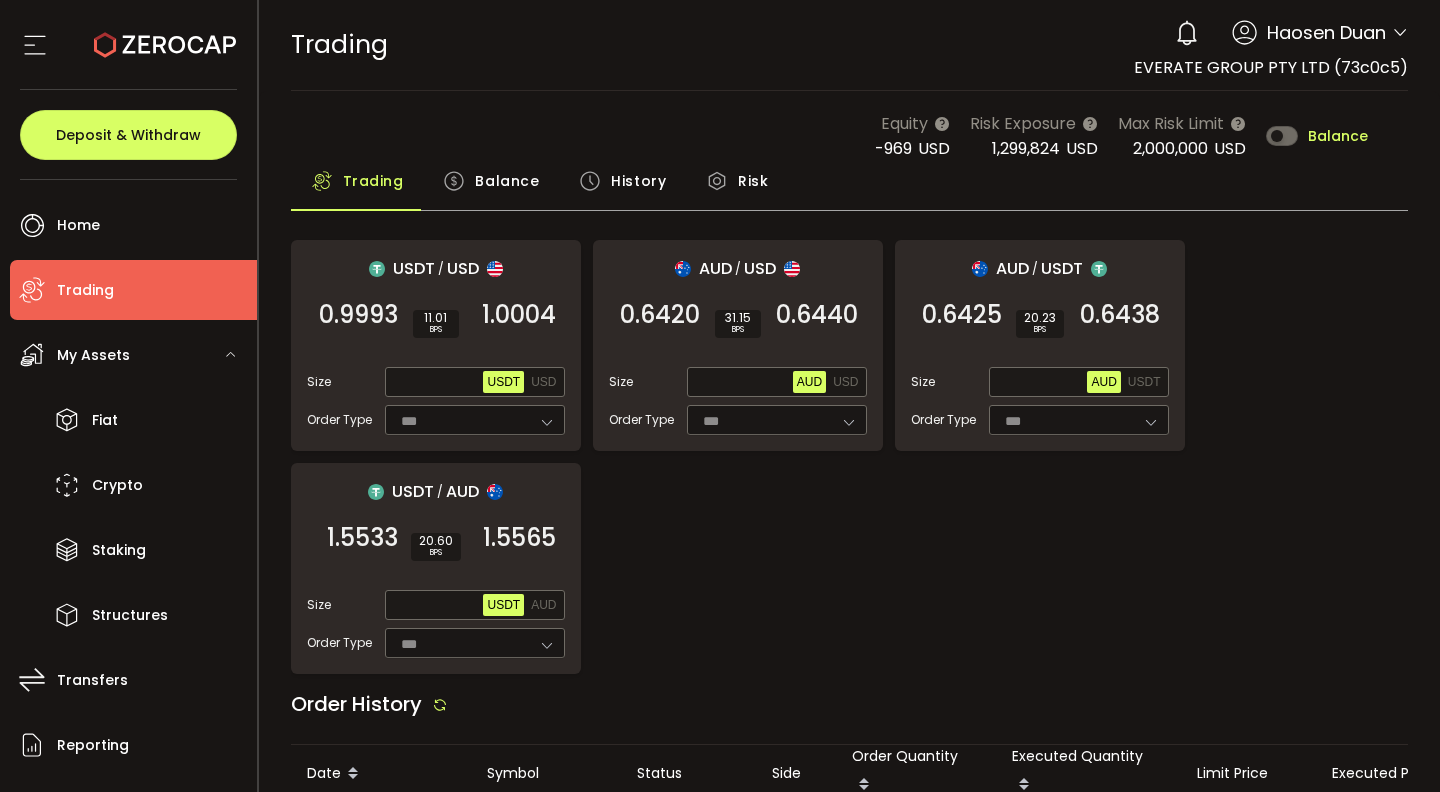 click on "USDT / USD 0.9993    SELL 11.01 BPS 1.0004   BUY Size Max USDT USD Order Type *** FOK AUD / USD 0.6420    SELL 31.15 BPS 0.6440   BUY Size Max AUD USD Order Type *** FOK AUD / USDT 0.6425    SELL 20.23 BPS 0.6438   BUY Size Max AUD USDT Order Type *** FOK USDT / AUD 1.5533    SELL 20.60 BPS 1.5565   BUY Size Max USDT AUD Order Type *** FOK" at bounding box center (850, 457) 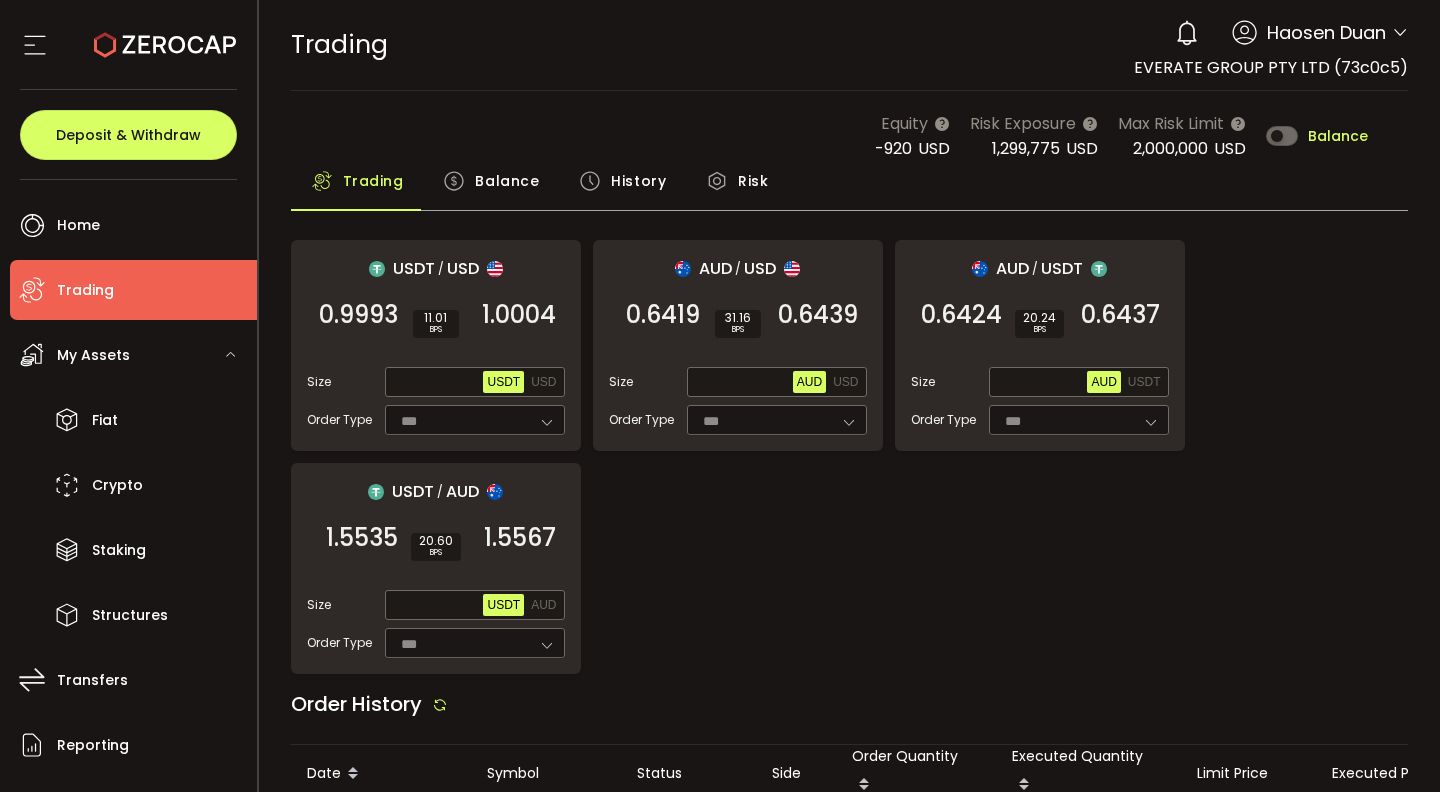 click on "TRADING Buy Power  $0.00
USD
Trading
Trading
Your verification is pending
0 Haosen Duan Account EVERATE GROUP PTY LTD (73c0c5) Haosen Duan (ac10b1) Preferences Reporting Help Log out
EVERATE GROUP PTY LTD (73c0c5)" at bounding box center (850, 45) 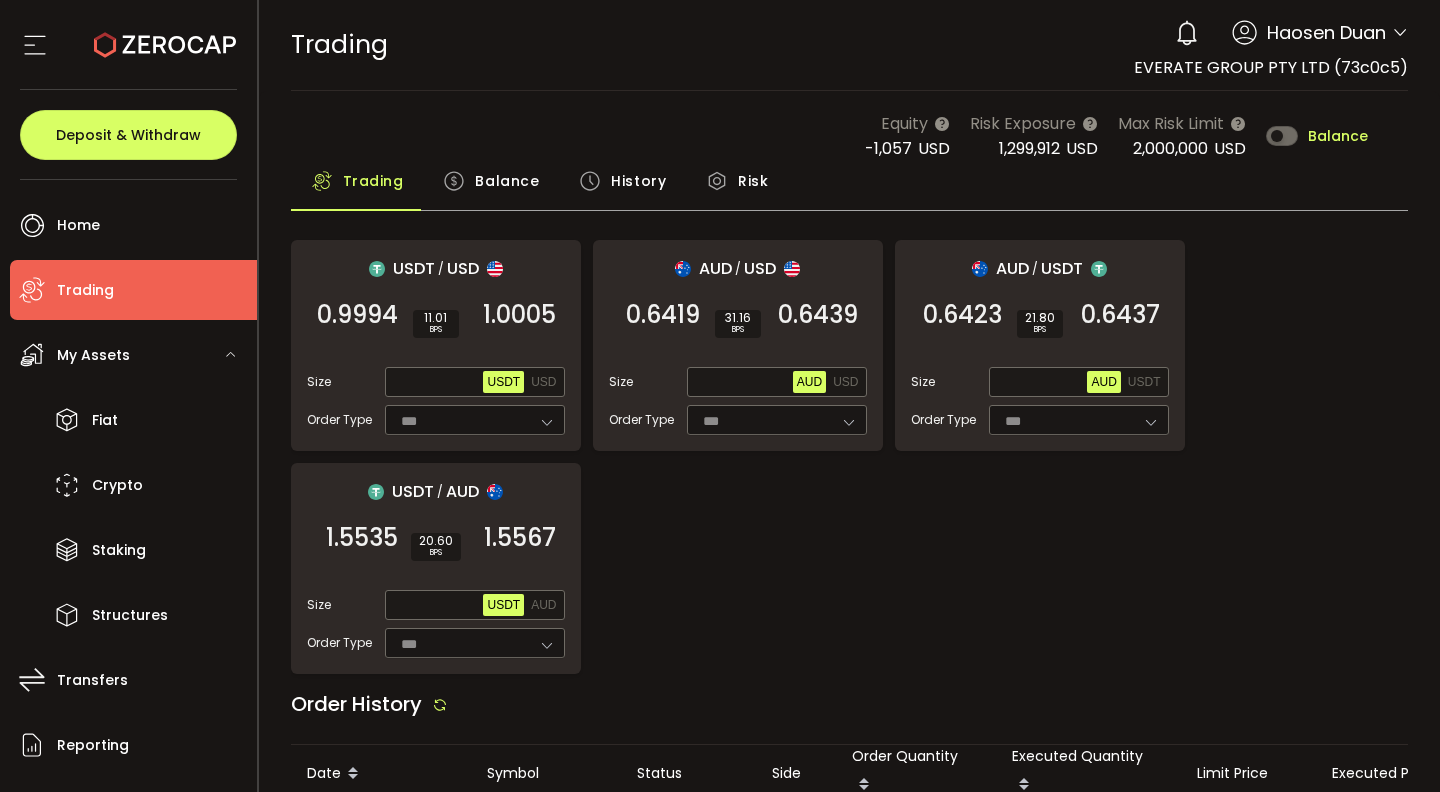 click on "USDT / USD 0.9994    SELL 11.01 BPS 1.0005   BUY Size Max USDT USD Order Type *** FOK AUD / USD 0.6419    SELL 31.16 BPS 0.6439   BUY Size Max AUD USD Order Type *** FOK AUD / USDT 0.6423    SELL 21.80 BPS 0.6437   BUY Size Max AUD USDT Order Type *** FOK USDT / AUD 1.5535    SELL 20.60 BPS 1.5567   BUY Size Max USDT AUD Order Type *** FOK" at bounding box center [850, 457] 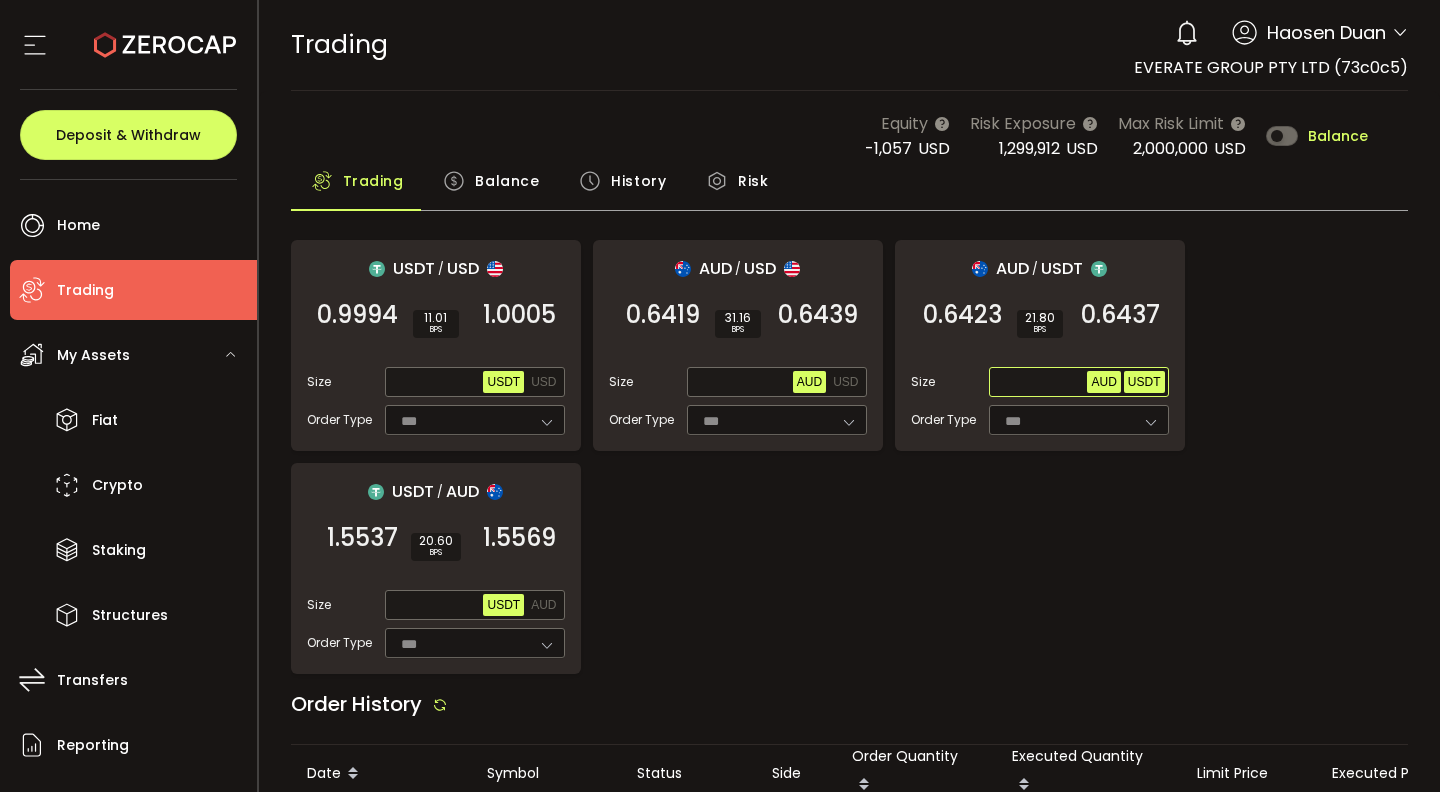 click on "USDT" at bounding box center (1144, 382) 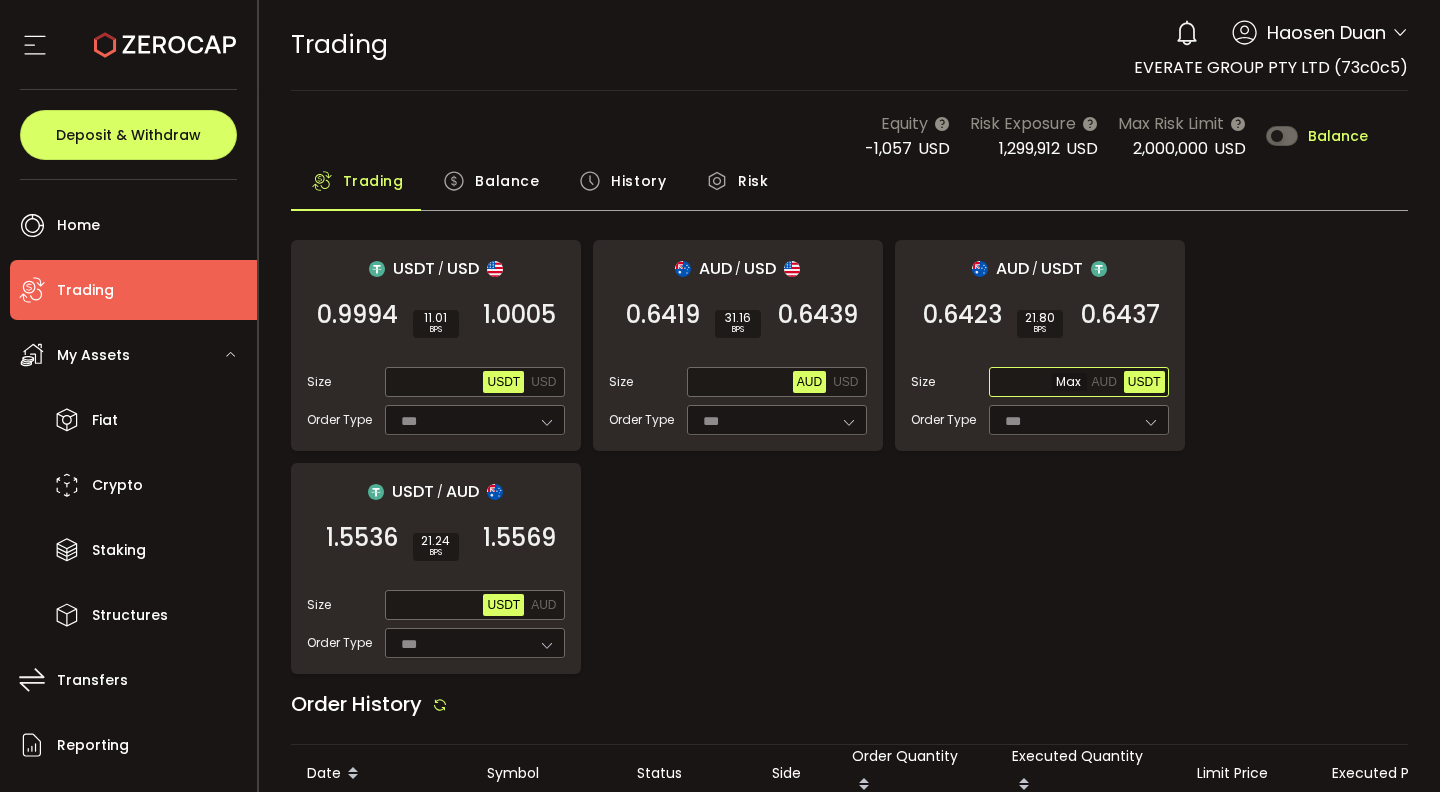click at bounding box center (1040, 383) 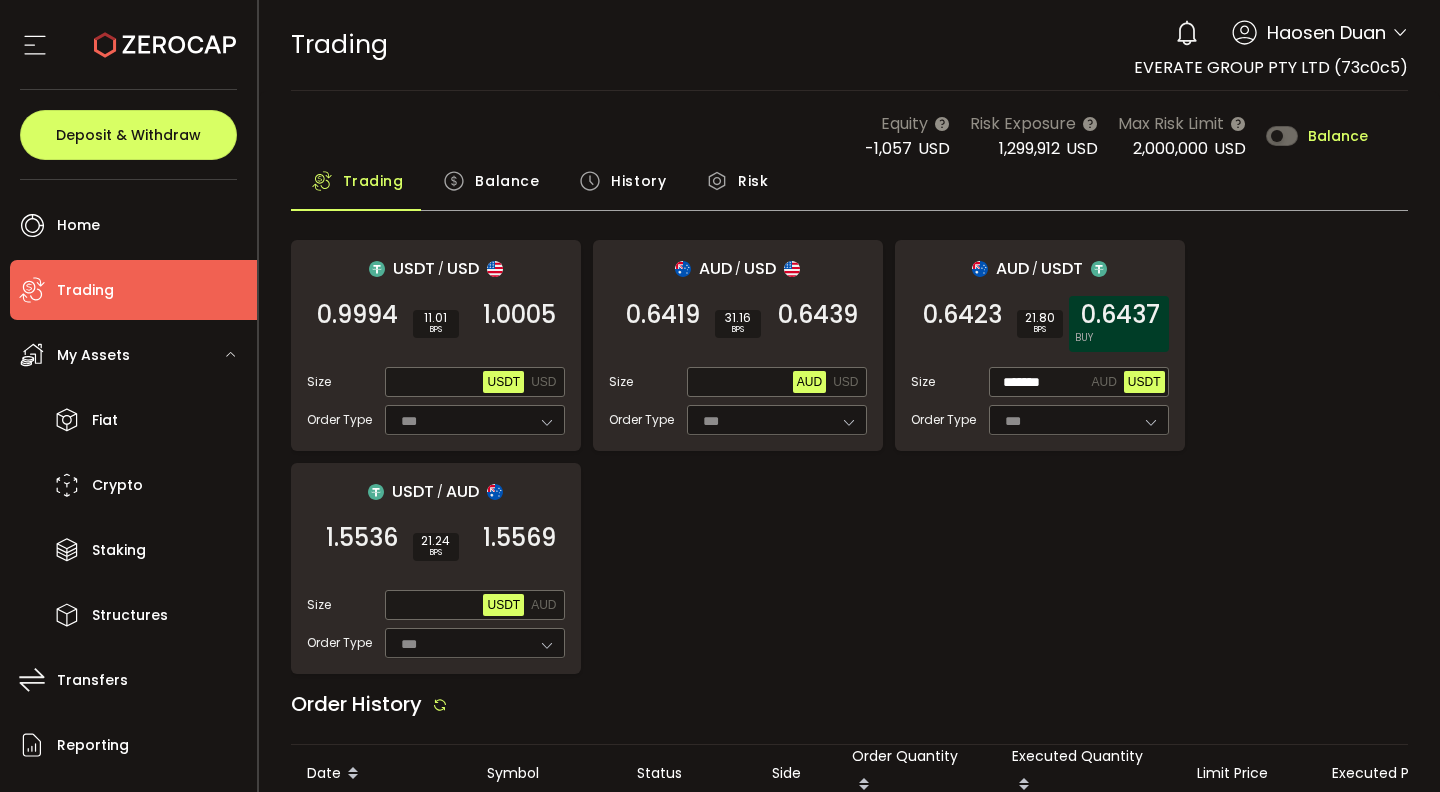 click on "0.6437" at bounding box center (1120, 315) 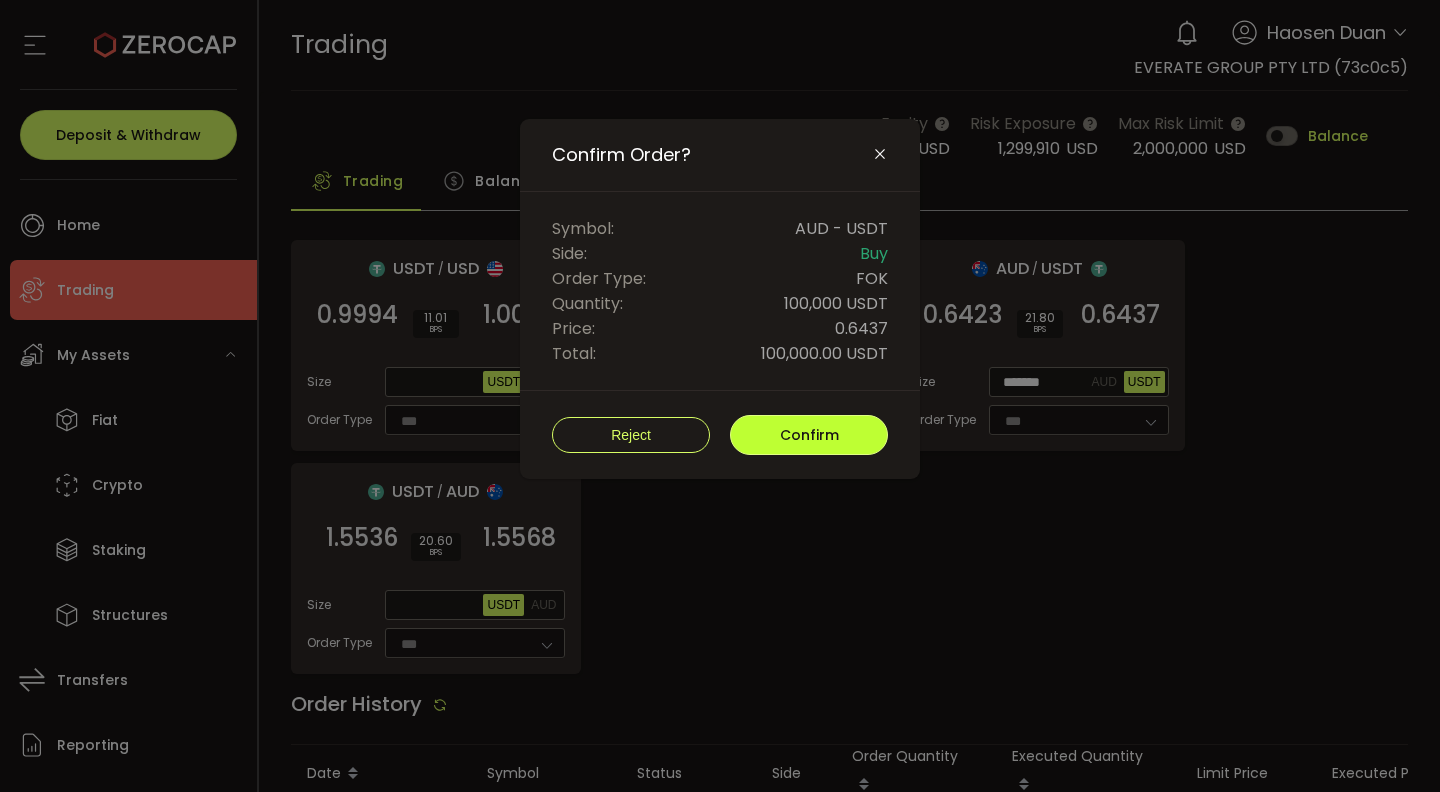 drag, startPoint x: 829, startPoint y: 446, endPoint x: 843, endPoint y: 621, distance: 175.55911 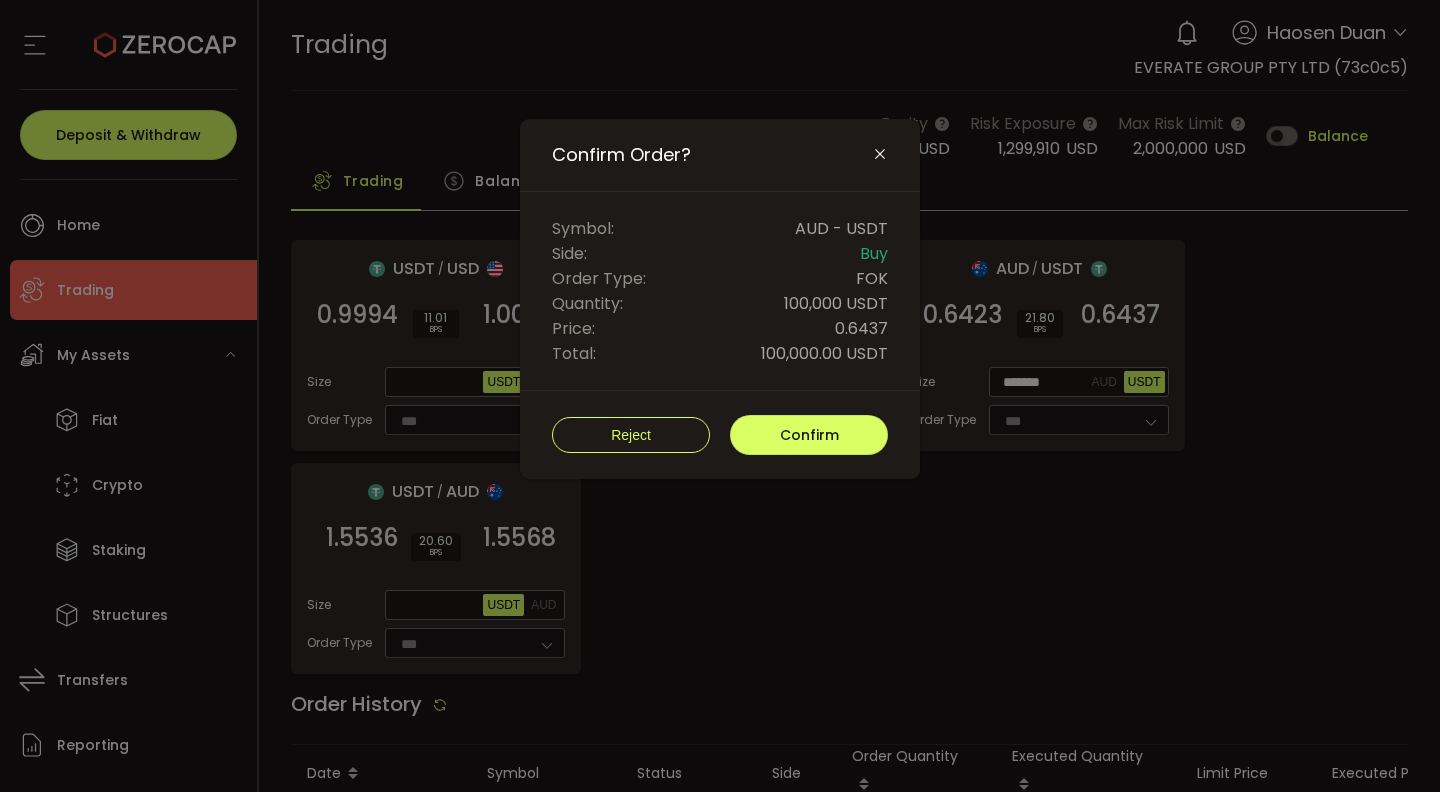 click on "Confirm Order?
Symbol:
AUD - USDT
Side:
Buy
Order Type:
FOK
Quantity:
100,000 USDT
Price:
0.6437
Total:
100,000.00 USDT
Reject
Confirm" at bounding box center [720, 396] 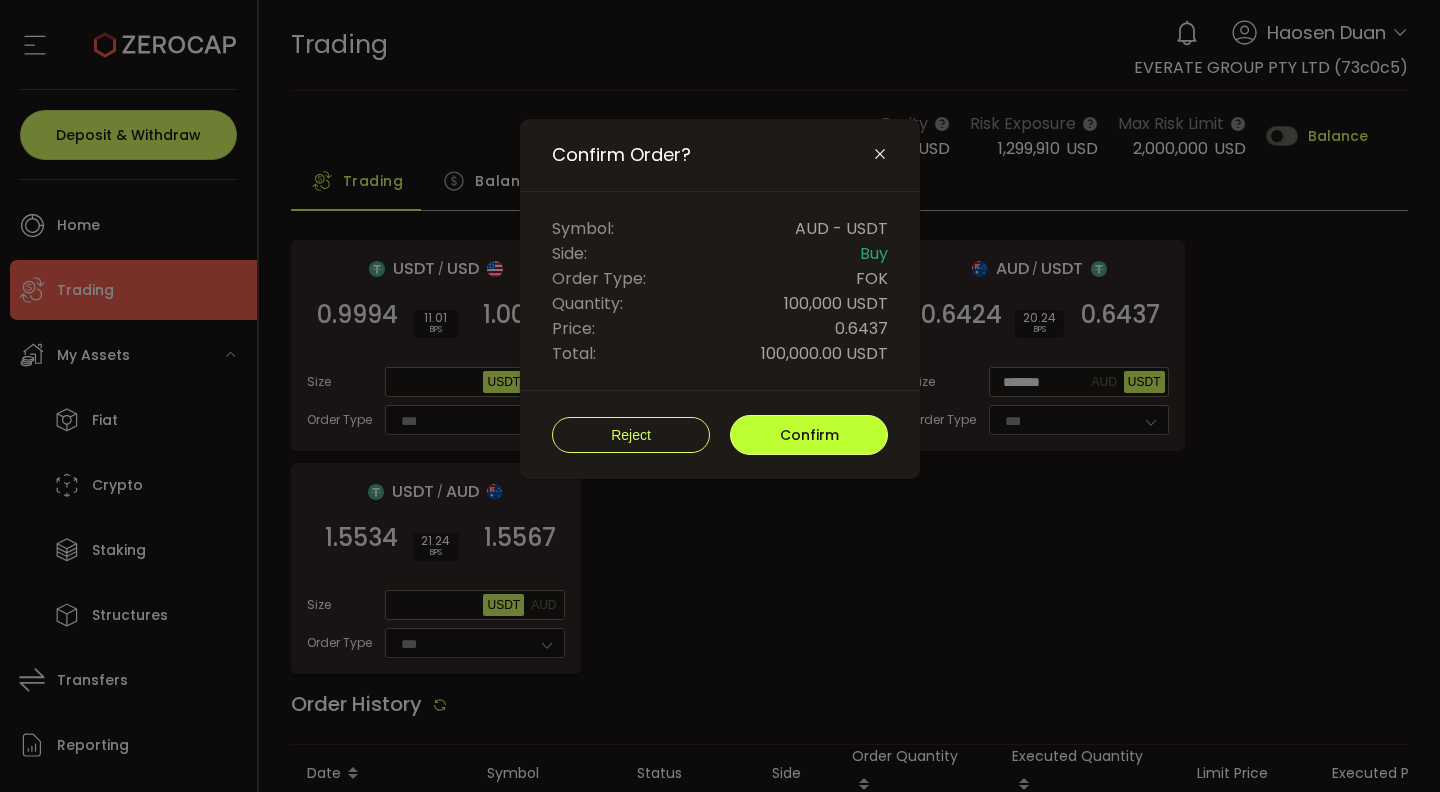 drag, startPoint x: 819, startPoint y: 438, endPoint x: 830, endPoint y: 627, distance: 189.31984 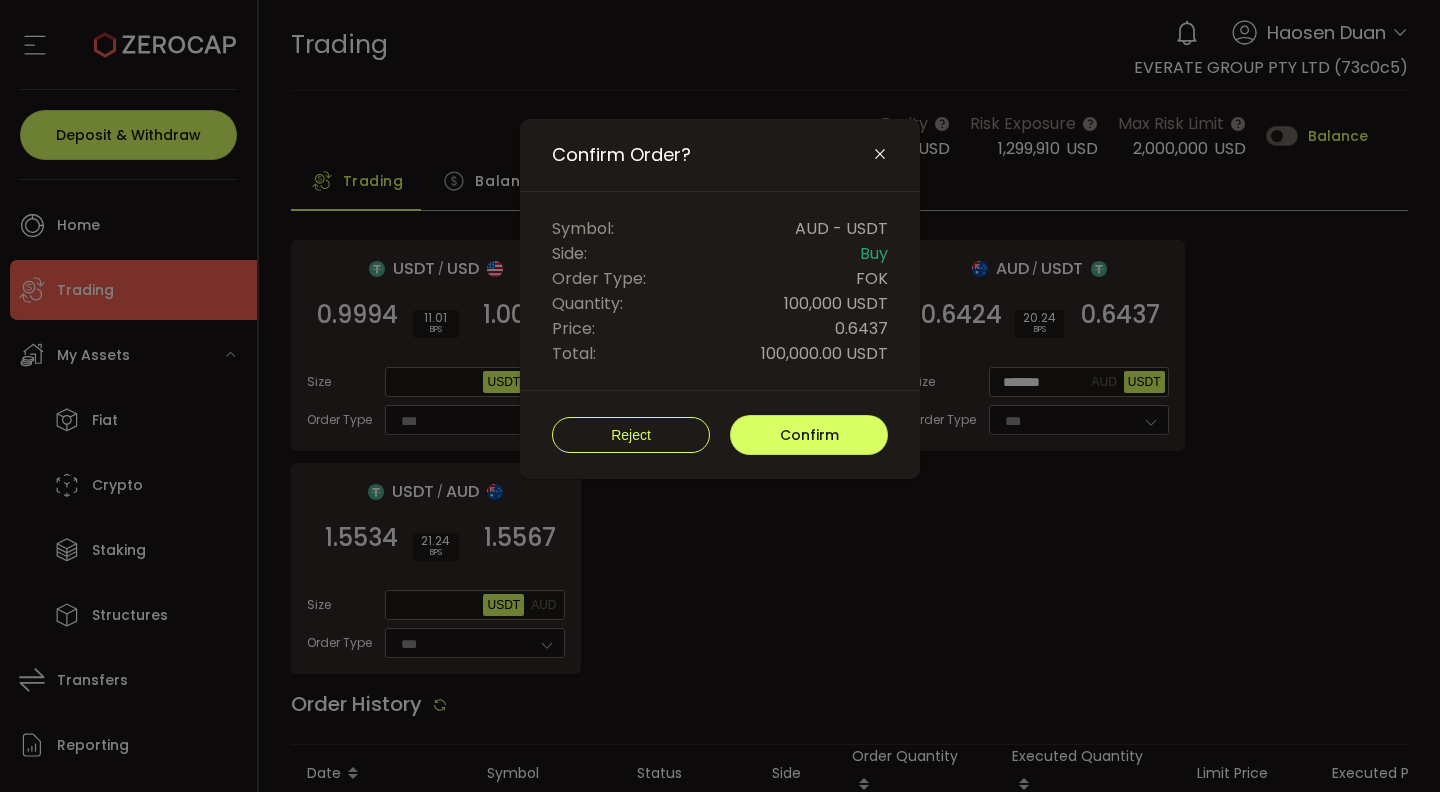 click on "Confirm Order?
Symbol:
AUD - USDT
Side:
Buy
Order Type:
FOK
Quantity:
100,000 USDT
Price:
0.6437
Total:
100,000.00 USDT
Reject
Confirm" at bounding box center [720, 396] 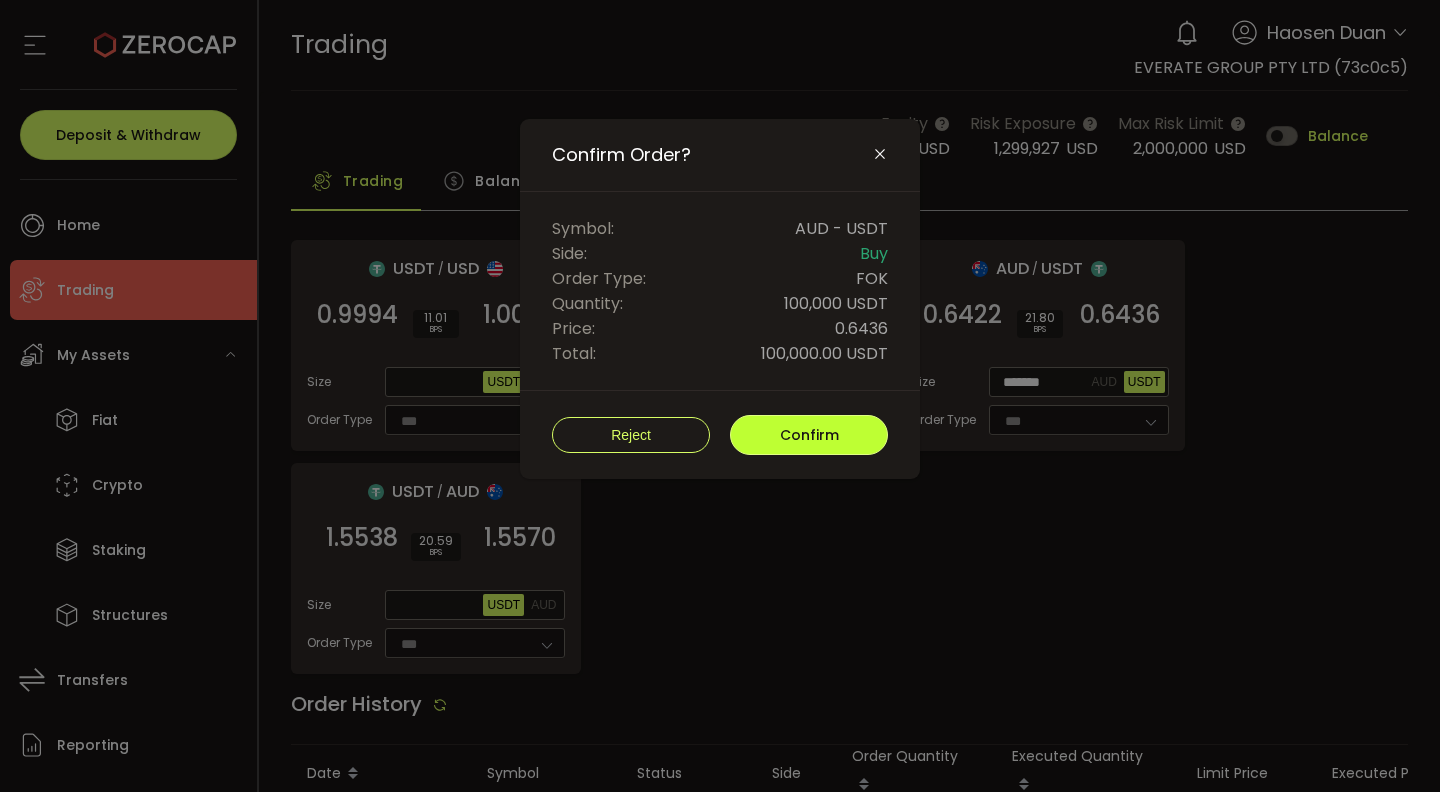 click on "Confirm" at bounding box center (809, 435) 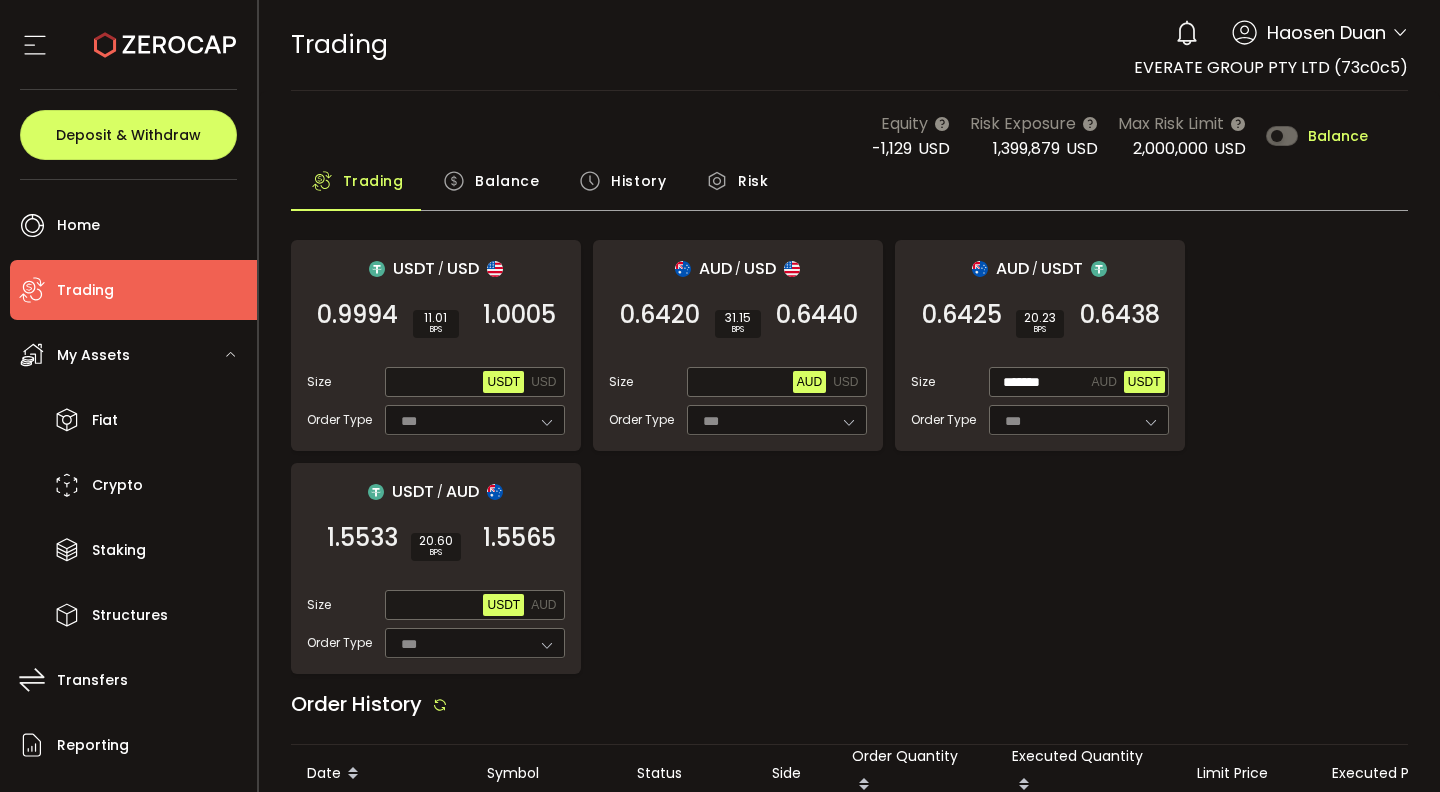 click on "Balance" at bounding box center [507, 181] 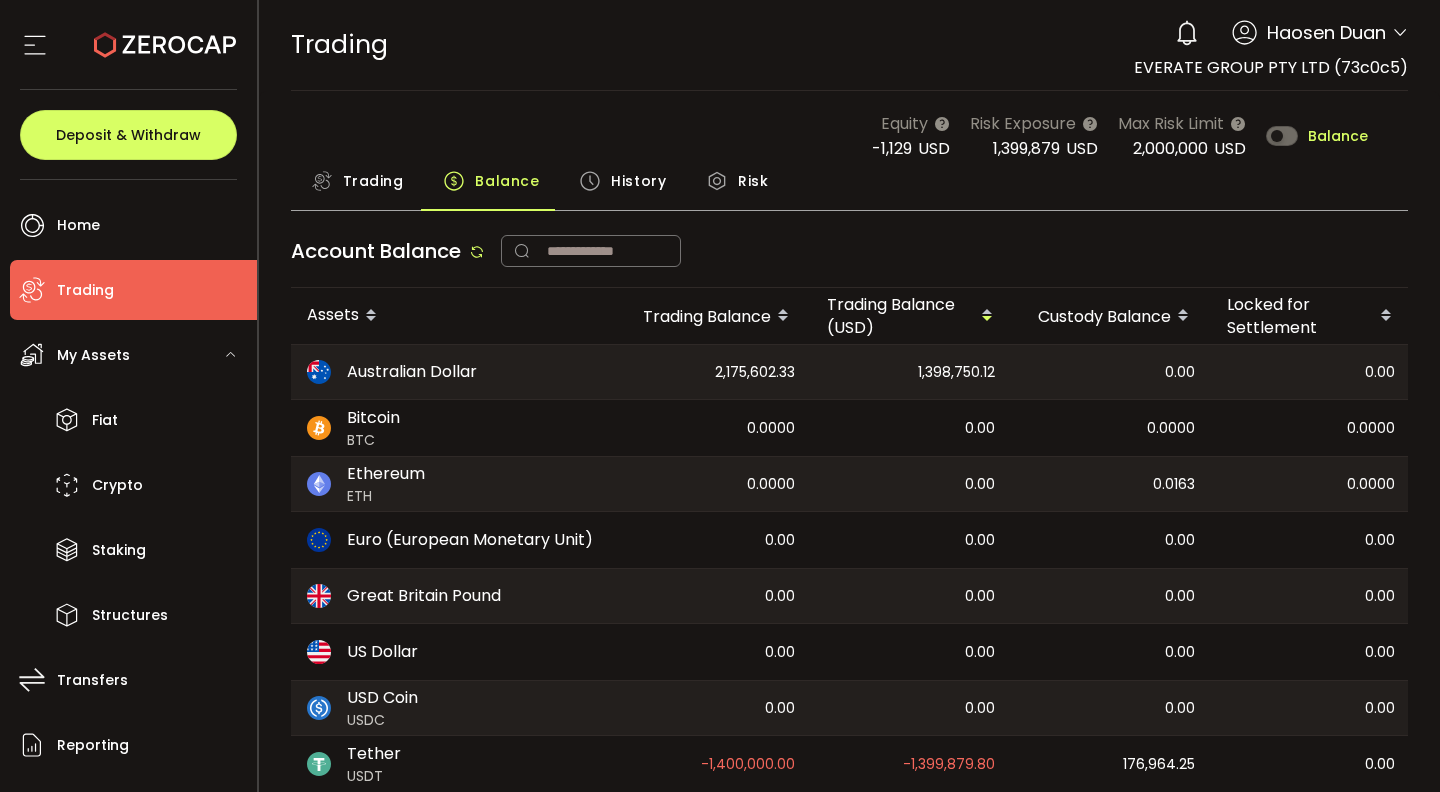 scroll, scrollTop: 22, scrollLeft: 0, axis: vertical 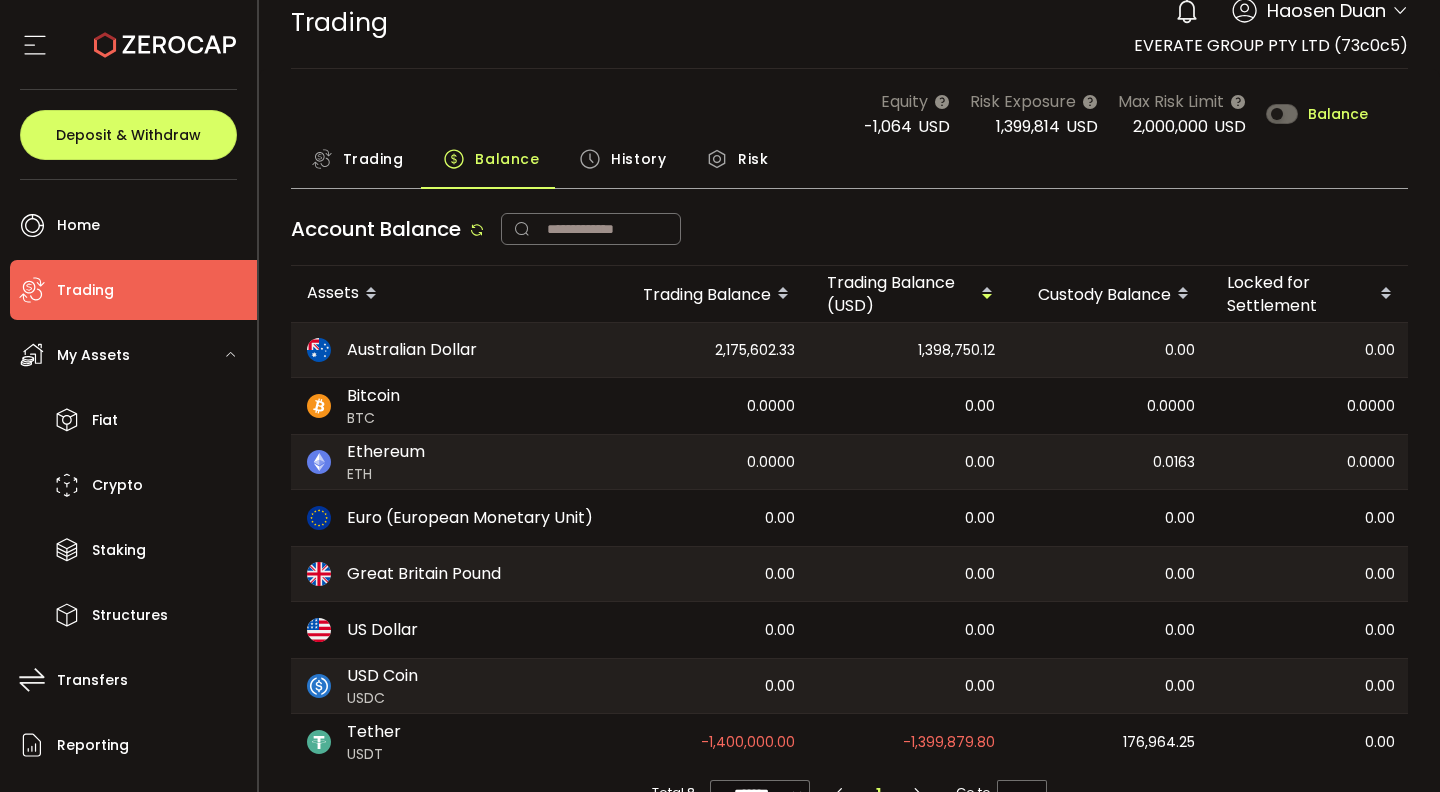 click on "Trading" at bounding box center (373, 159) 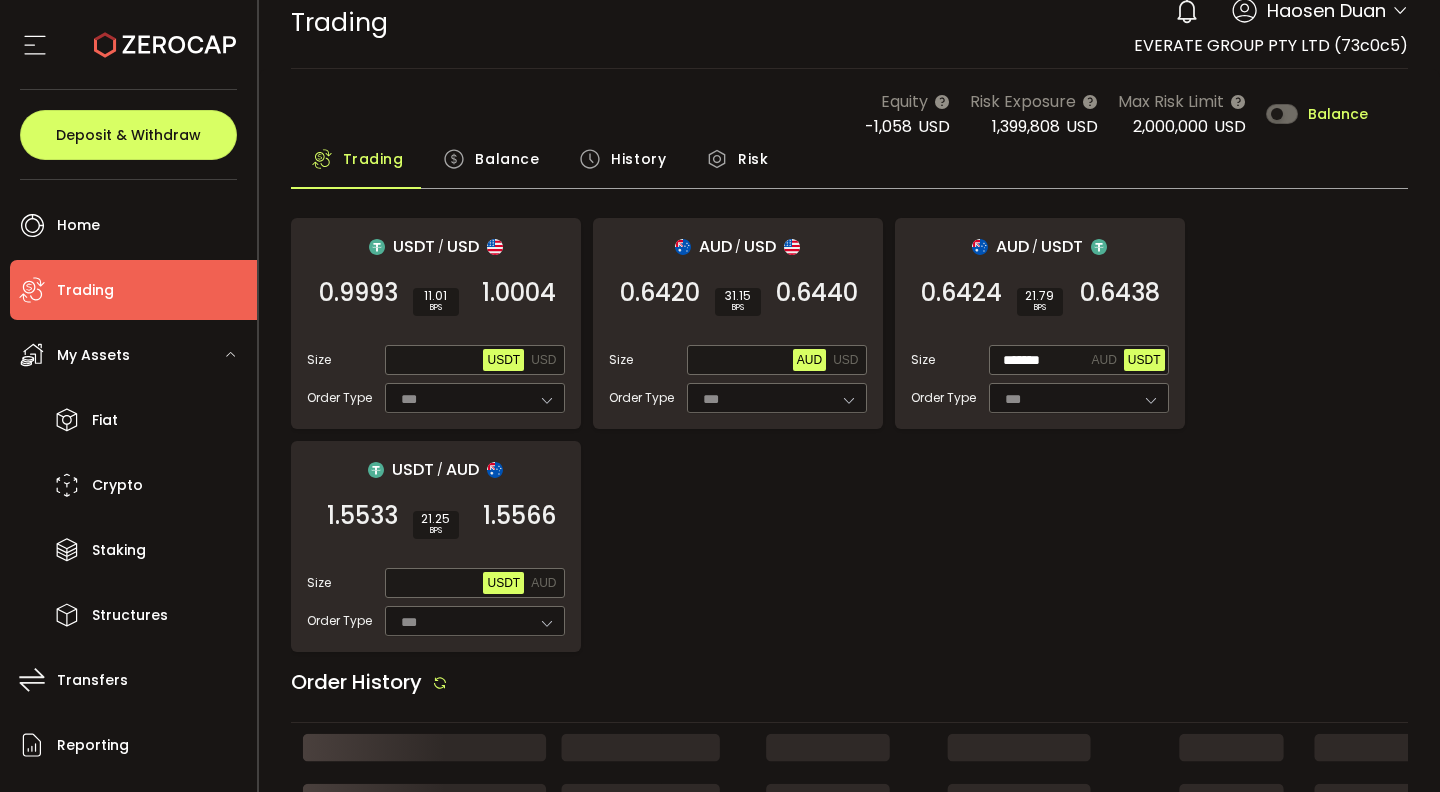 click on "Trading" at bounding box center (373, 159) 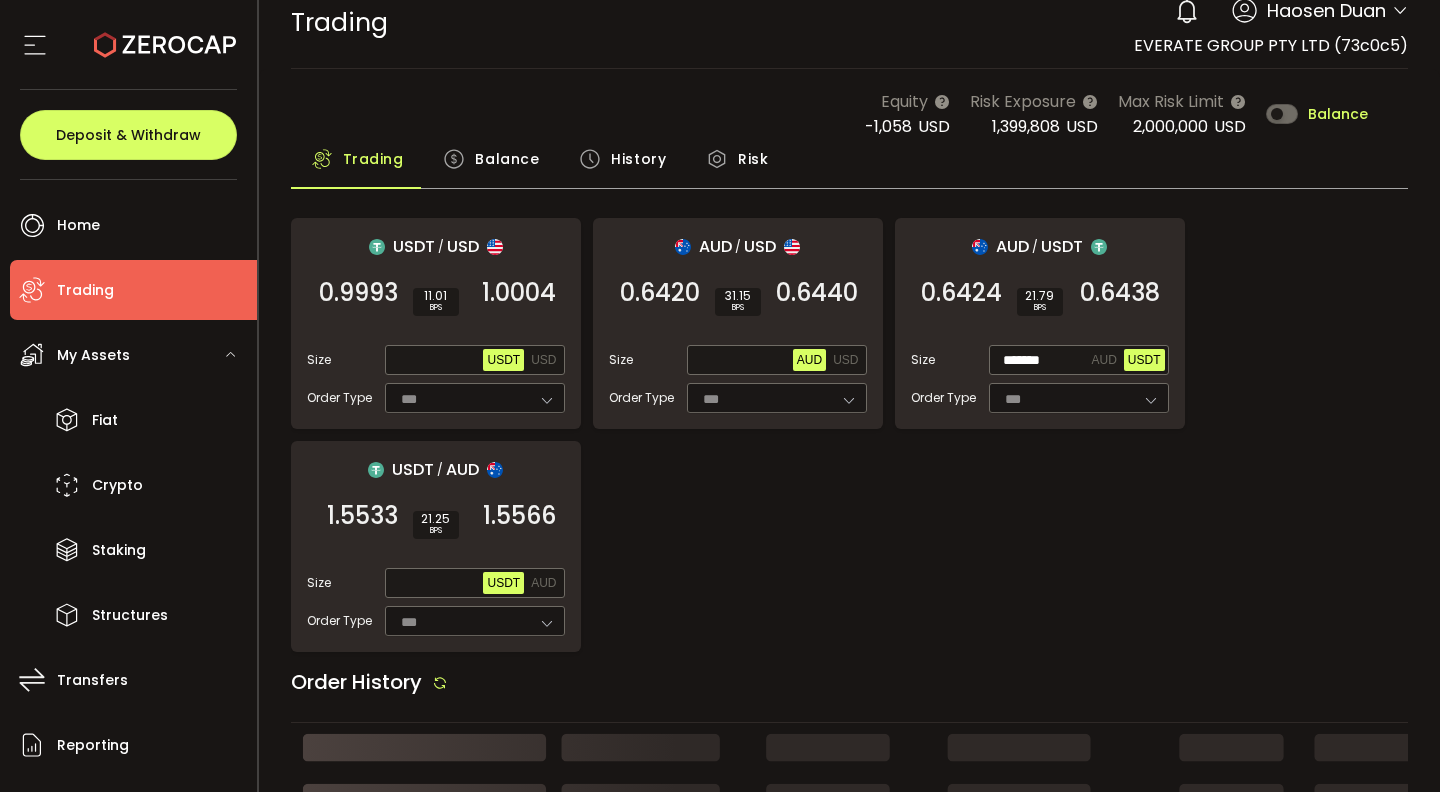 click on "USDT / USD 0.9993    SELL 11.01 BPS 1.0004   BUY Size Max USDT USD Order Type *** FOK AUD / USD 0.6420    SELL 31.15 BPS 0.6440   BUY Size Max AUD USD Order Type *** FOK AUD / USDT 0.6424    SELL 21.79 BPS 0.6438   BUY Size ******* AUD USDT Order Type *** FOK USDT / AUD 1.5533    SELL 21.25 BPS 1.5566   BUY Size Max USDT AUD Order Type *** FOK" at bounding box center (850, 435) 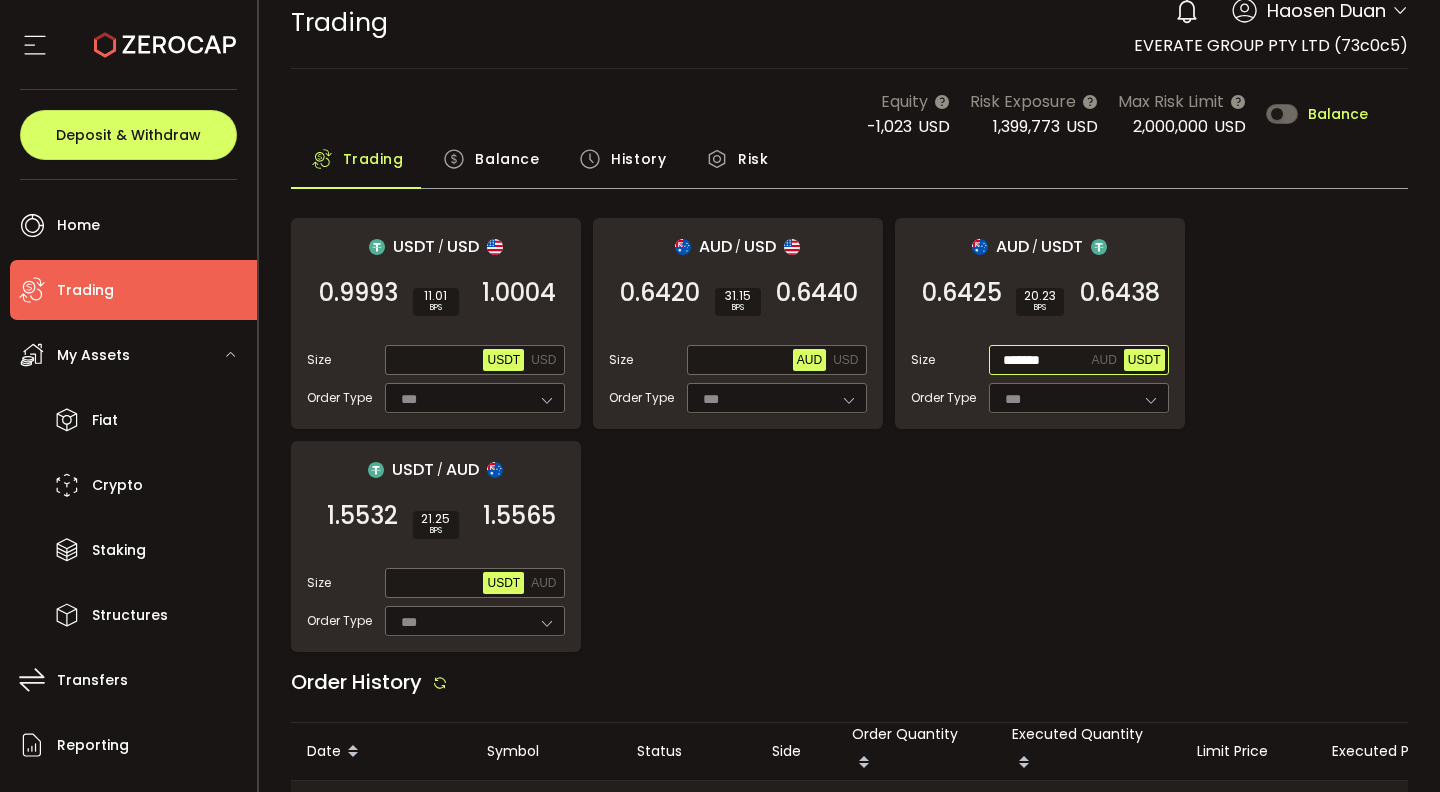 drag, startPoint x: 1071, startPoint y: 359, endPoint x: 969, endPoint y: 356, distance: 102.044106 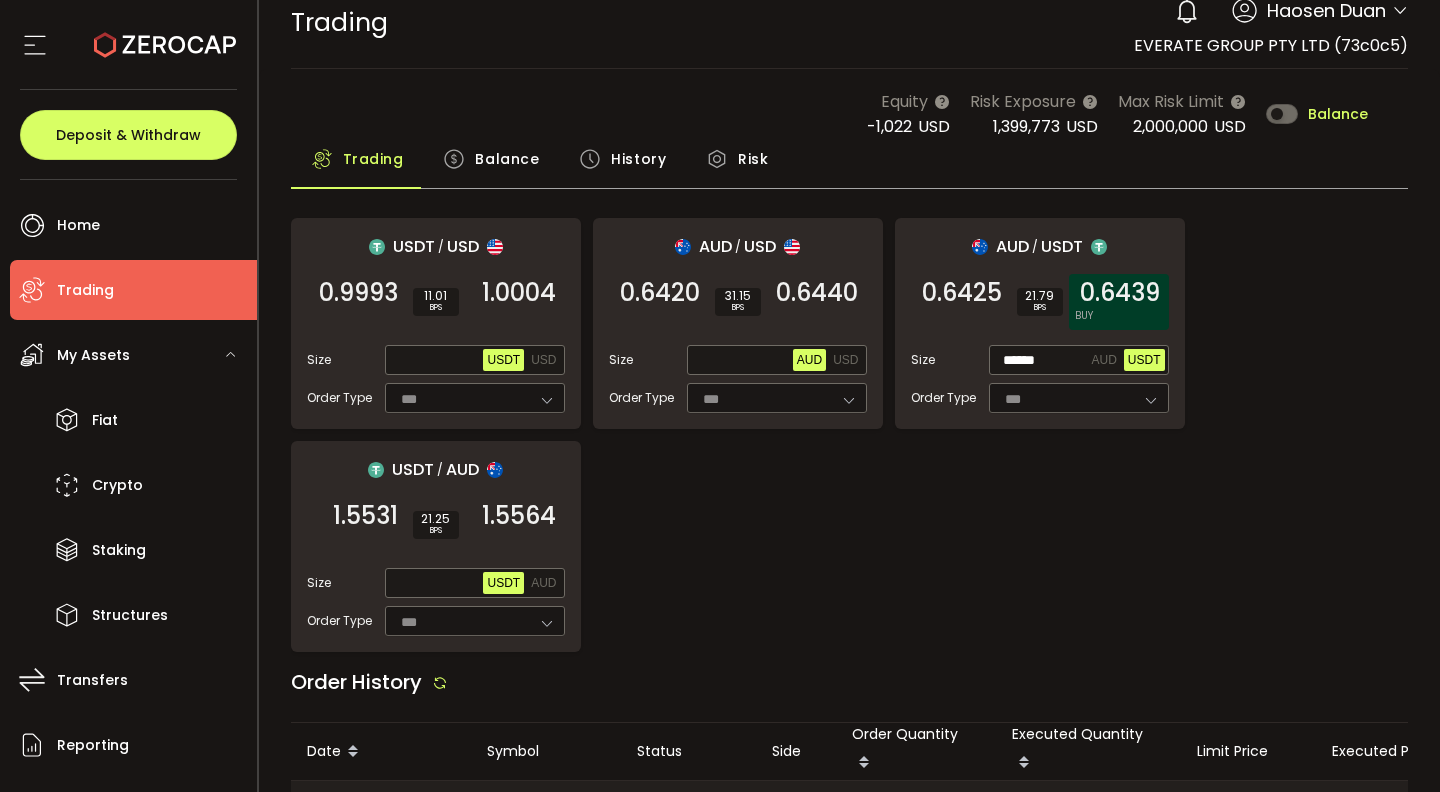 click on "0.6439" at bounding box center [1120, 293] 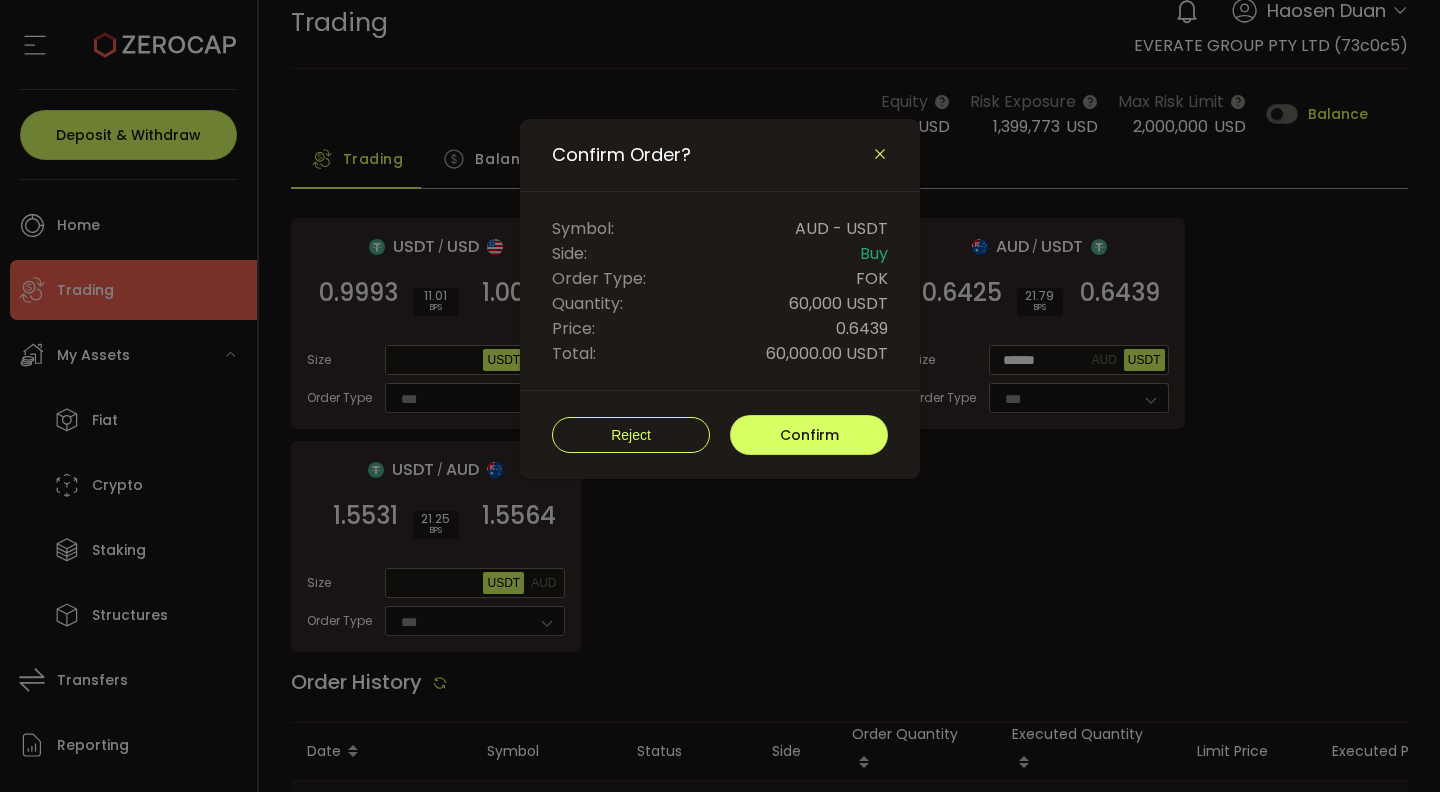 click at bounding box center [880, 154] 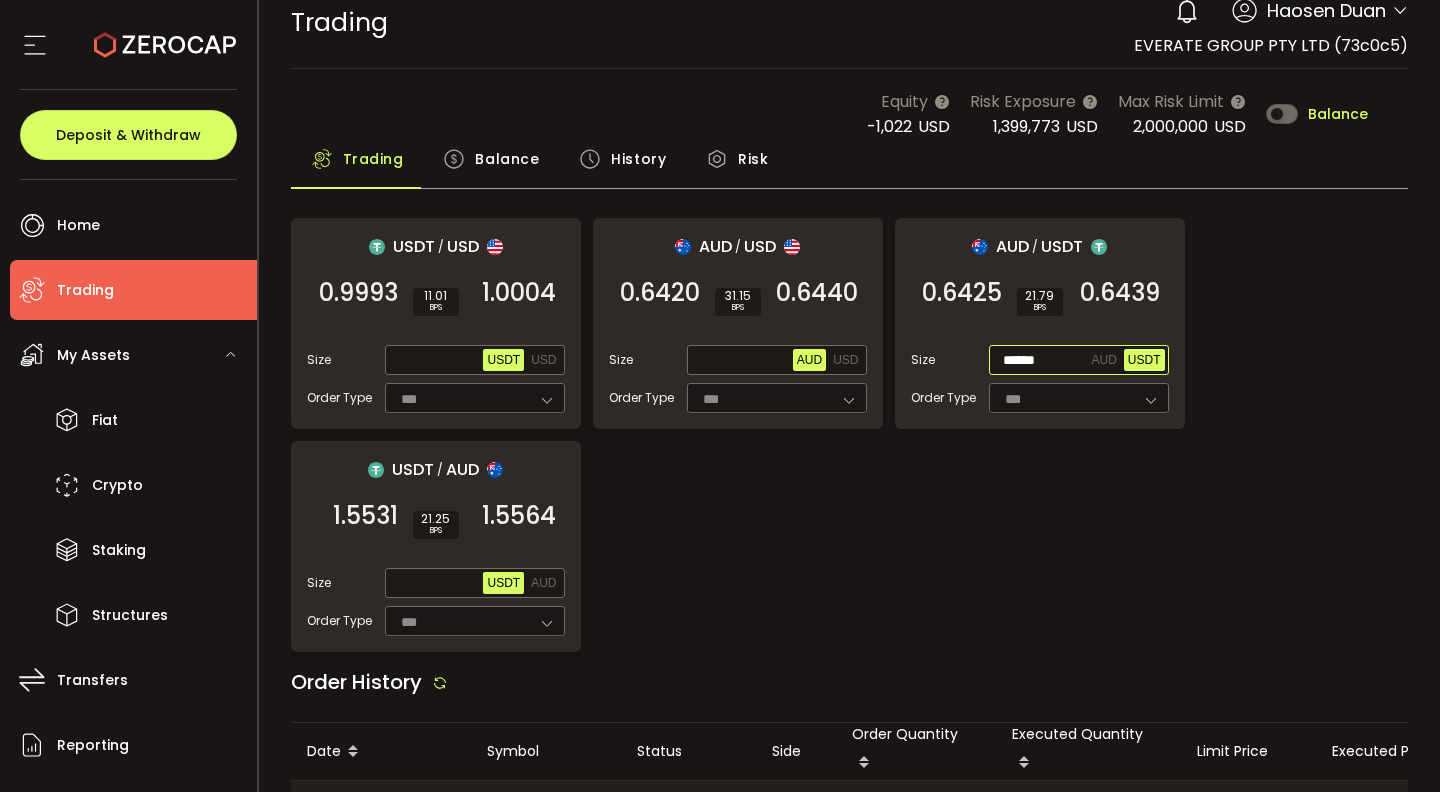 drag, startPoint x: 1059, startPoint y: 365, endPoint x: 929, endPoint y: 360, distance: 130.09612 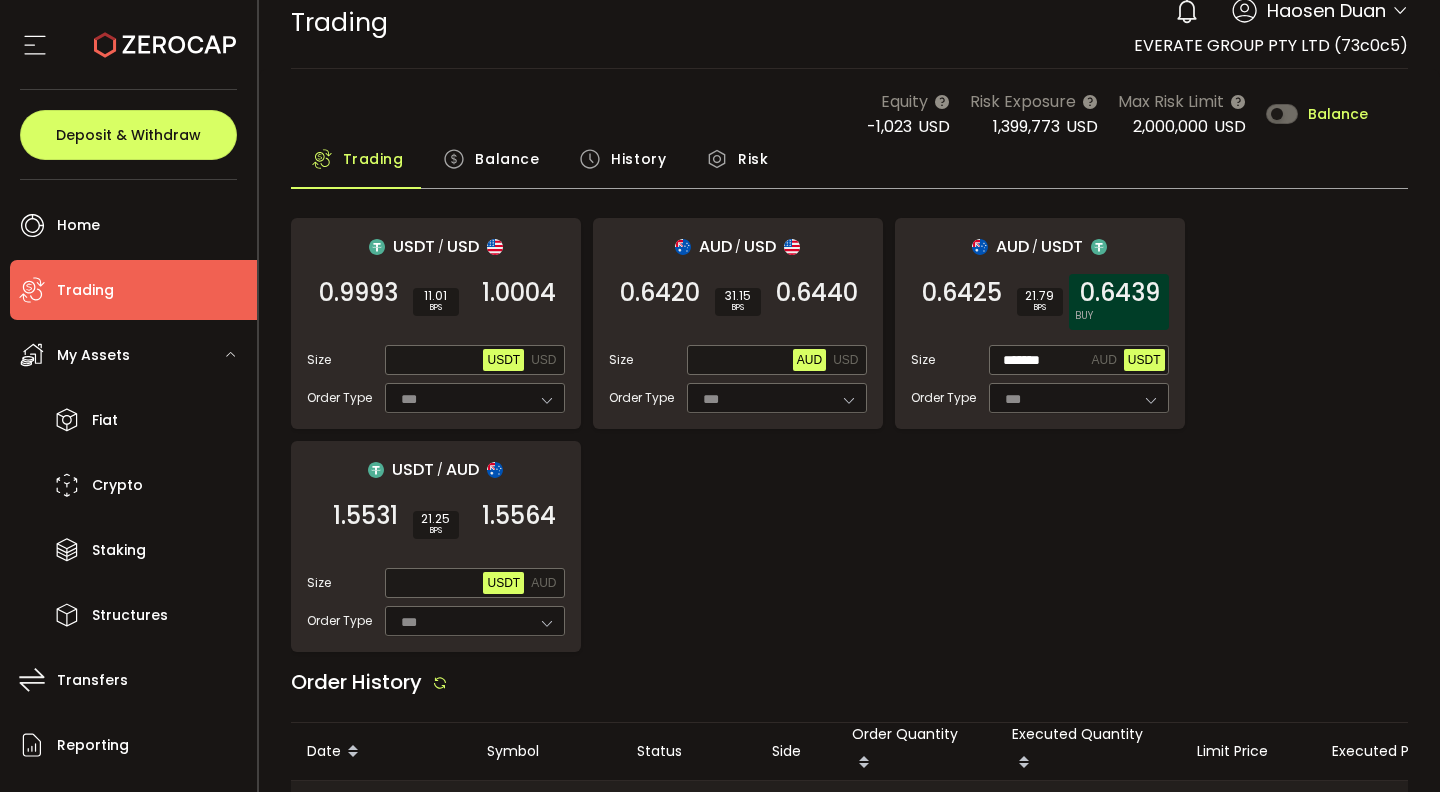 click on "0.6439" at bounding box center (1120, 293) 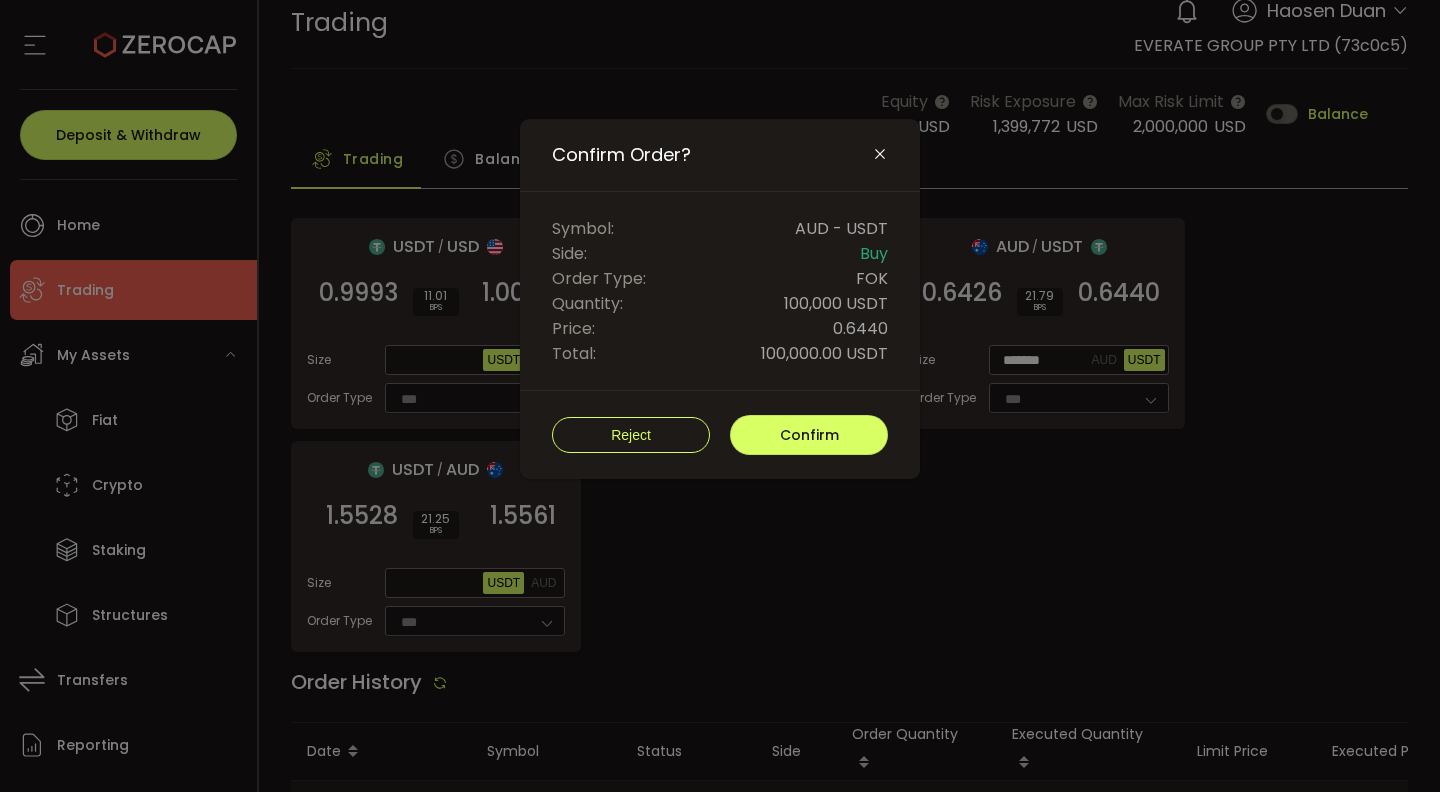 click on "Confirm Order?" at bounding box center (720, 155) 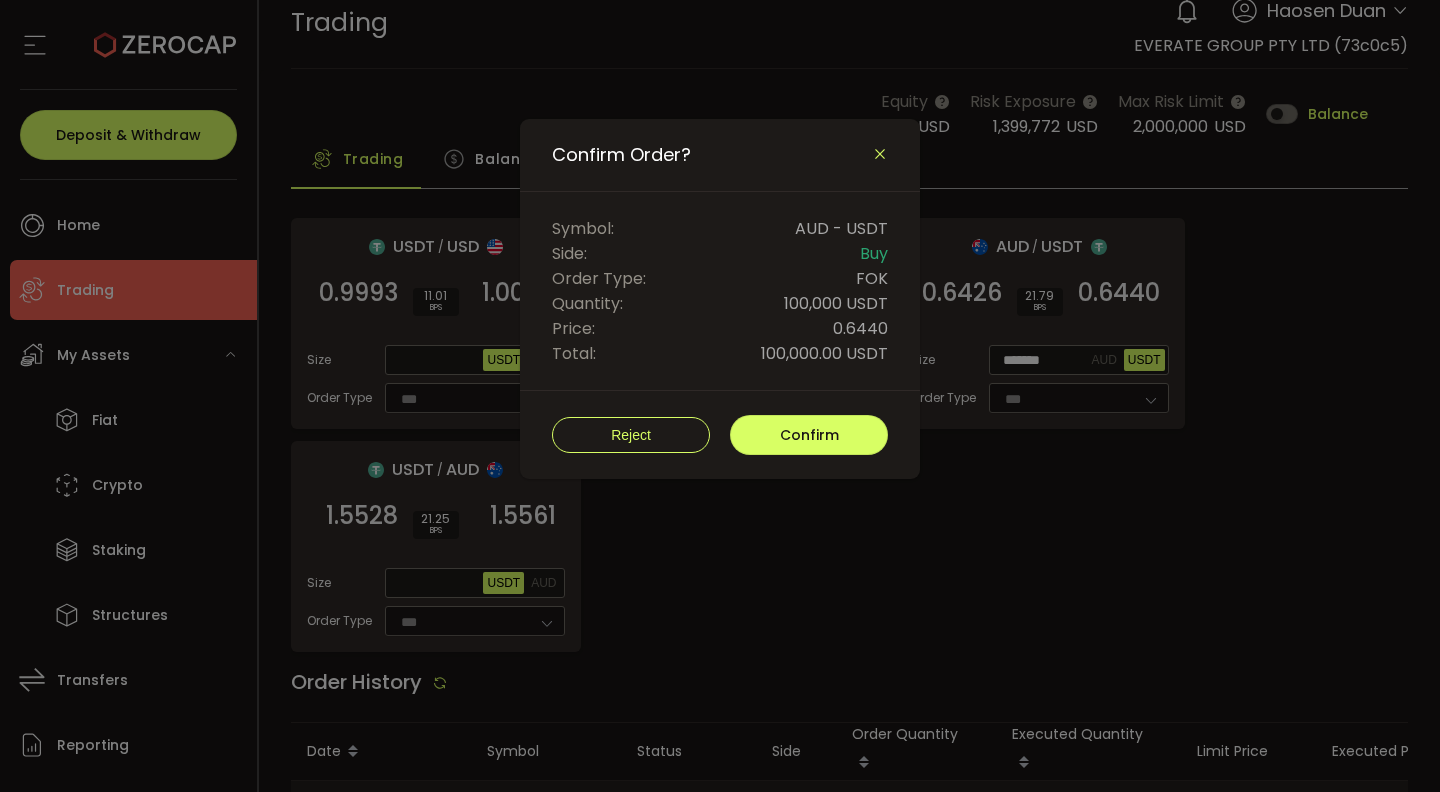 click at bounding box center (880, 154) 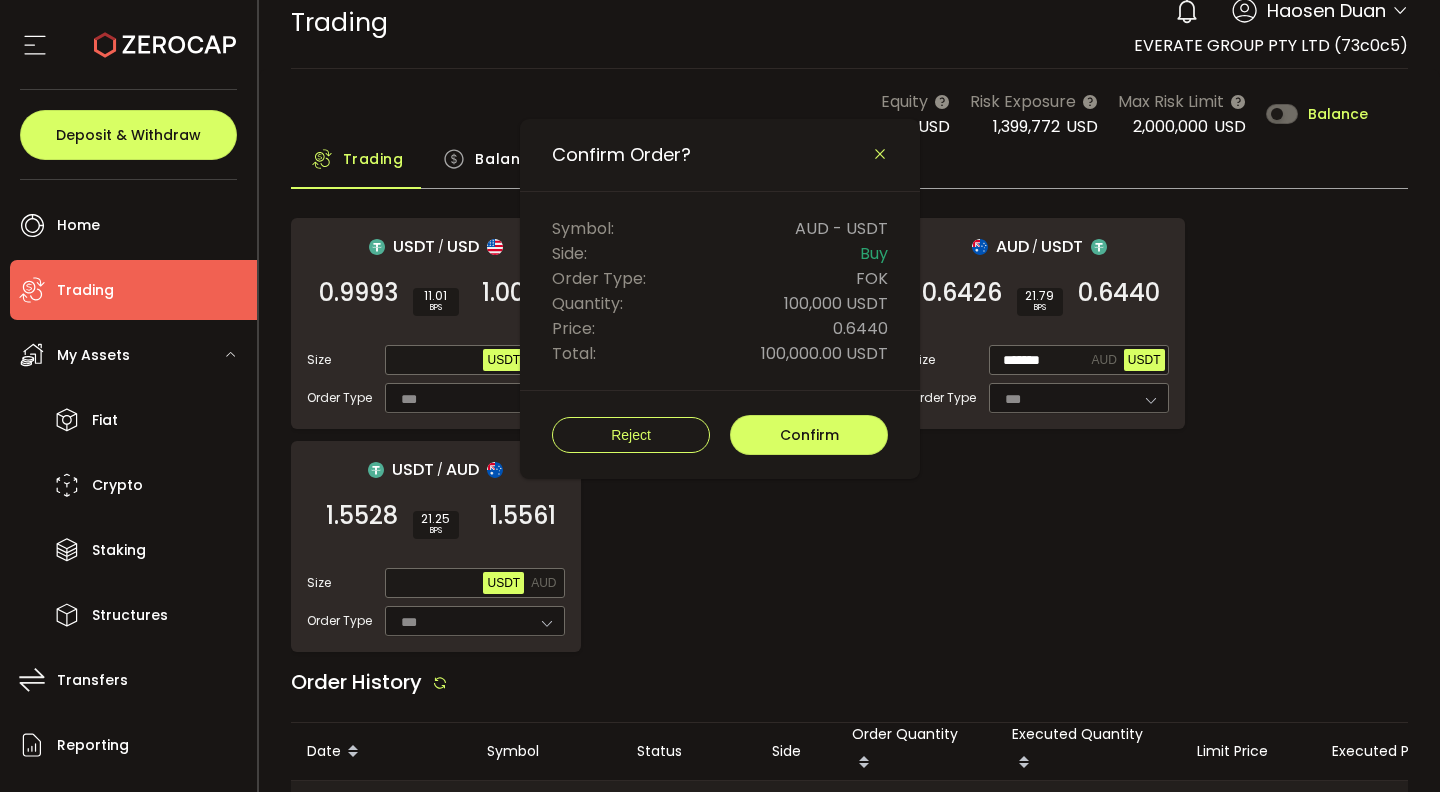 click on "Confirm Order?" at bounding box center (720, 155) 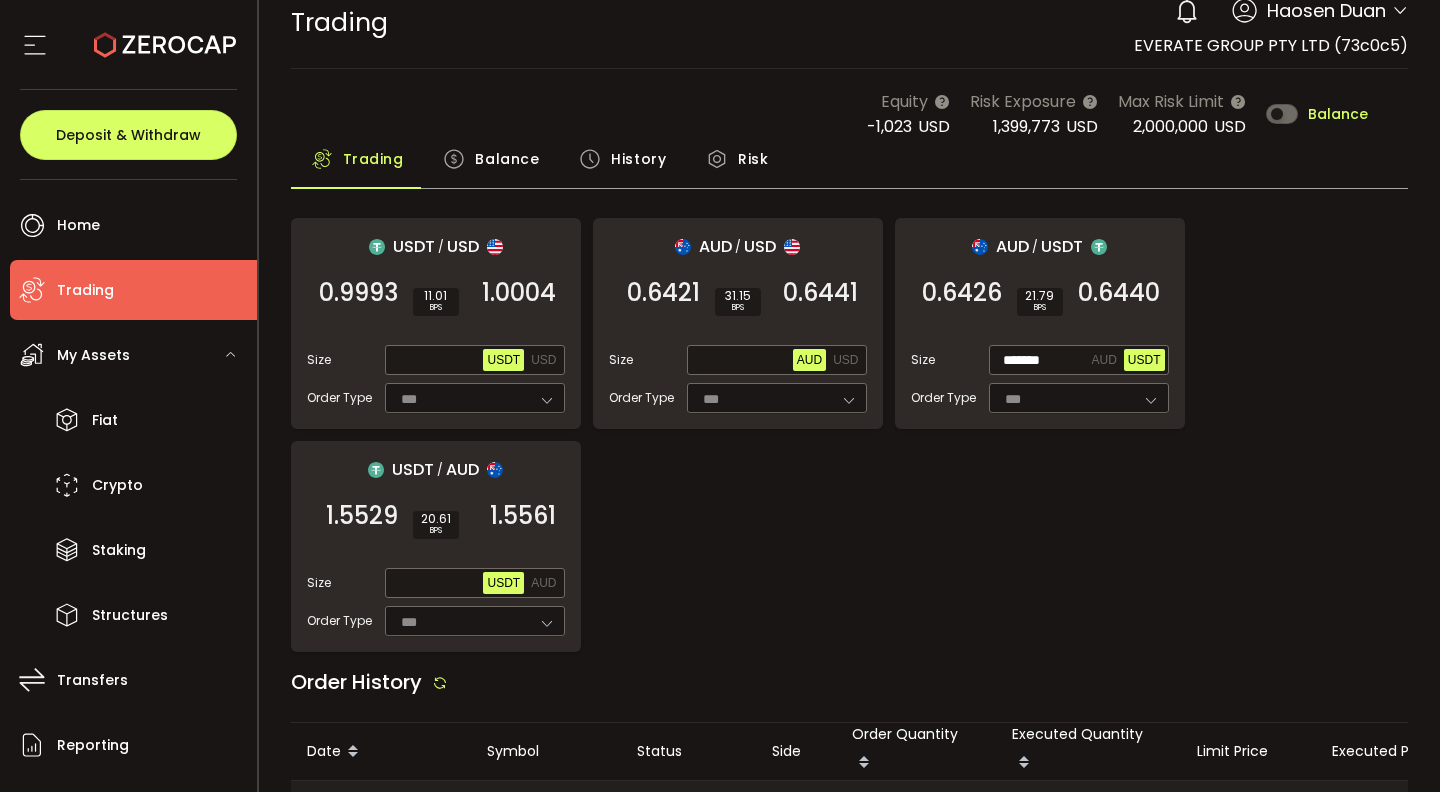 click on "Balance" at bounding box center [507, 159] 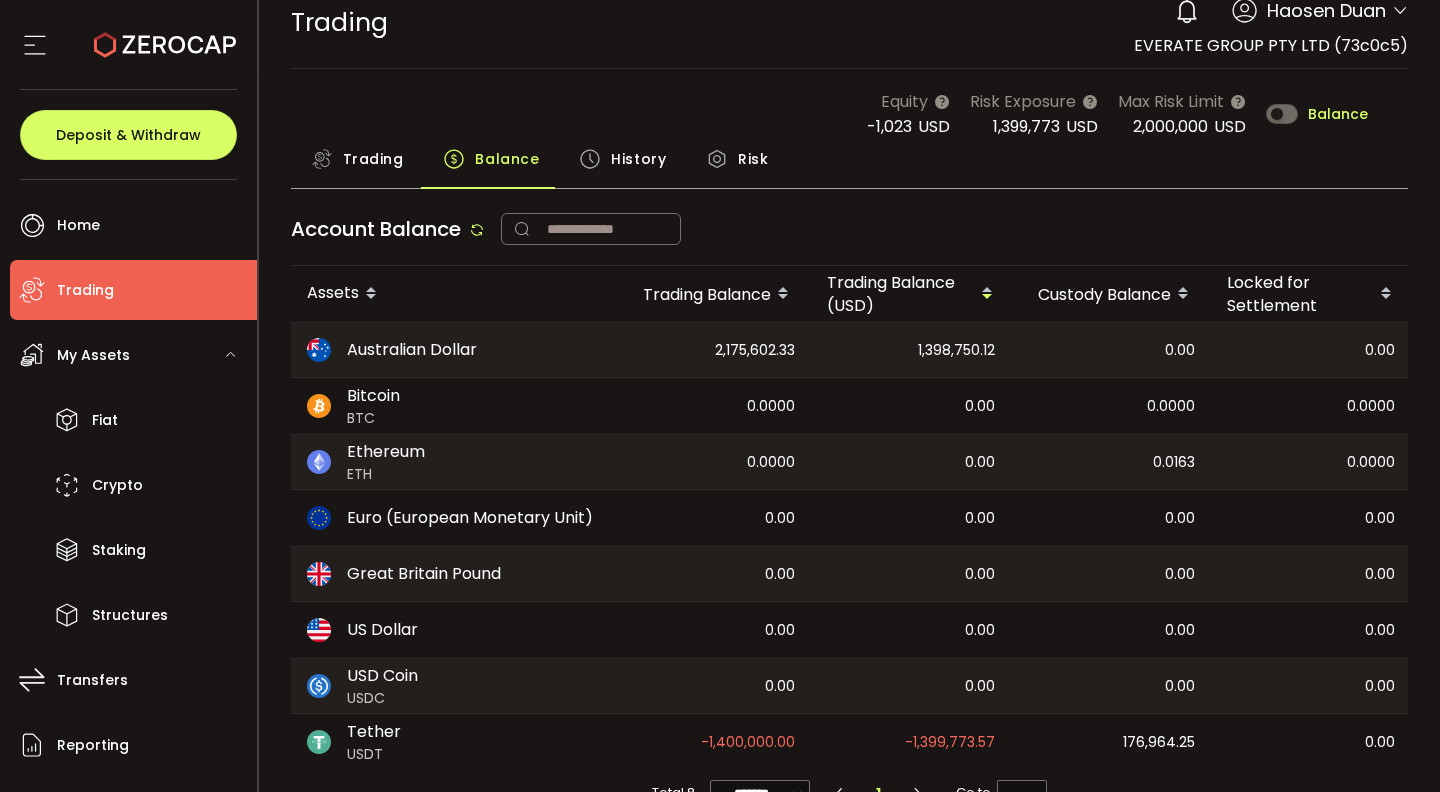 click on "History" at bounding box center (638, 159) 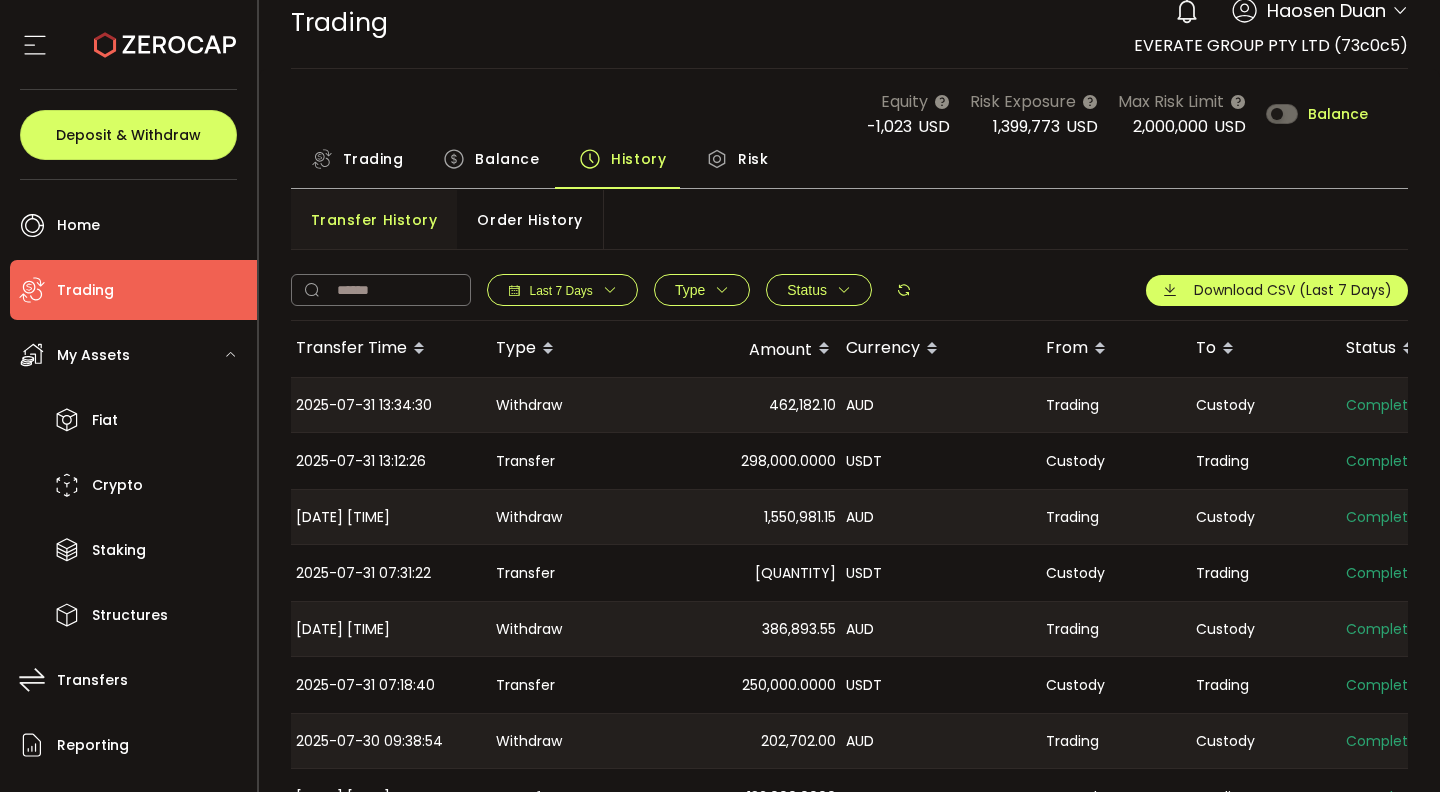scroll, scrollTop: 0, scrollLeft: 0, axis: both 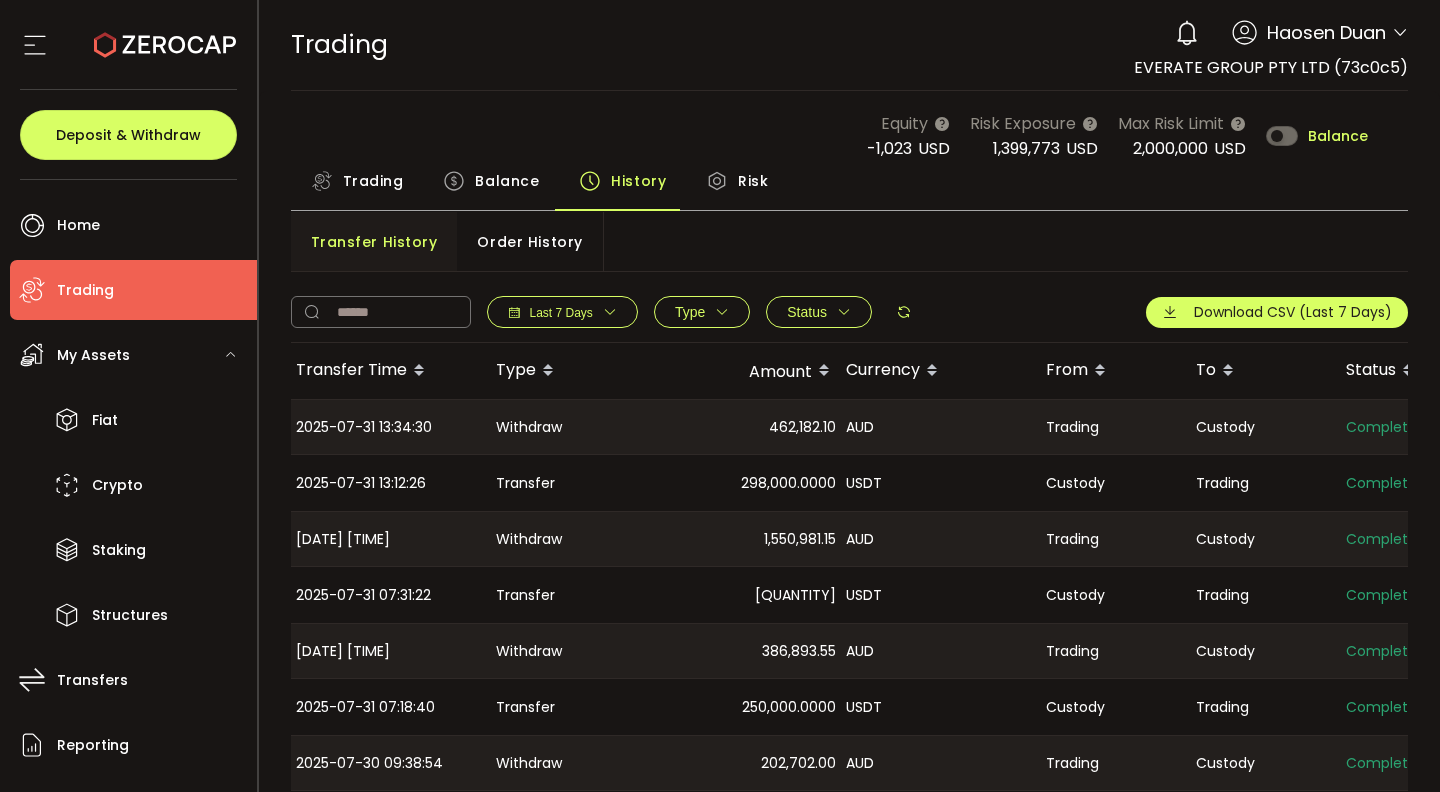 click on "Order History" at bounding box center (529, 242) 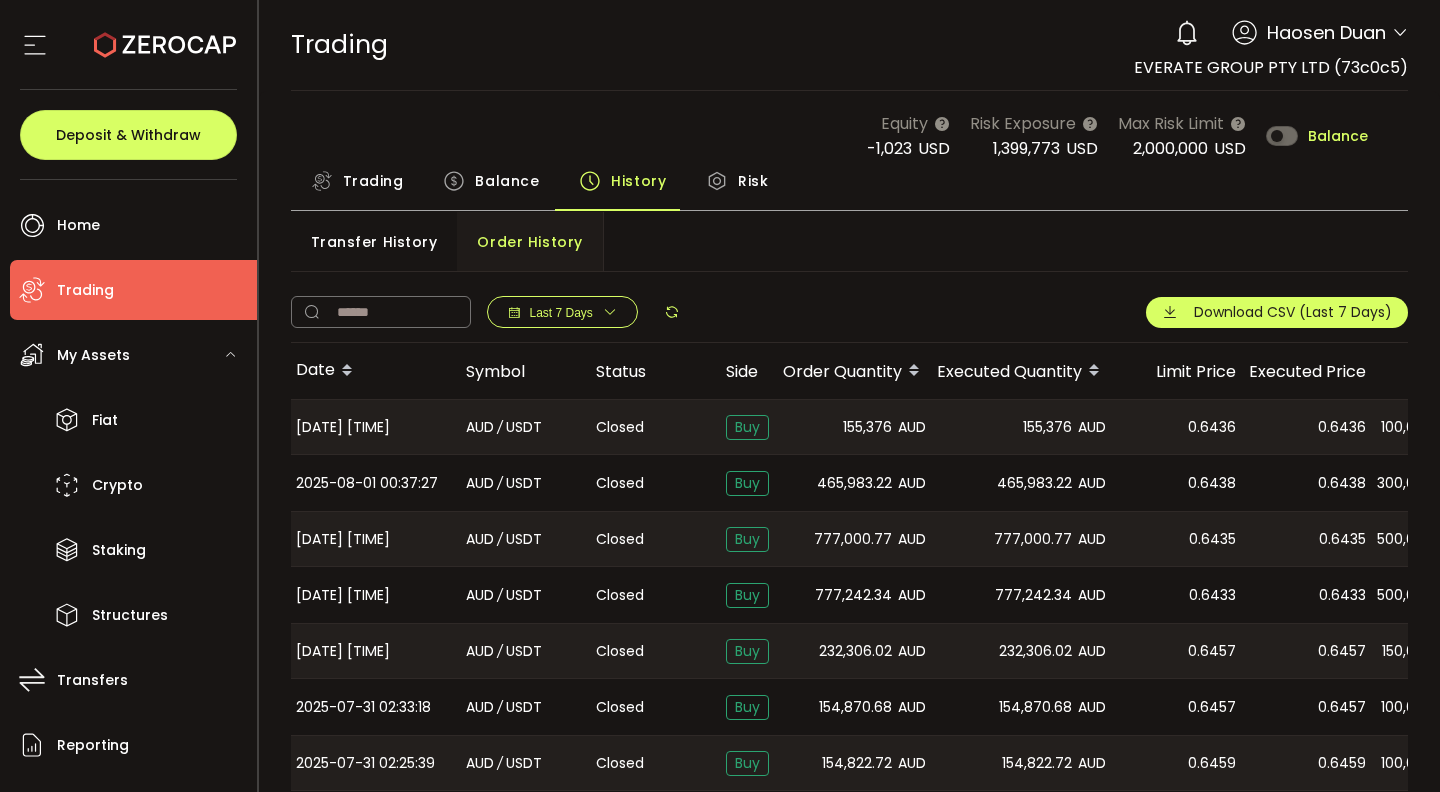 click on "Balance" at bounding box center (507, 181) 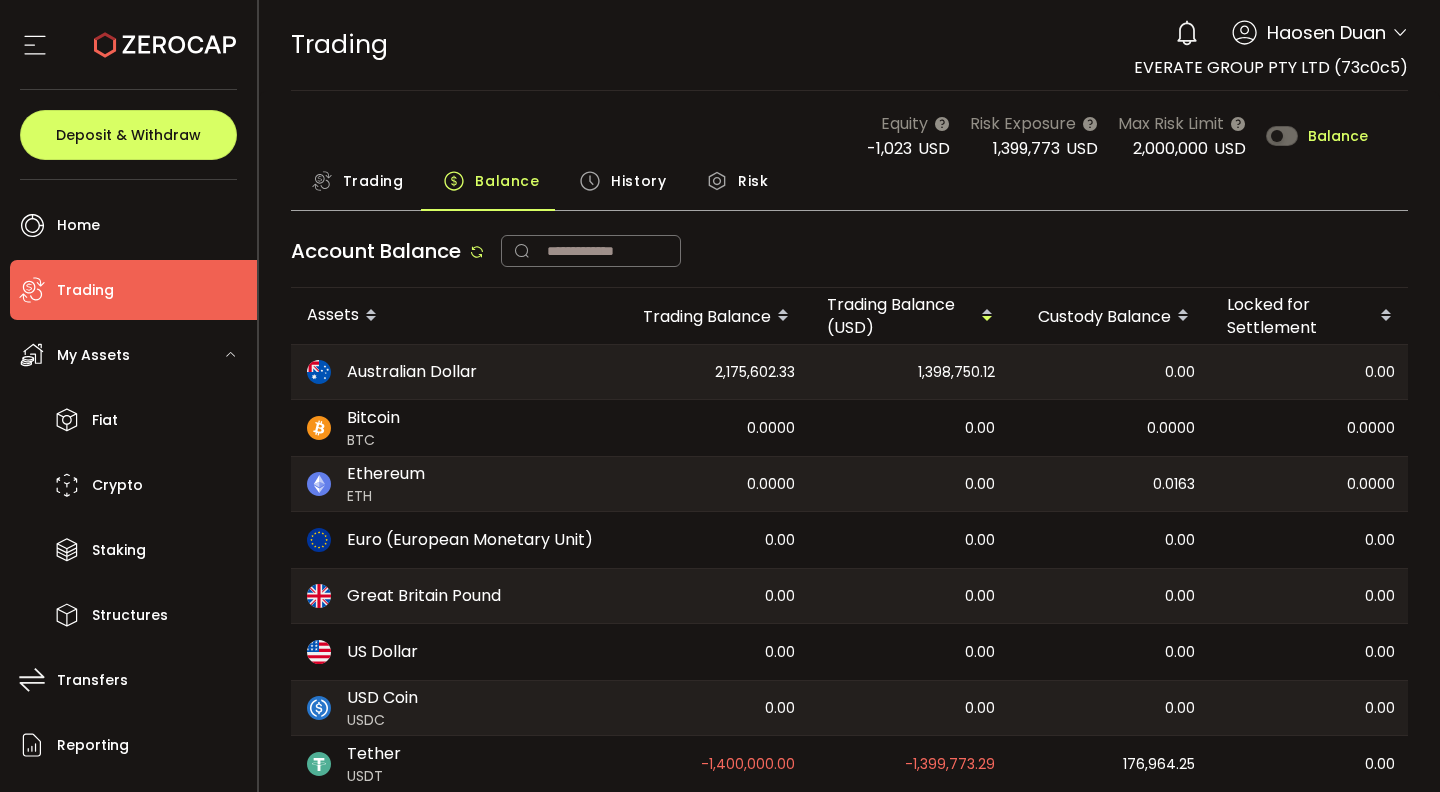 click on "History" at bounding box center (638, 181) 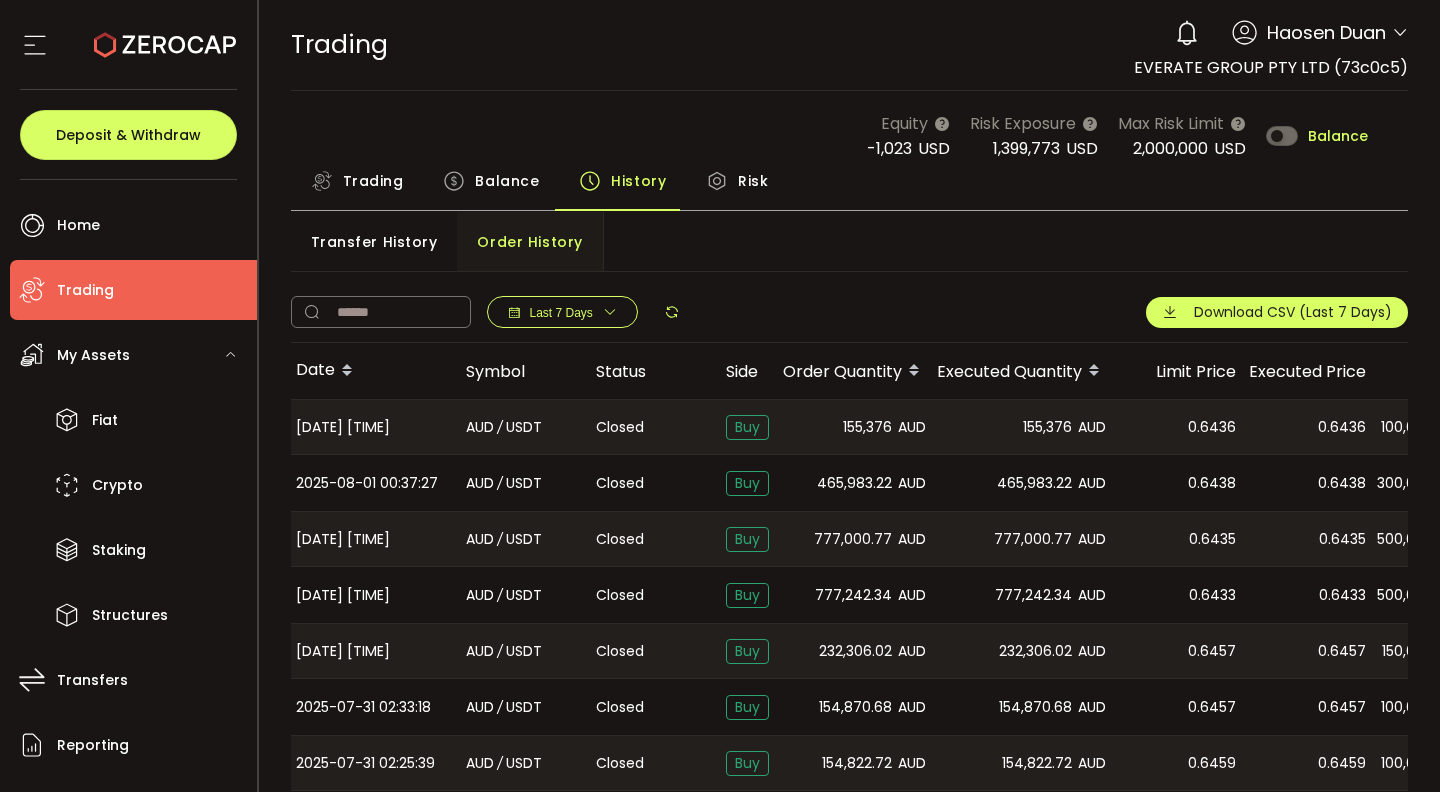 click on "Trading" at bounding box center (373, 181) 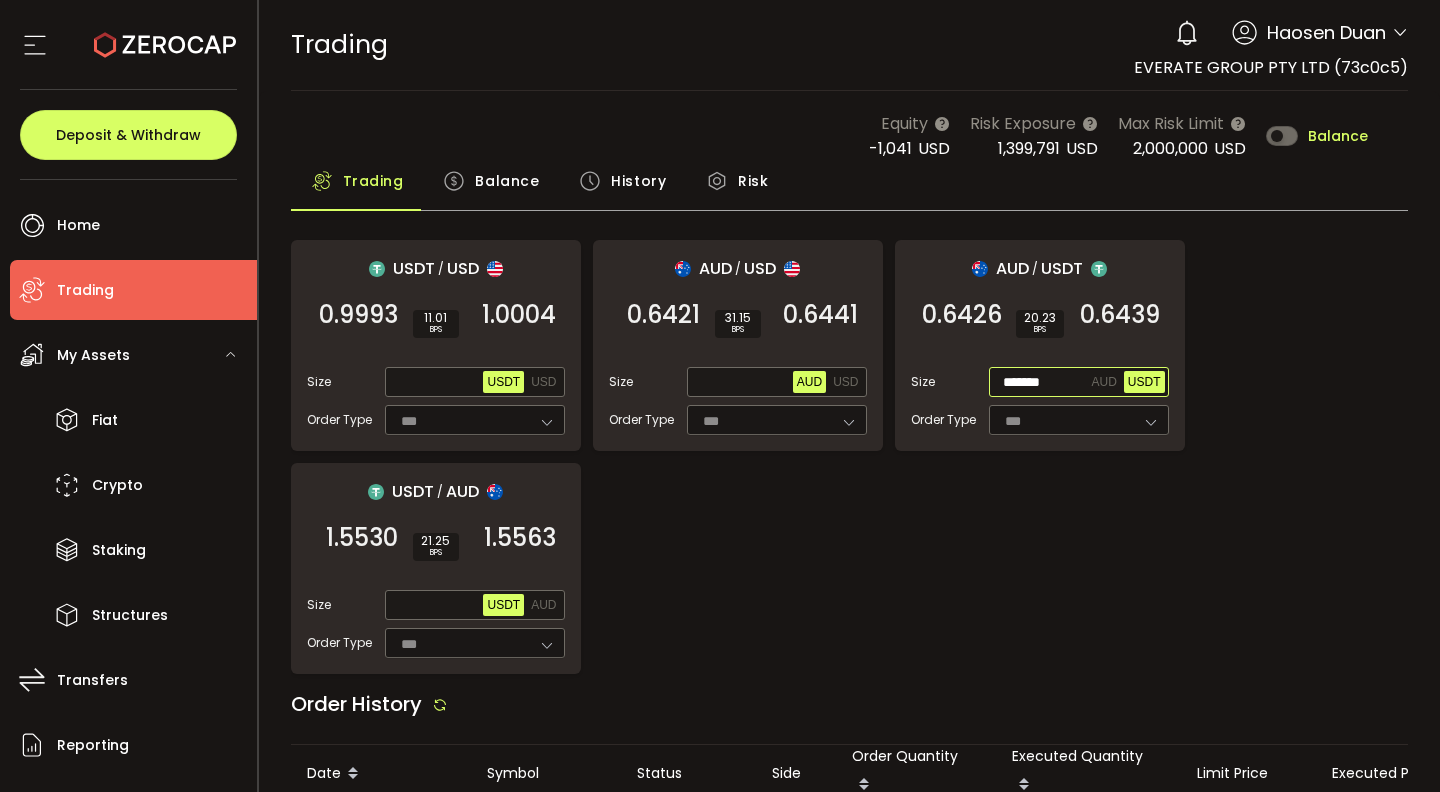 drag, startPoint x: 1065, startPoint y: 384, endPoint x: 965, endPoint y: 379, distance: 100.12492 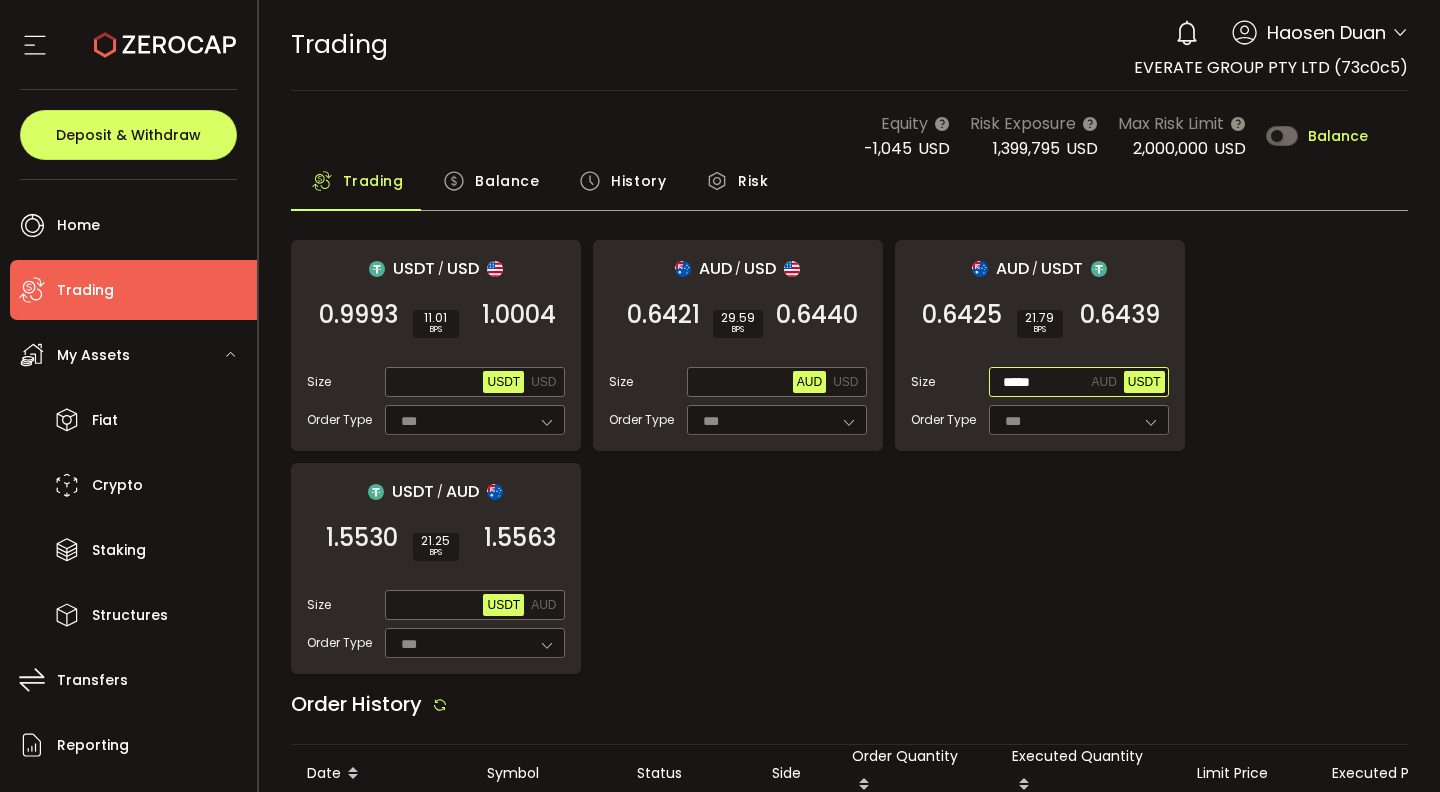 type on "******" 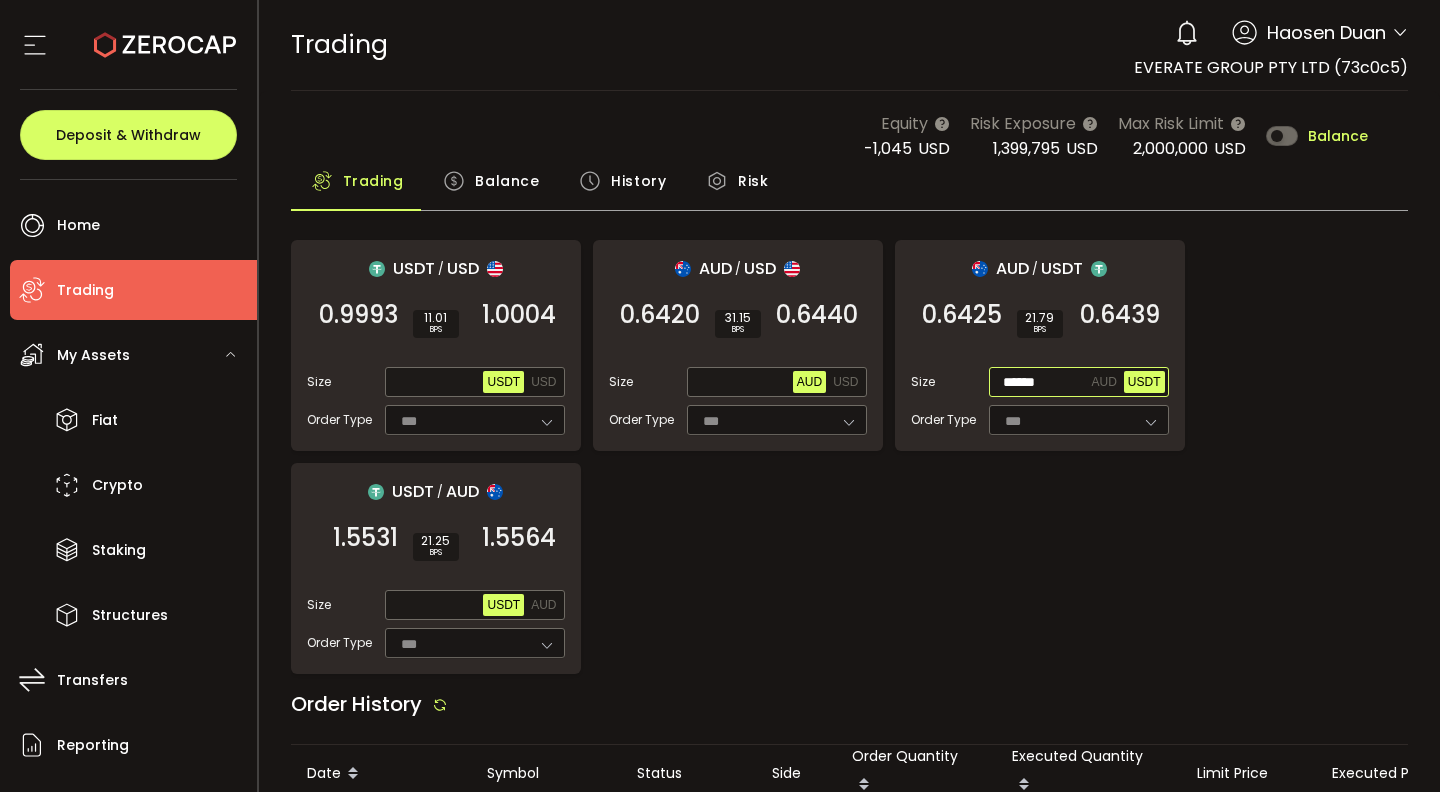 drag, startPoint x: 1058, startPoint y: 386, endPoint x: 991, endPoint y: 384, distance: 67.02985 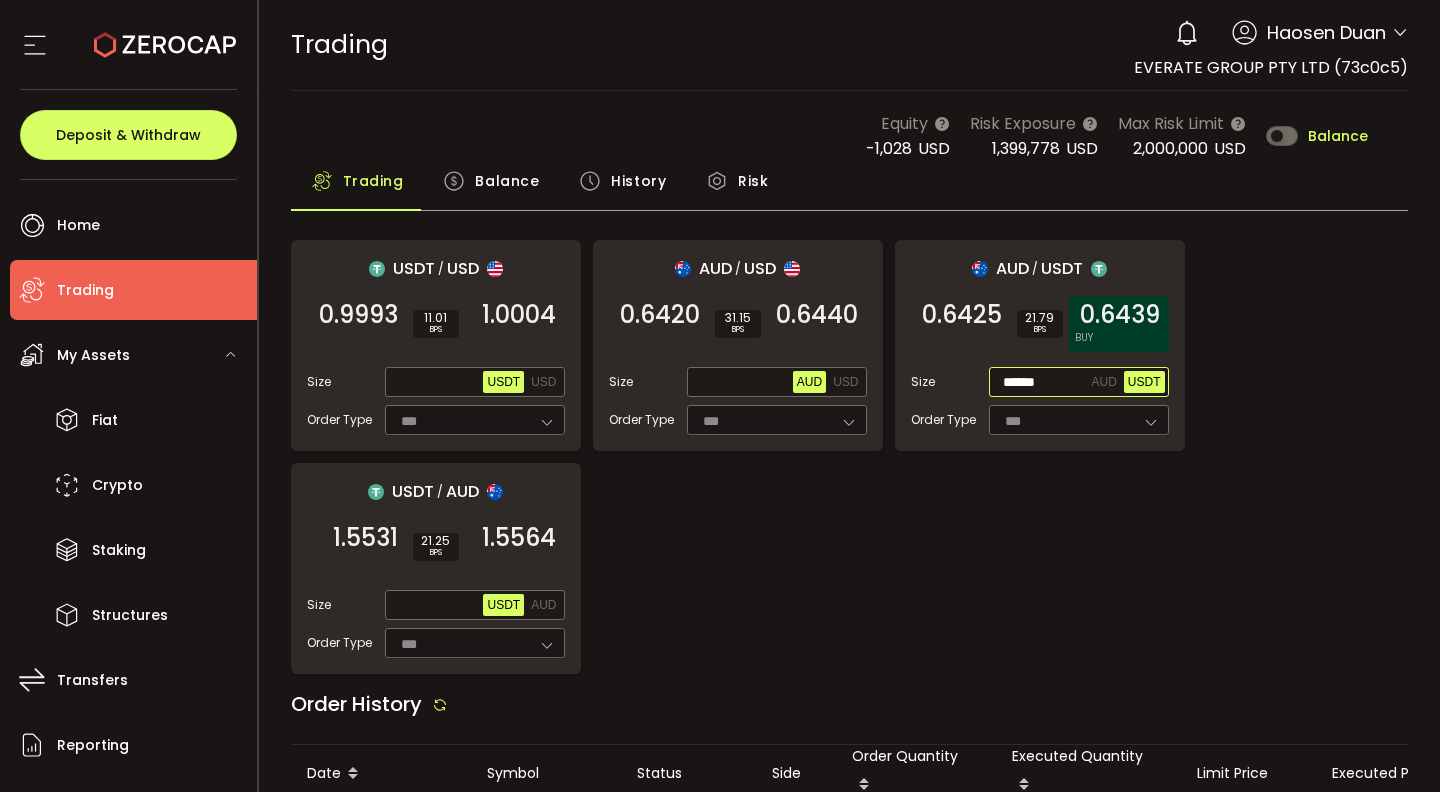 type on "******" 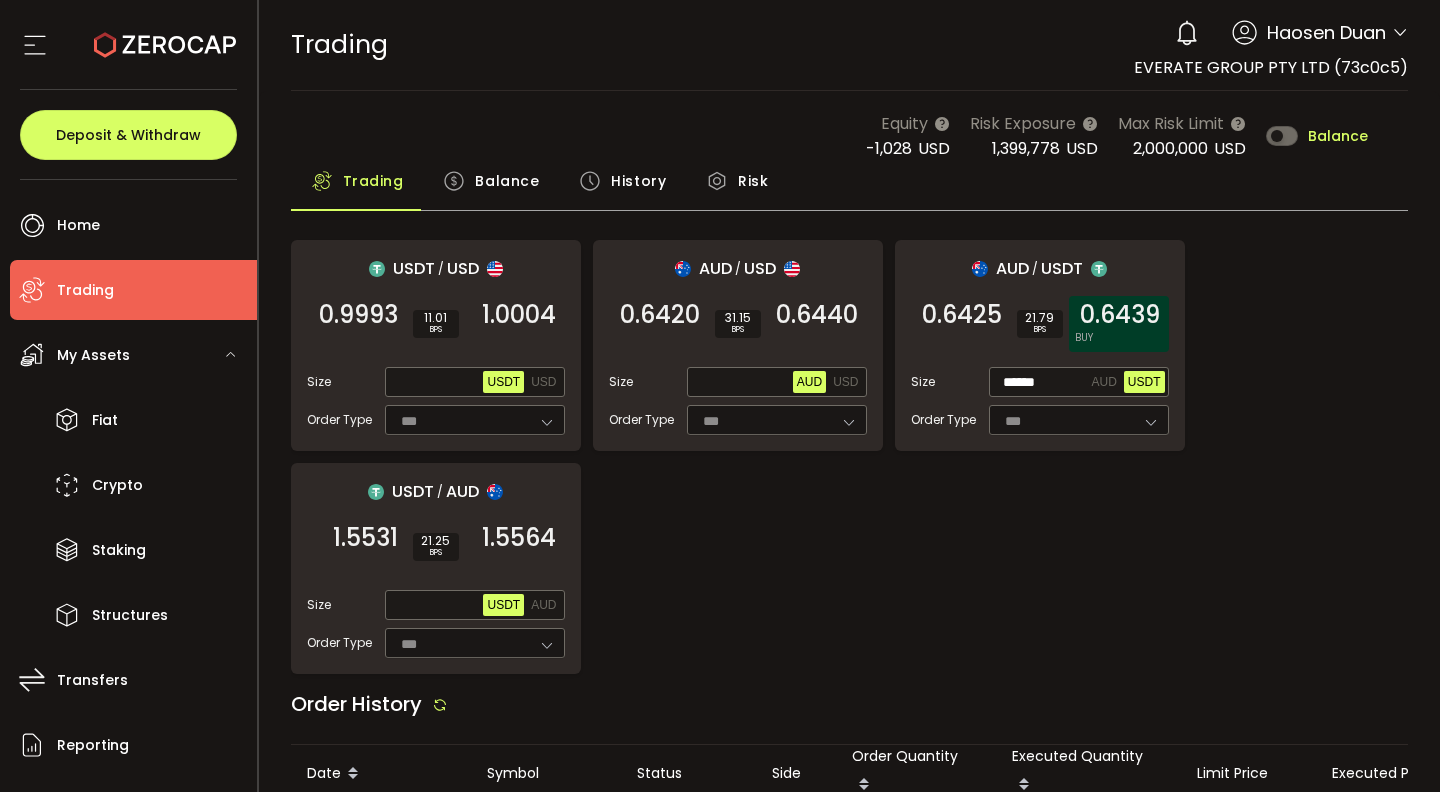 click on "0.6439" at bounding box center (1120, 315) 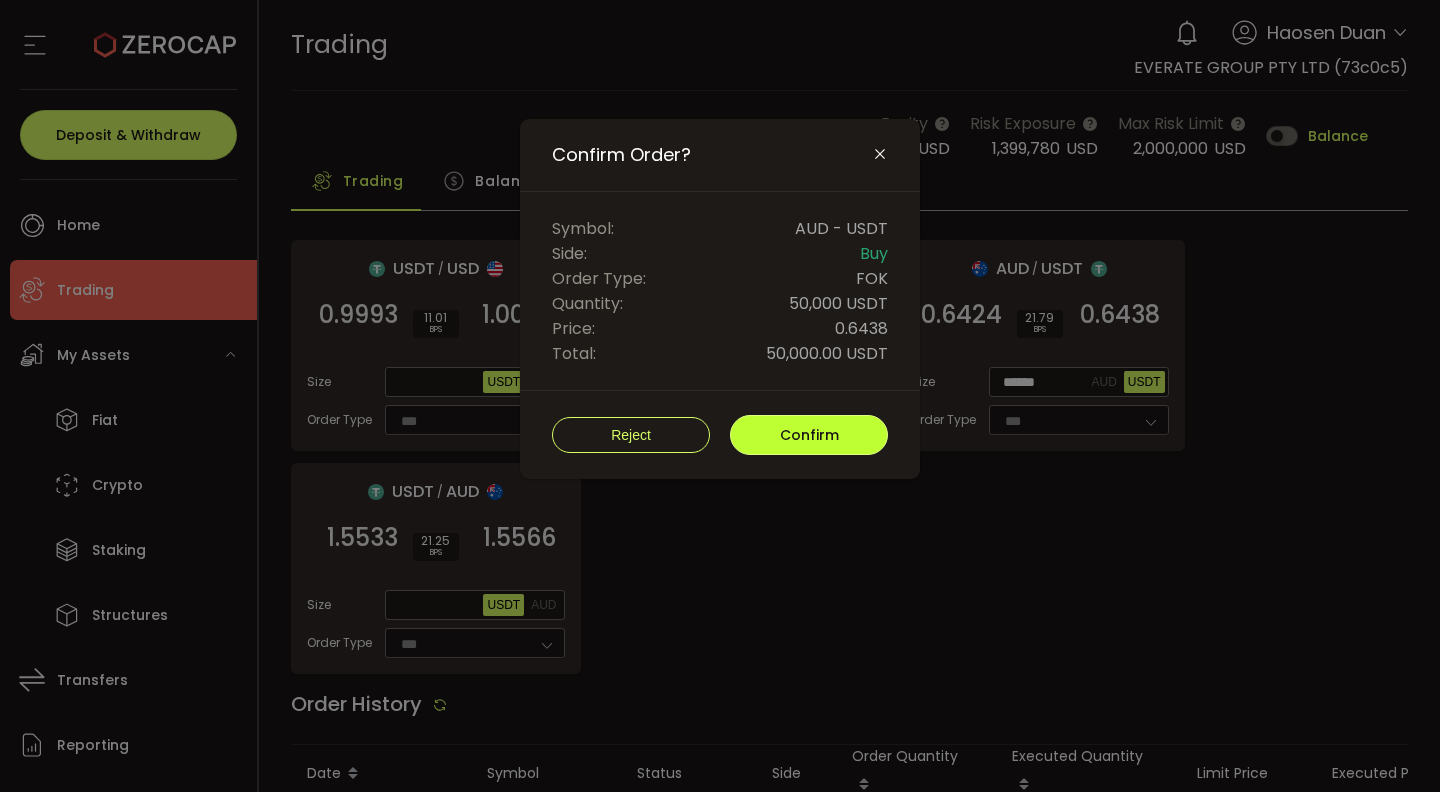 click on "Confirm" at bounding box center [809, 435] 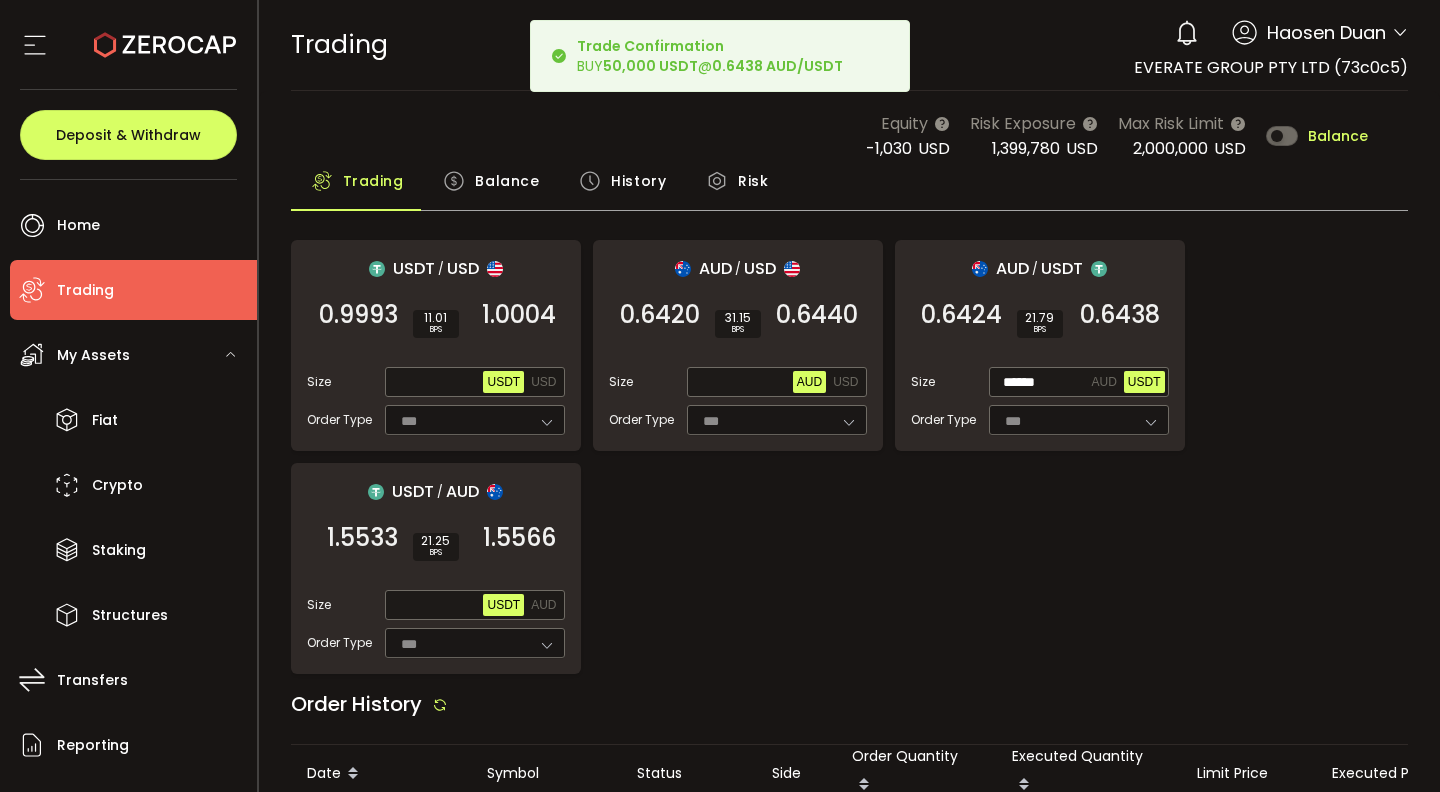 click on "USDT / USD 0.9993    SELL 11.01 BPS 1.0004   BUY Size Max USDT USD Order Type *** FOK AUD / USD 0.6420    SELL 31.15 BPS 0.6440   BUY Size Max AUD USD Order Type *** FOK AUD / USDT 0.6424    SELL 21.79 BPS 0.6438   BUY Size ****** AUD USDT Order Type *** FOK USDT / AUD 1.5533    SELL 21.25 BPS 1.5566   BUY Size Max USDT AUD Order Type *** FOK" at bounding box center (850, 457) 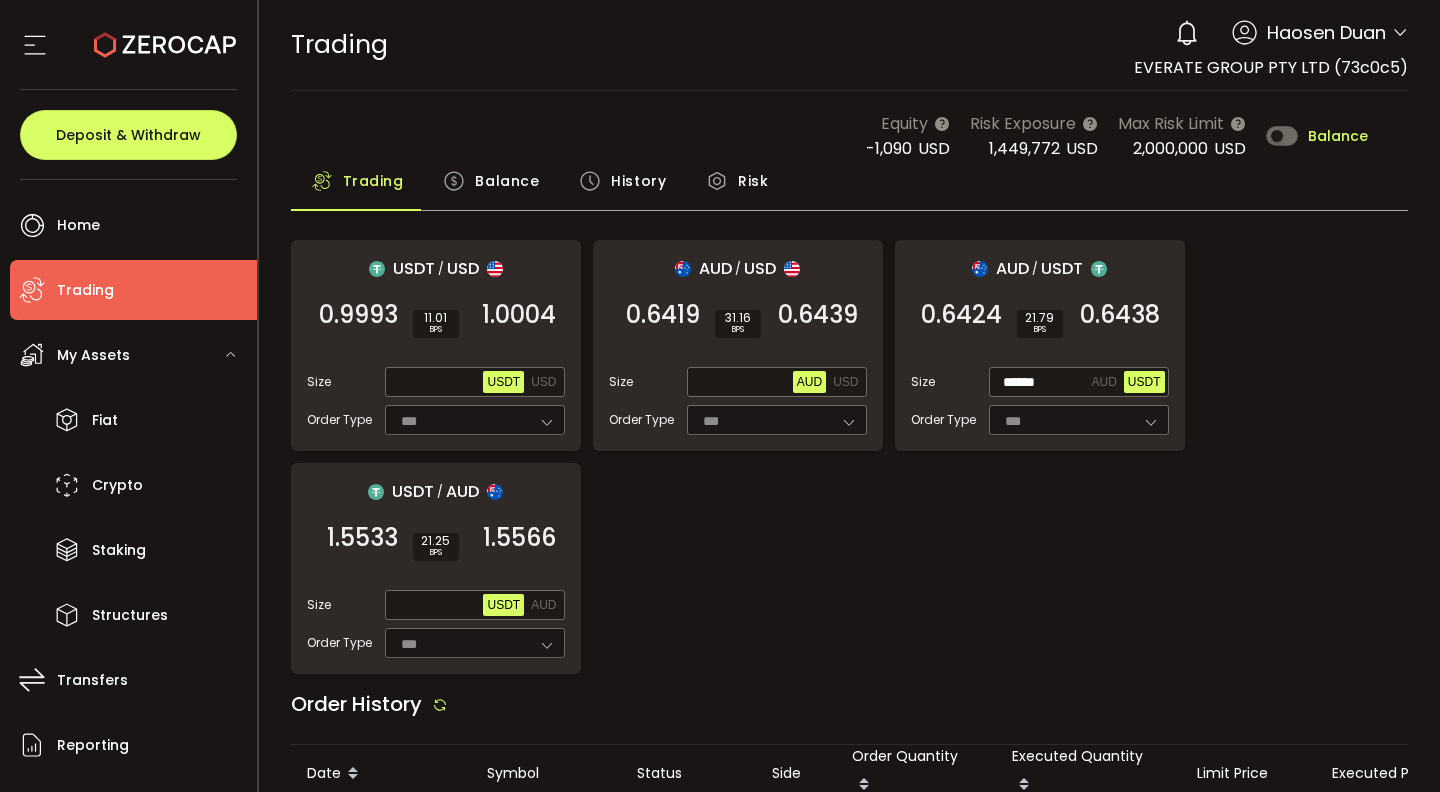 click on "Balance" at bounding box center [507, 181] 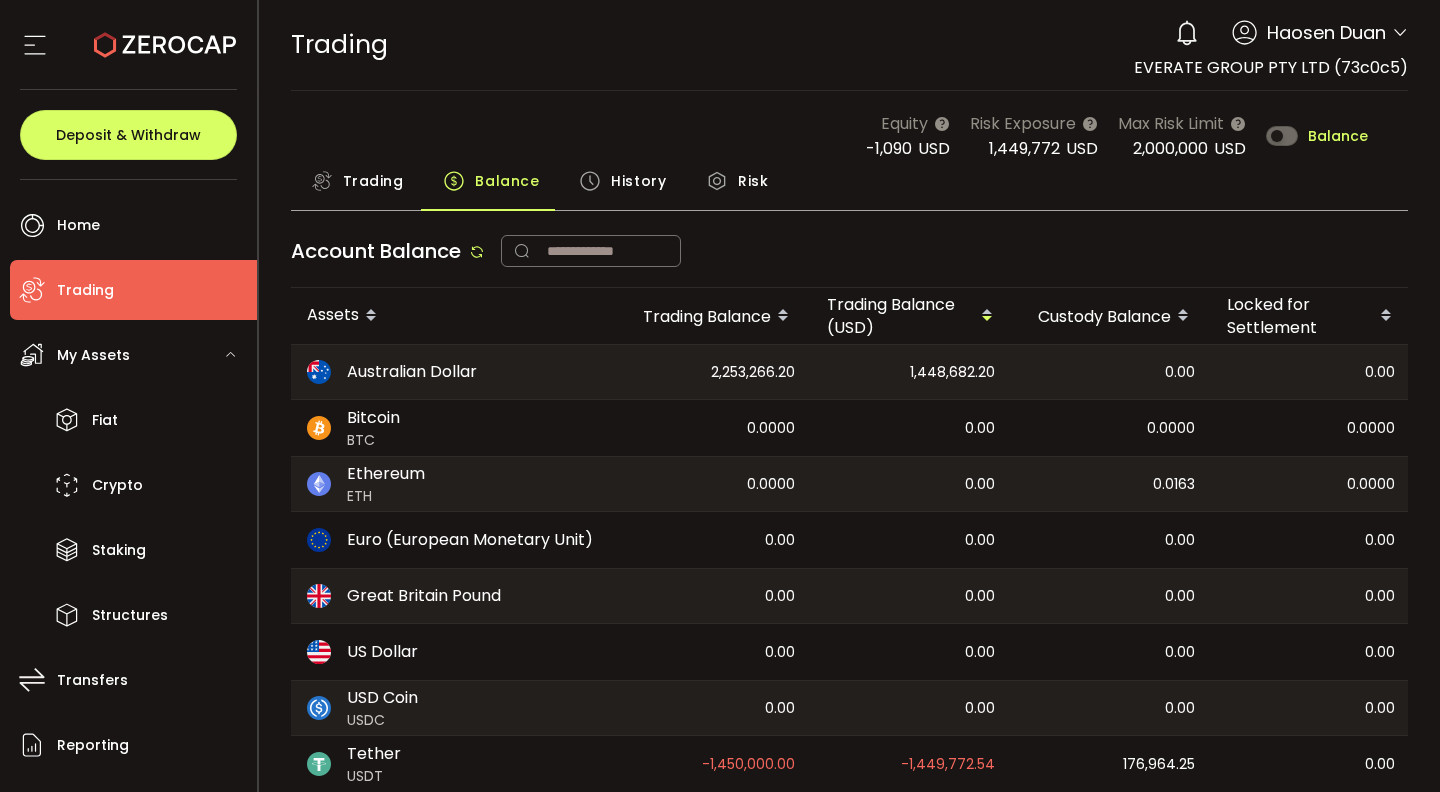click on "Trading" at bounding box center [373, 181] 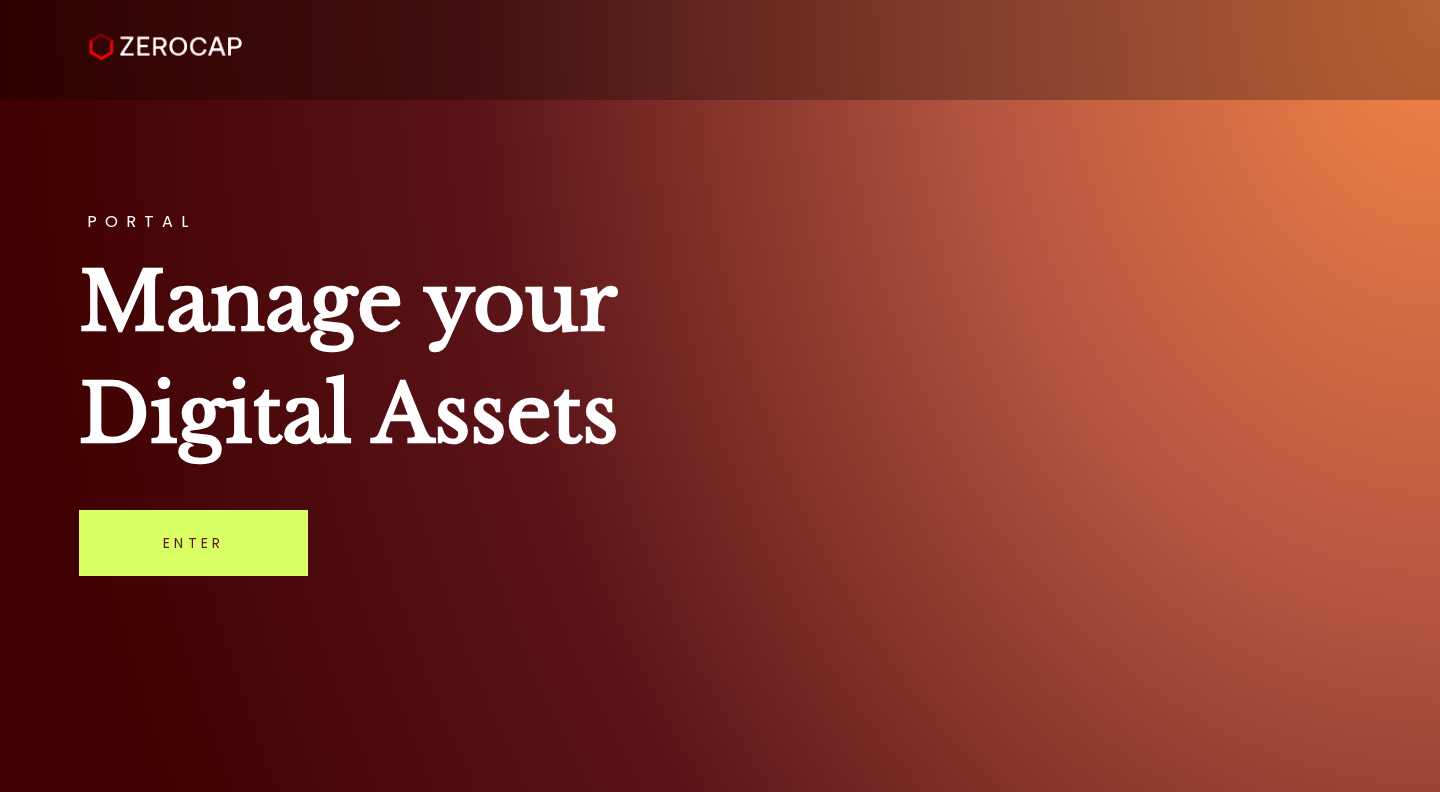 scroll, scrollTop: 0, scrollLeft: 0, axis: both 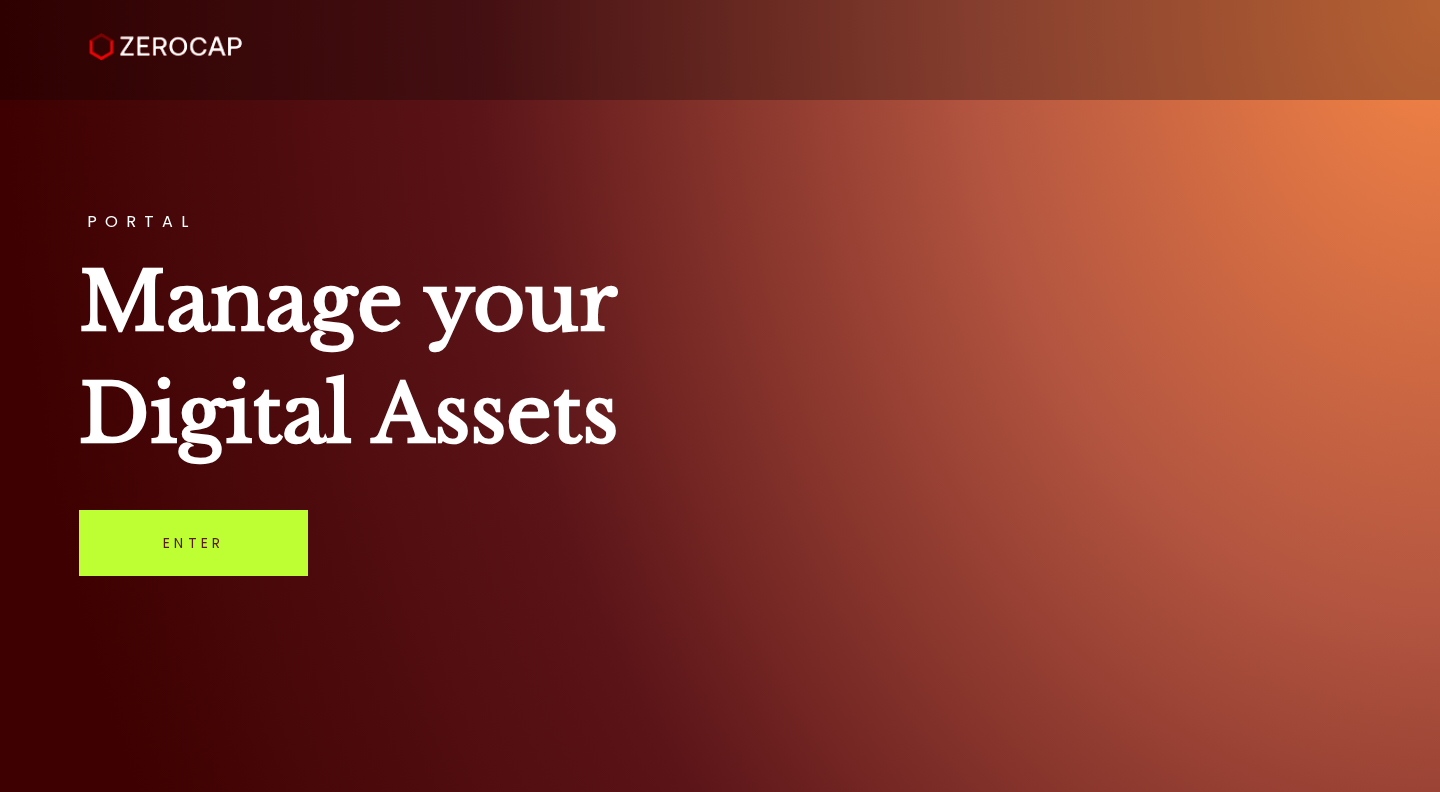 click on "Enter" at bounding box center [193, 543] 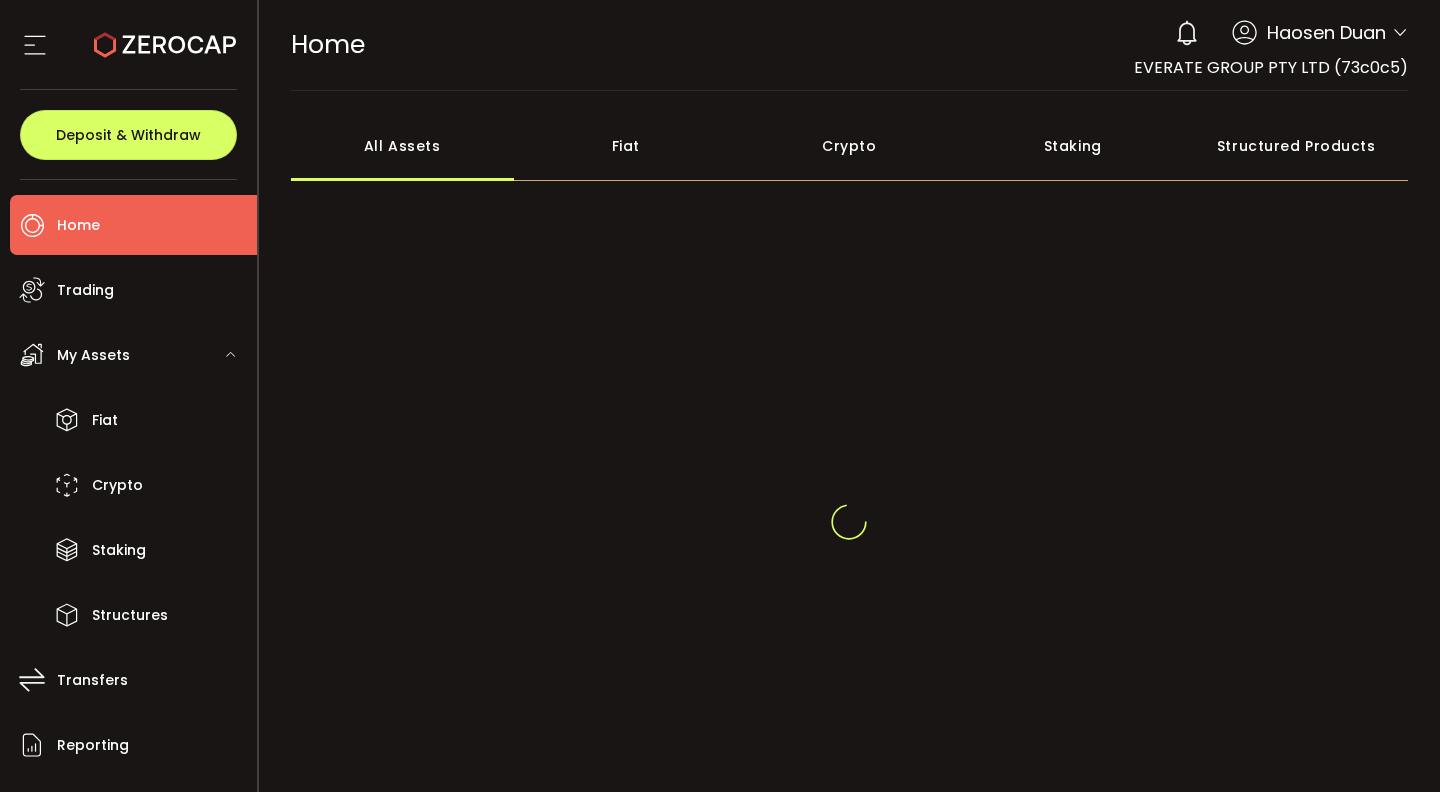 scroll, scrollTop: 0, scrollLeft: 0, axis: both 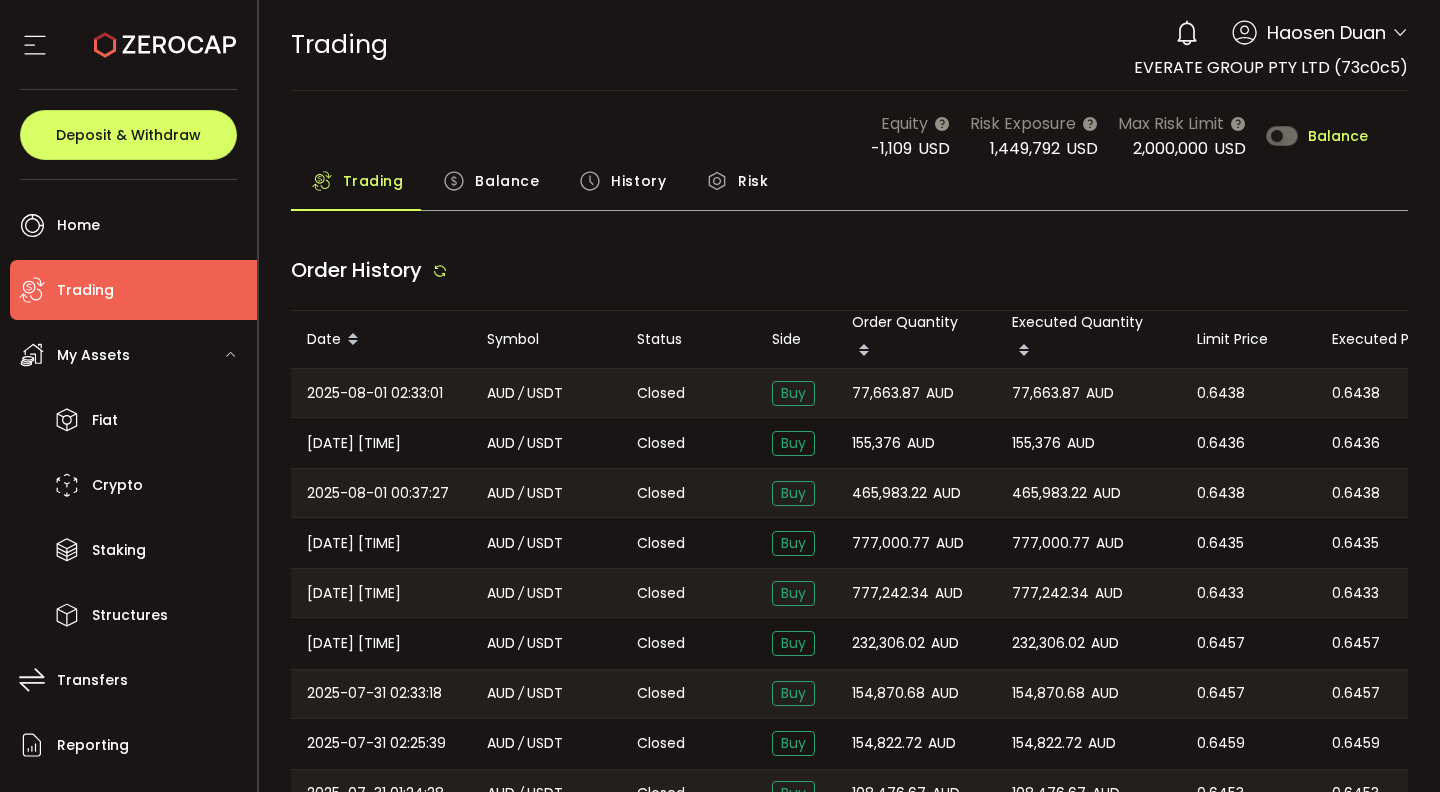 type on "***" 